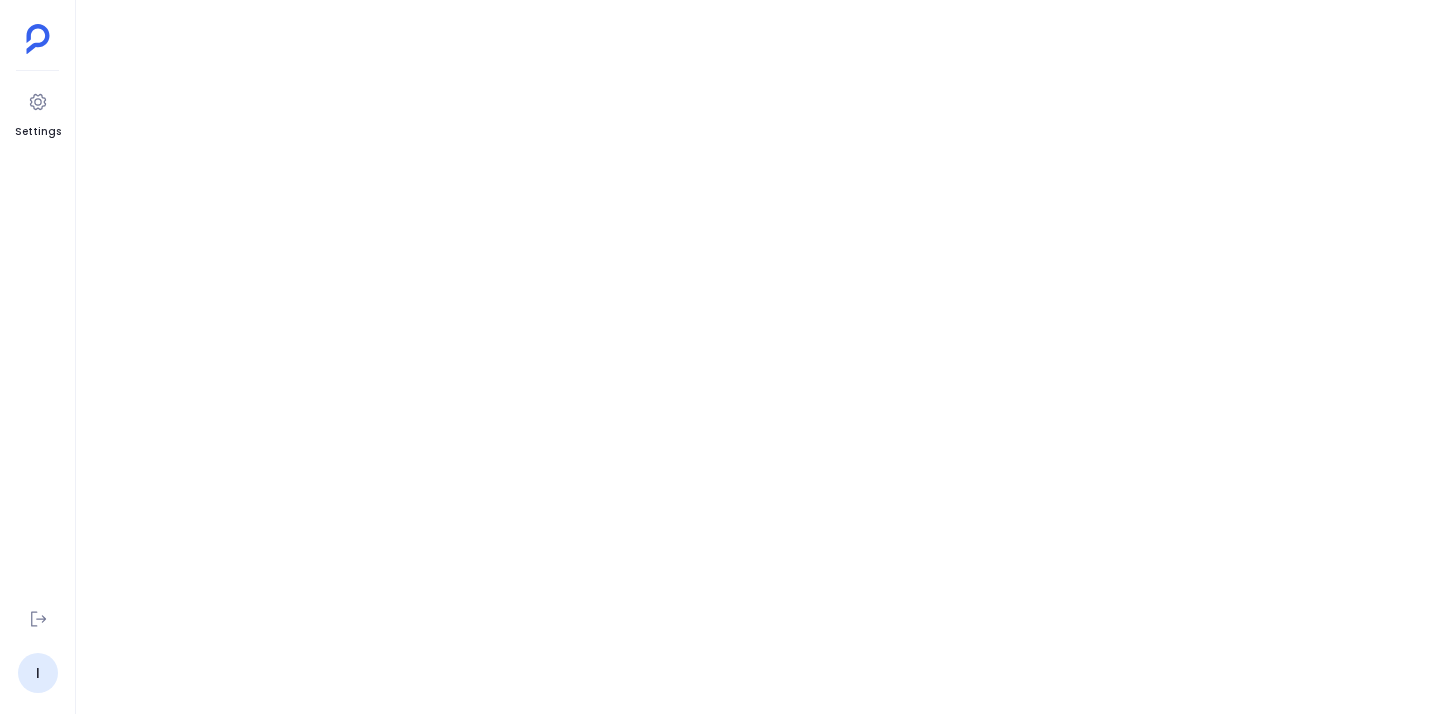 scroll, scrollTop: 0, scrollLeft: 0, axis: both 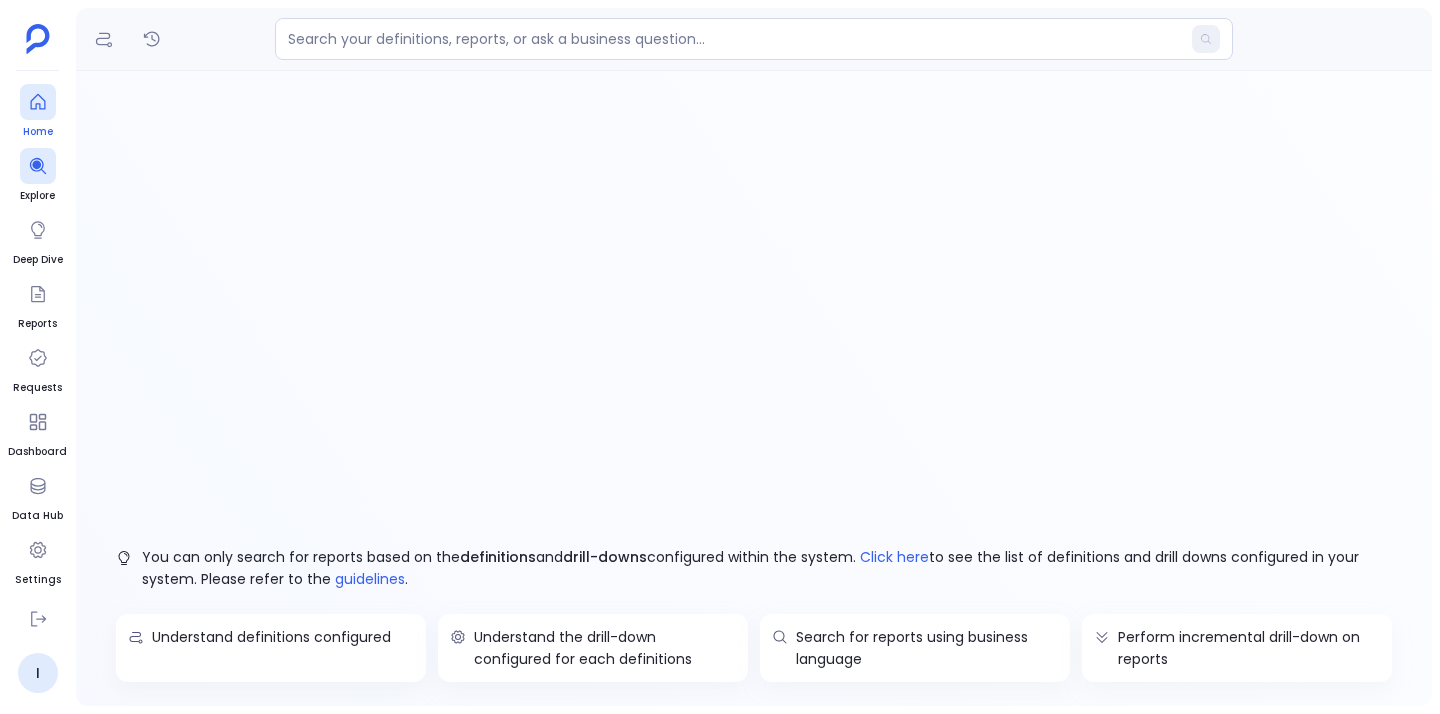 click on "Home" at bounding box center (38, 112) 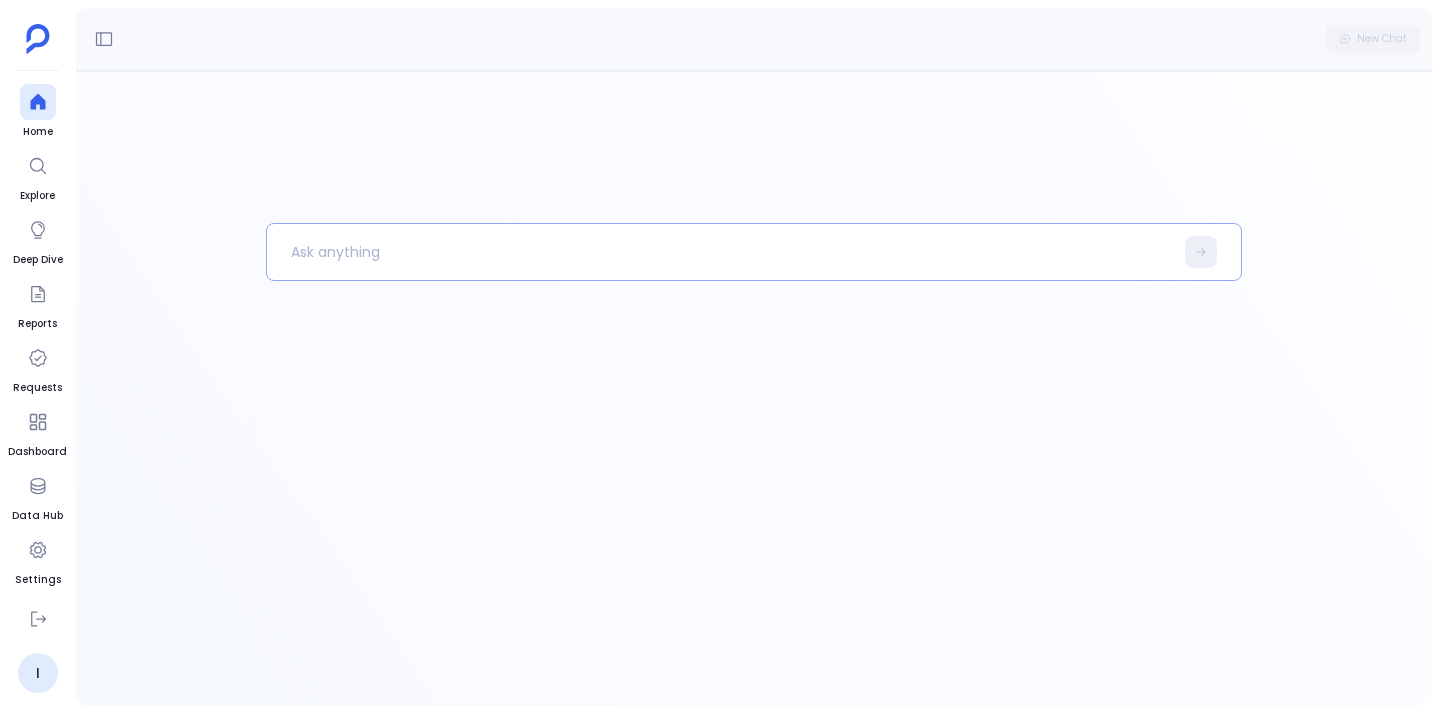click at bounding box center (720, 252) 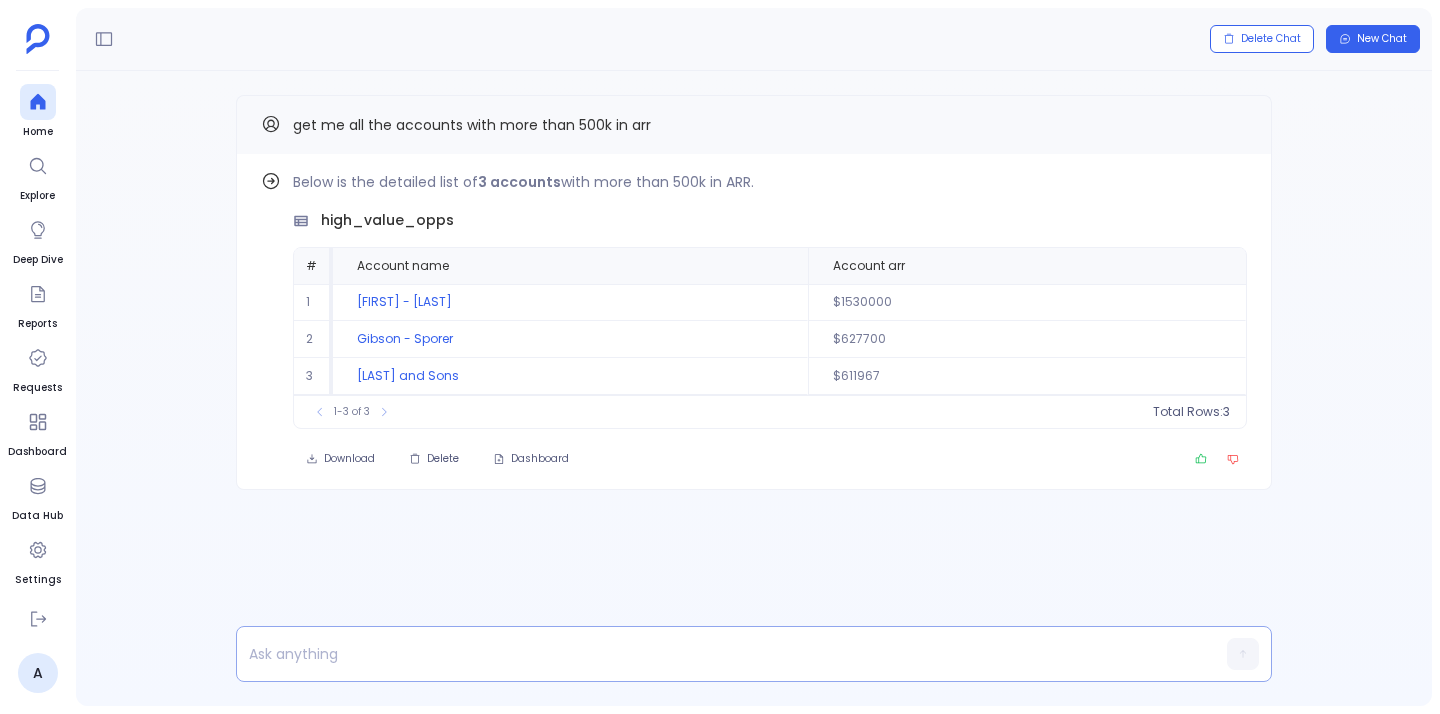 click at bounding box center [715, 654] 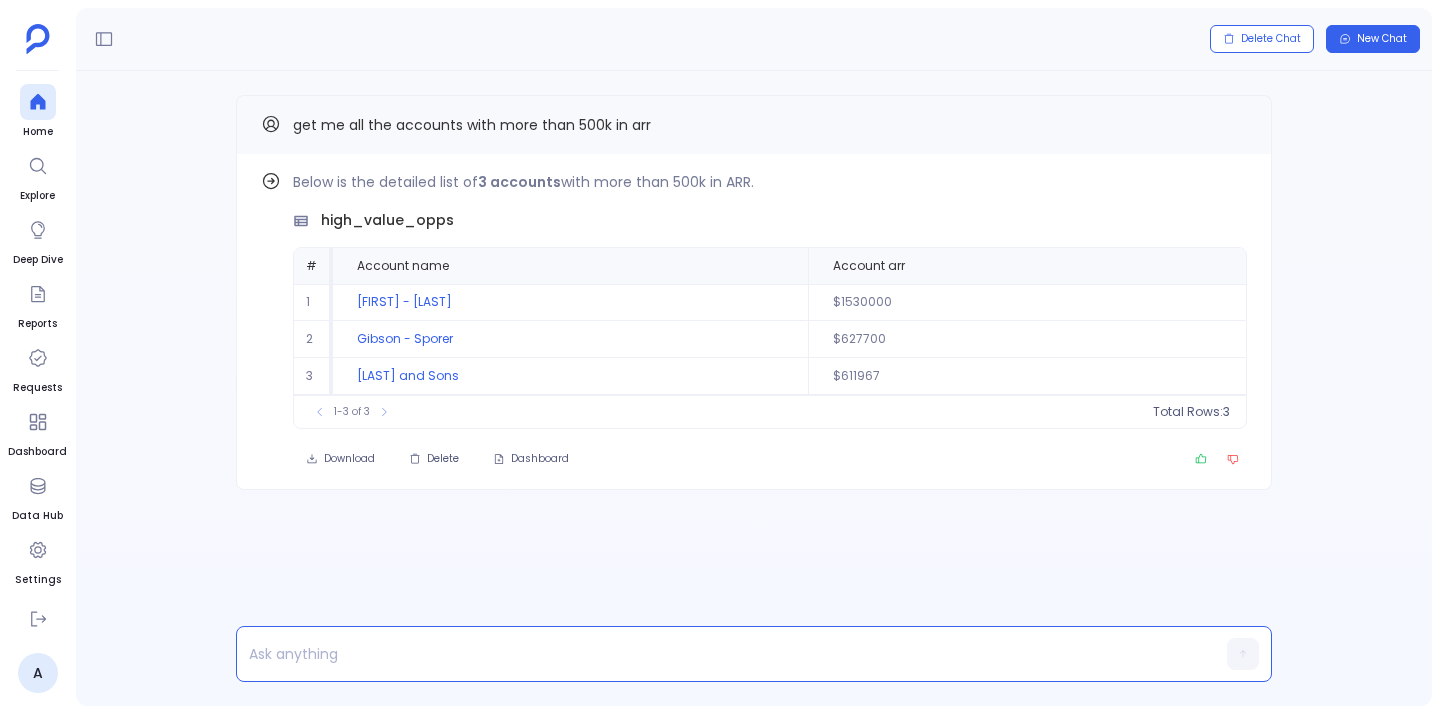 click at bounding box center [715, 654] 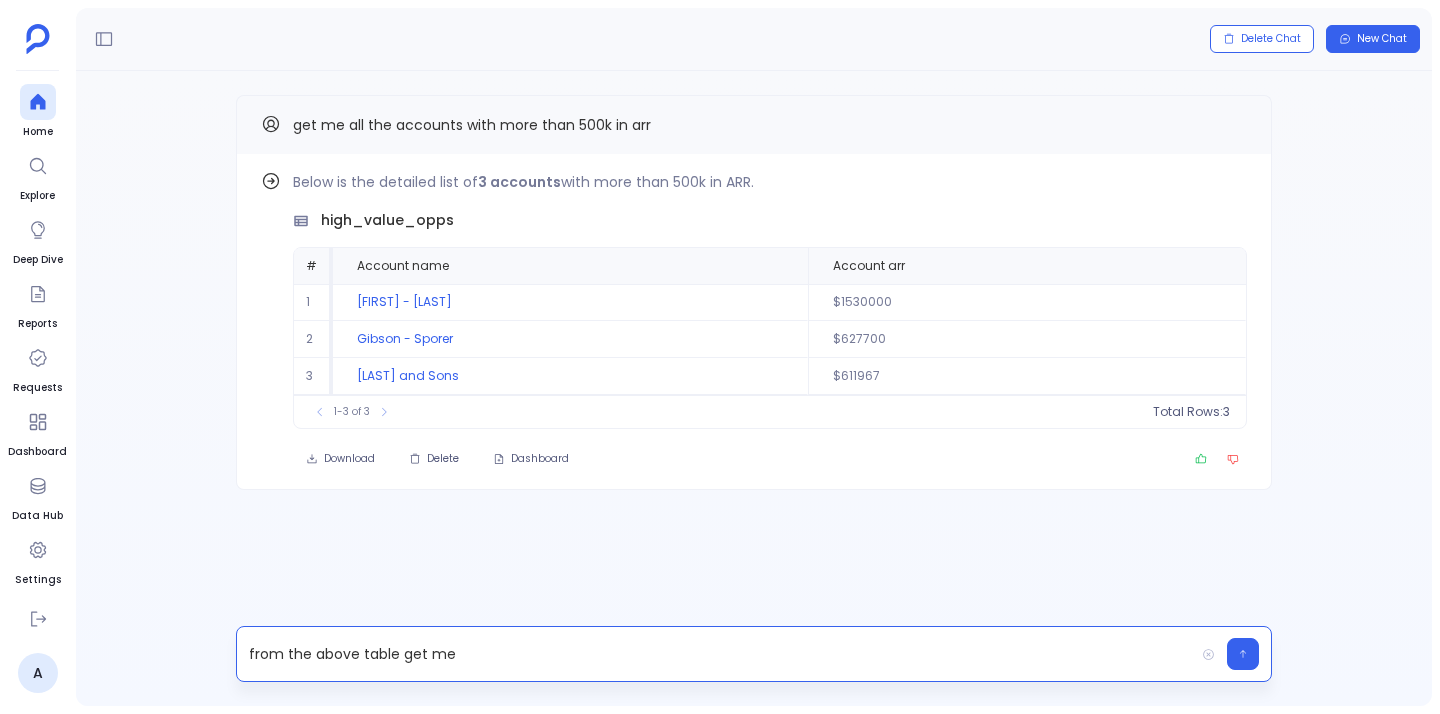 click on "from the above table get me" at bounding box center (715, 654) 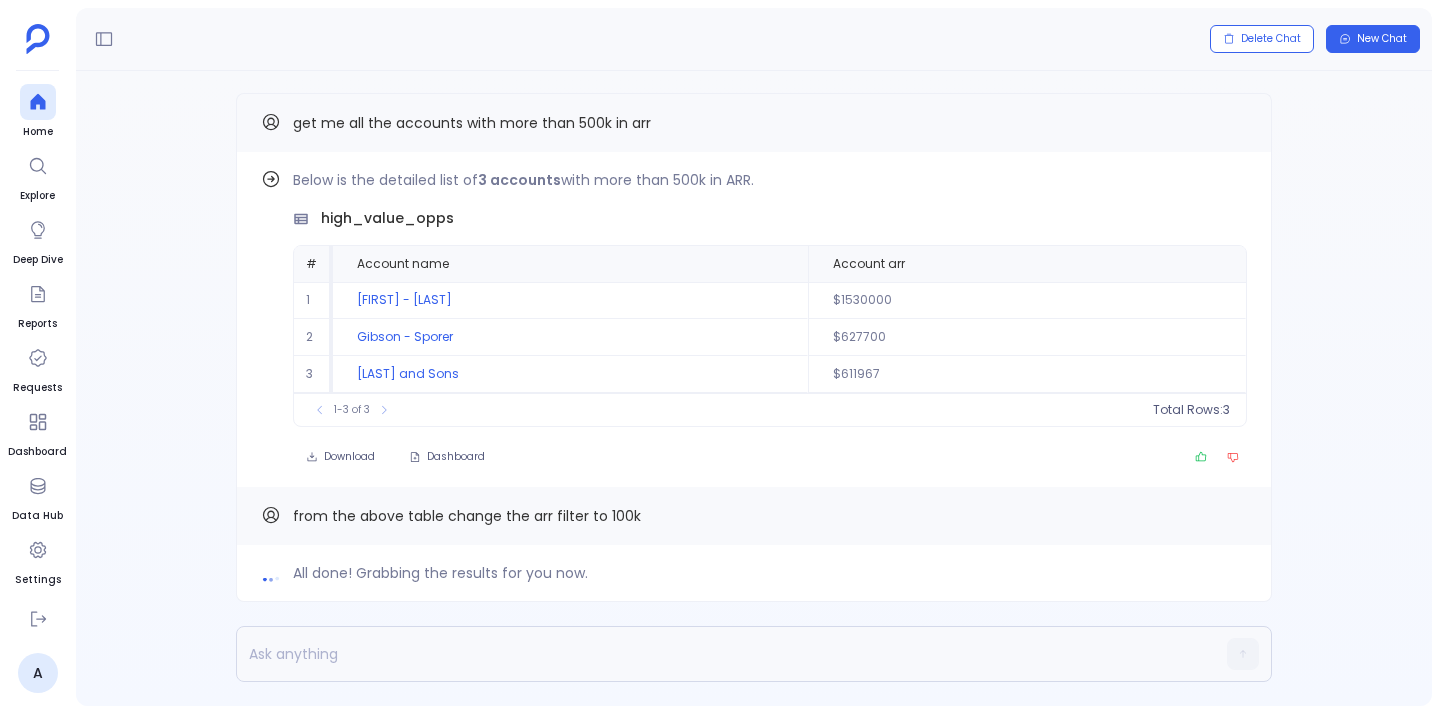 click on "All done! Grabbing the results for you now." at bounding box center (440, 573) 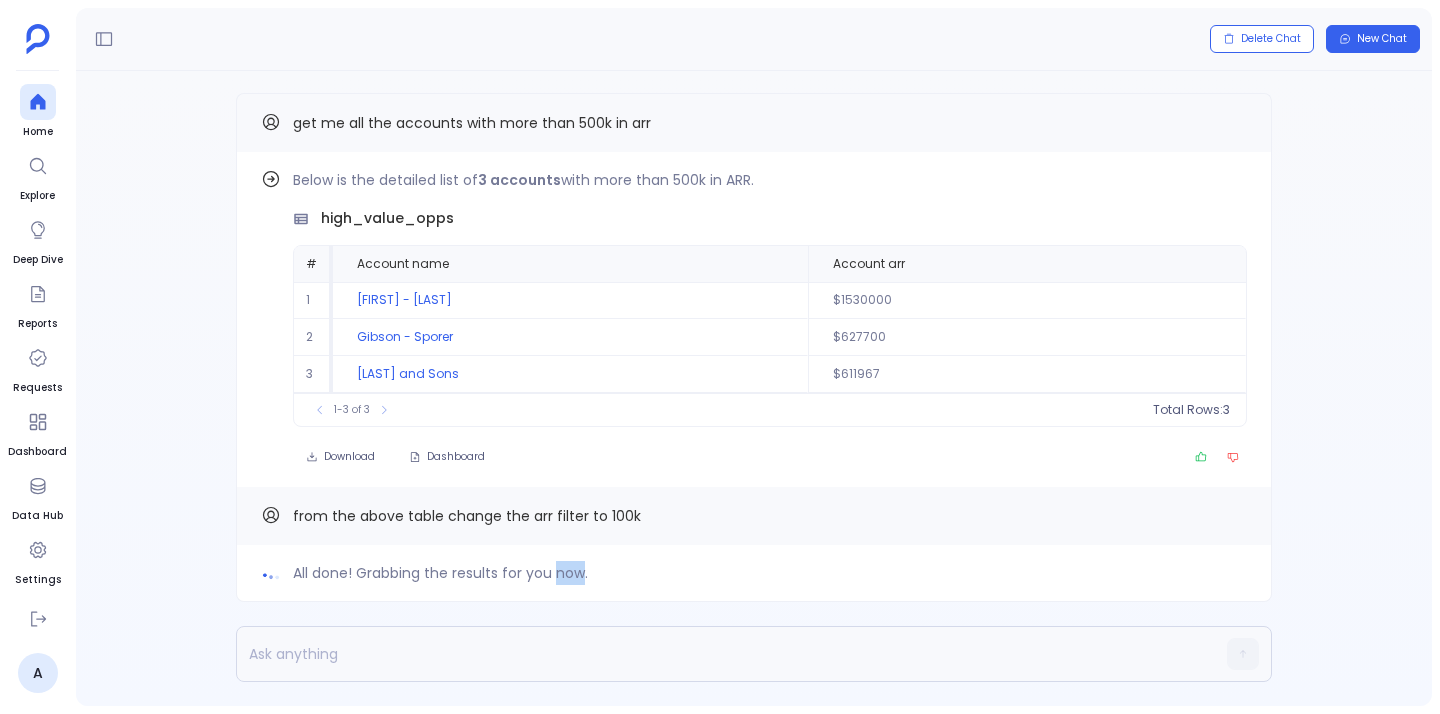 click on "All done! Grabbing the results for you now." at bounding box center [440, 573] 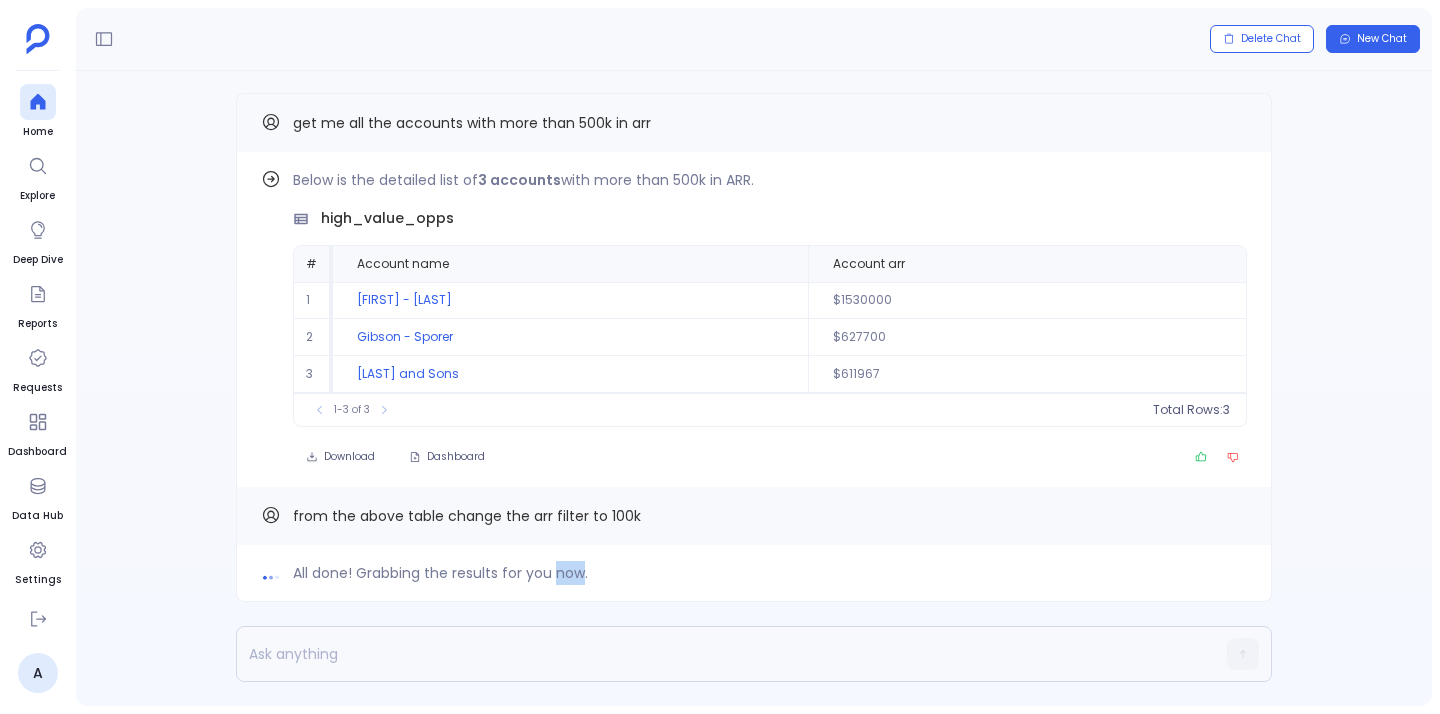 click on "All done! Grabbing the results for you now." at bounding box center [440, 573] 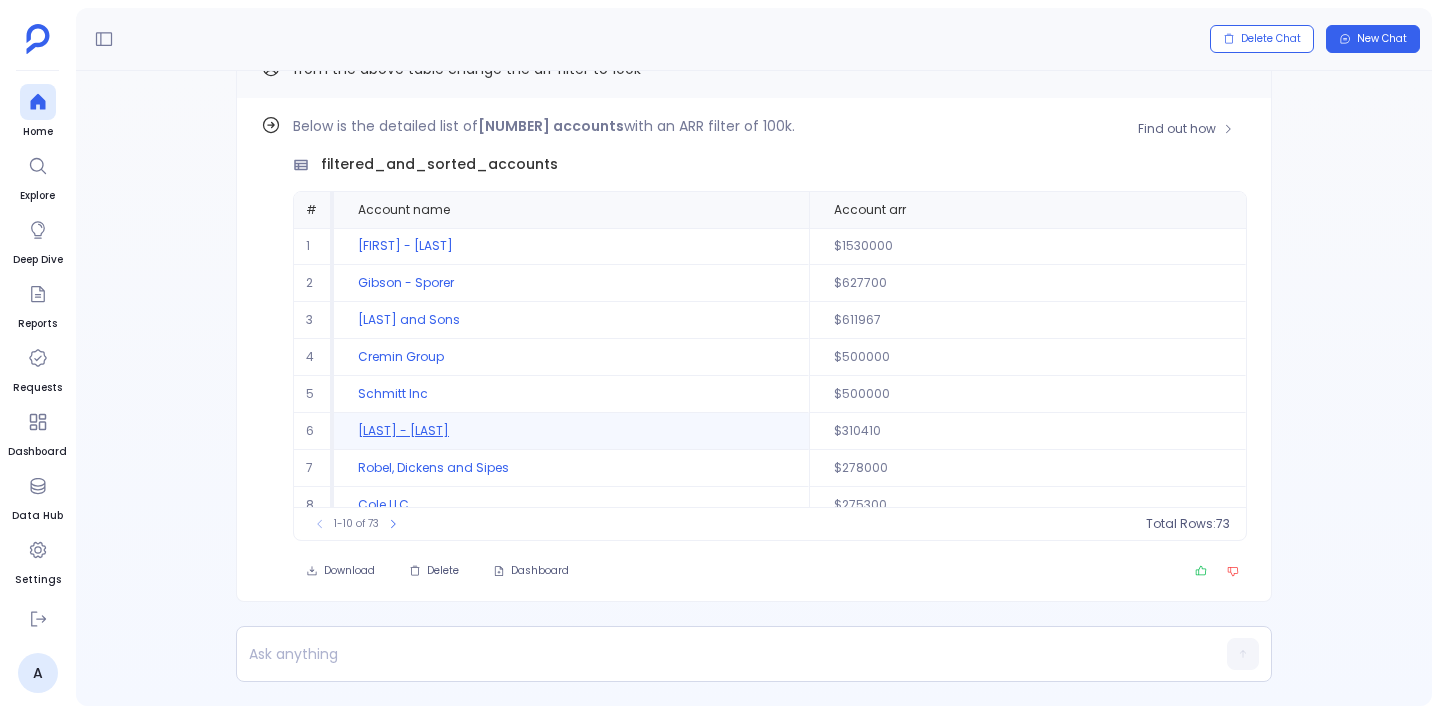 click on "[LAST] - [LAST]" at bounding box center (571, 431) 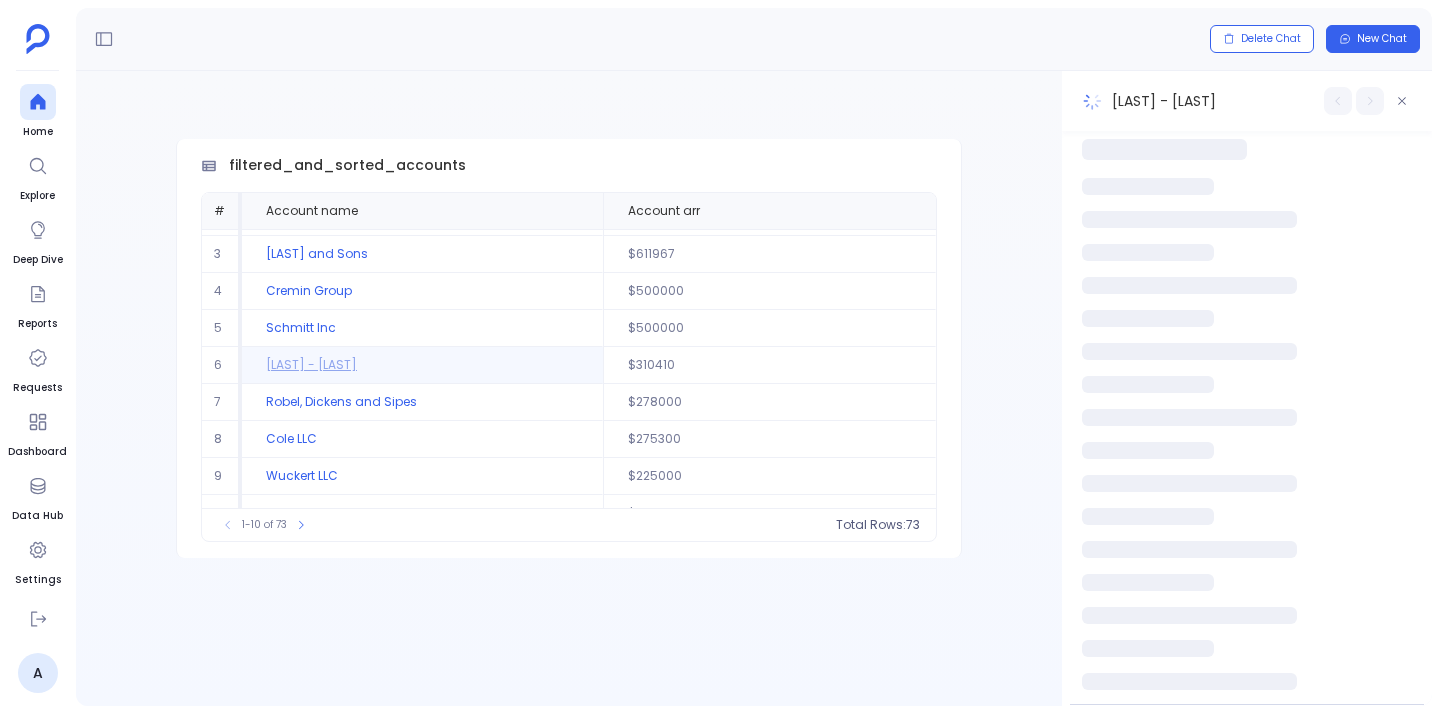 scroll, scrollTop: 82, scrollLeft: 0, axis: vertical 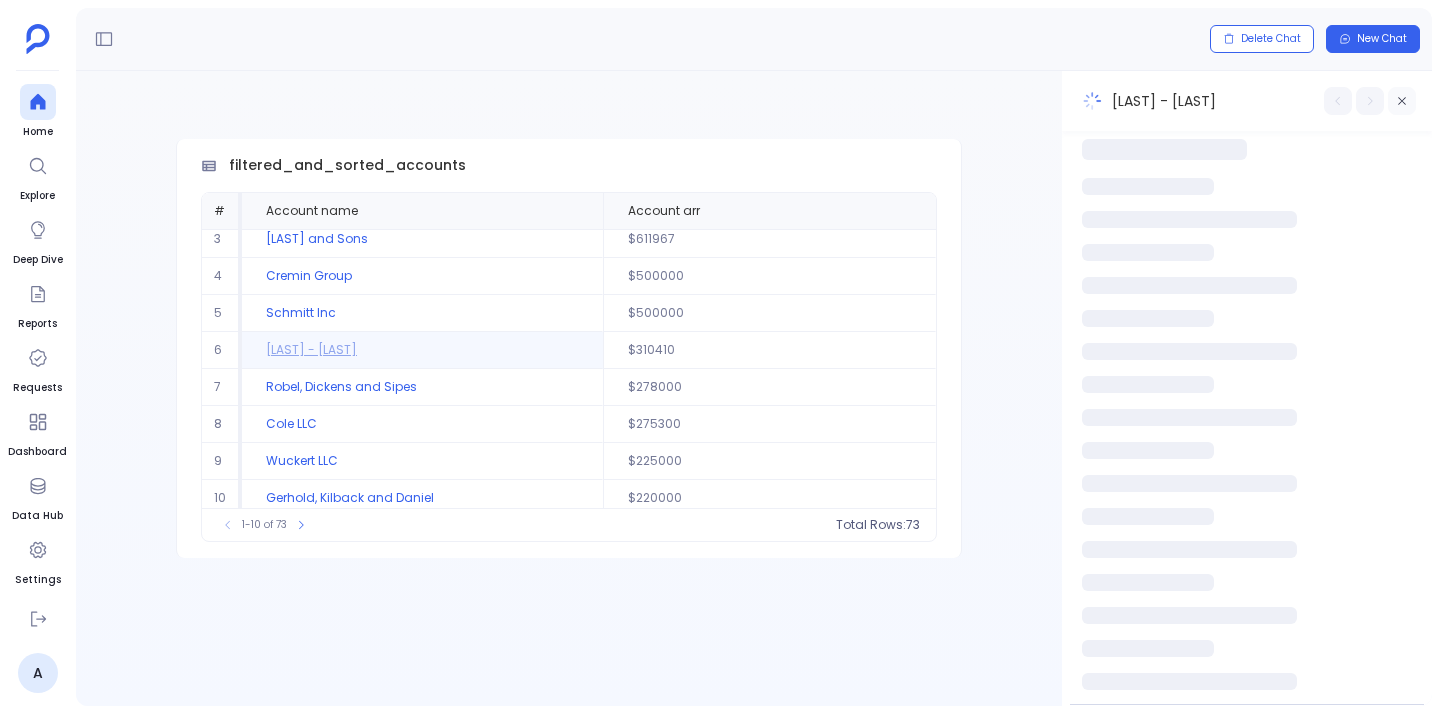 click at bounding box center [1402, 101] 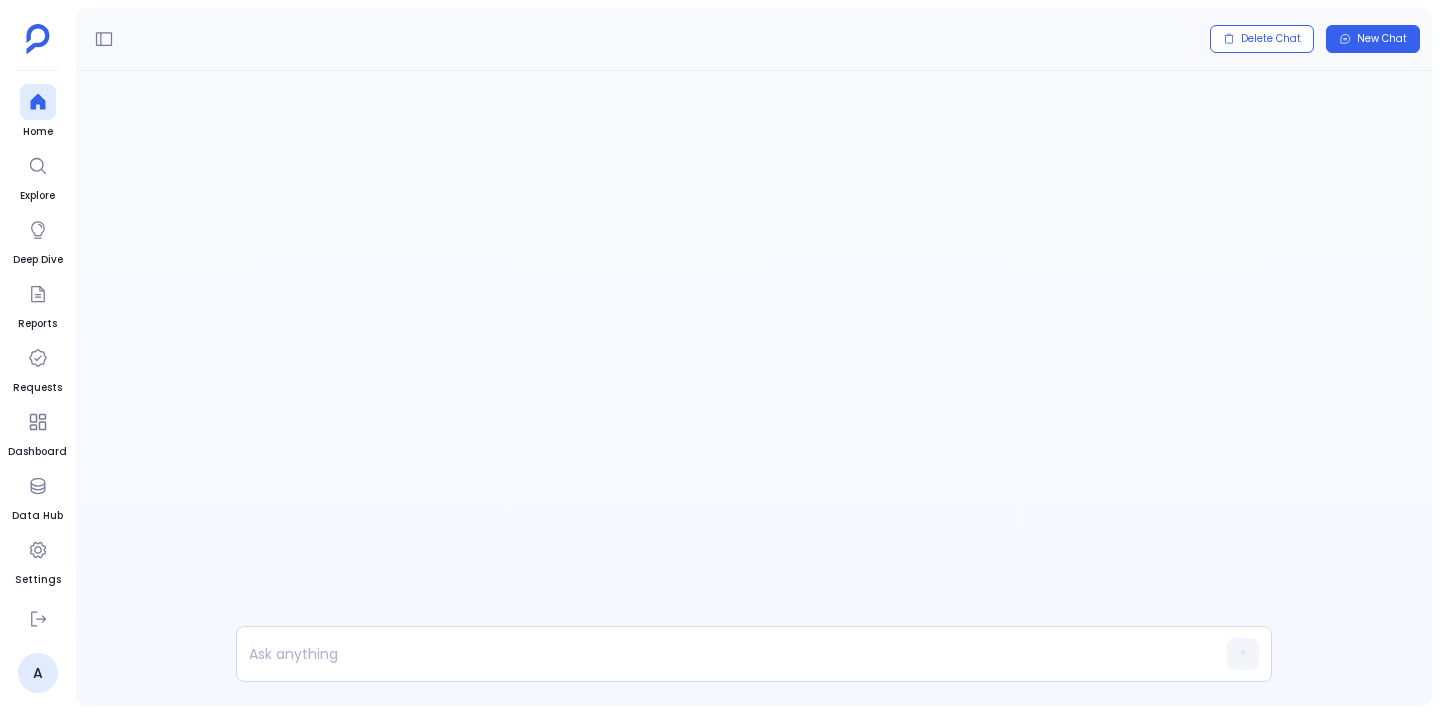scroll, scrollTop: -11, scrollLeft: 0, axis: vertical 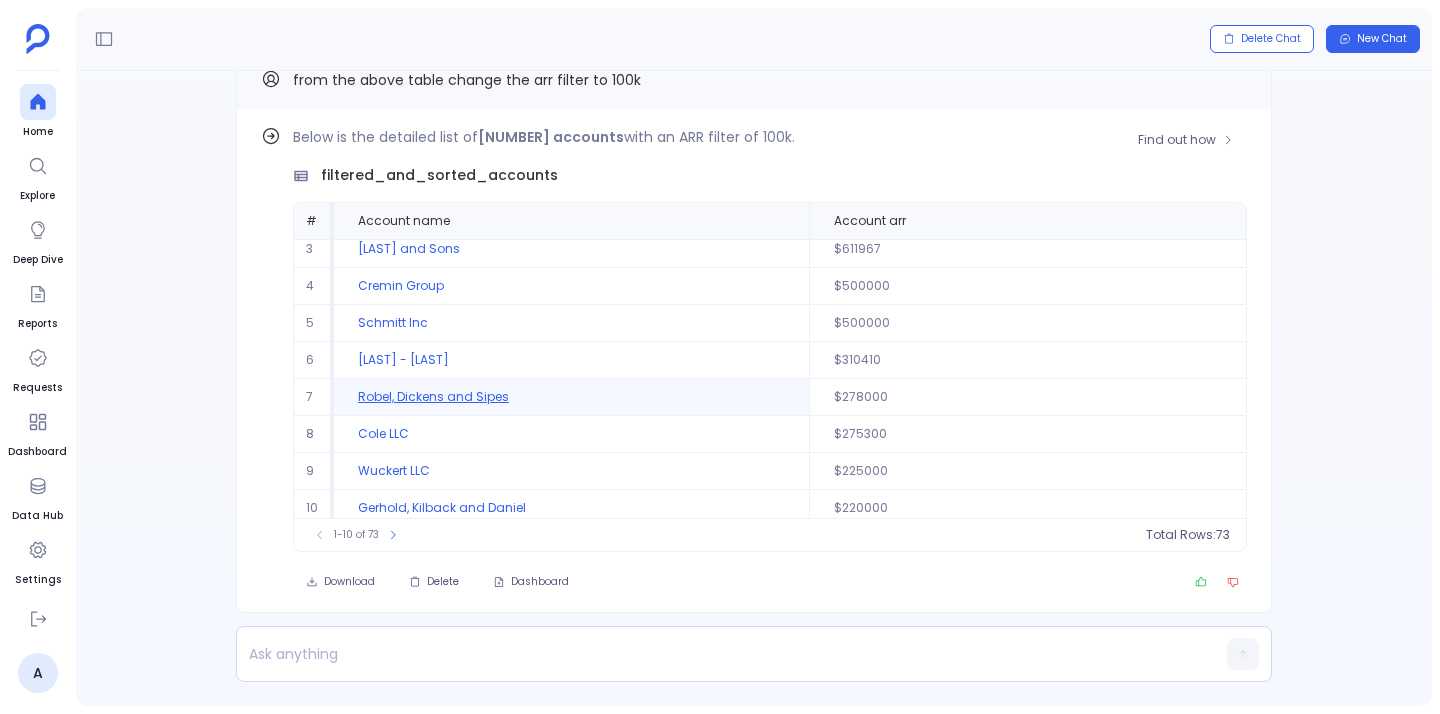 click on "Robel, Dickens and Sipes" at bounding box center (571, 397) 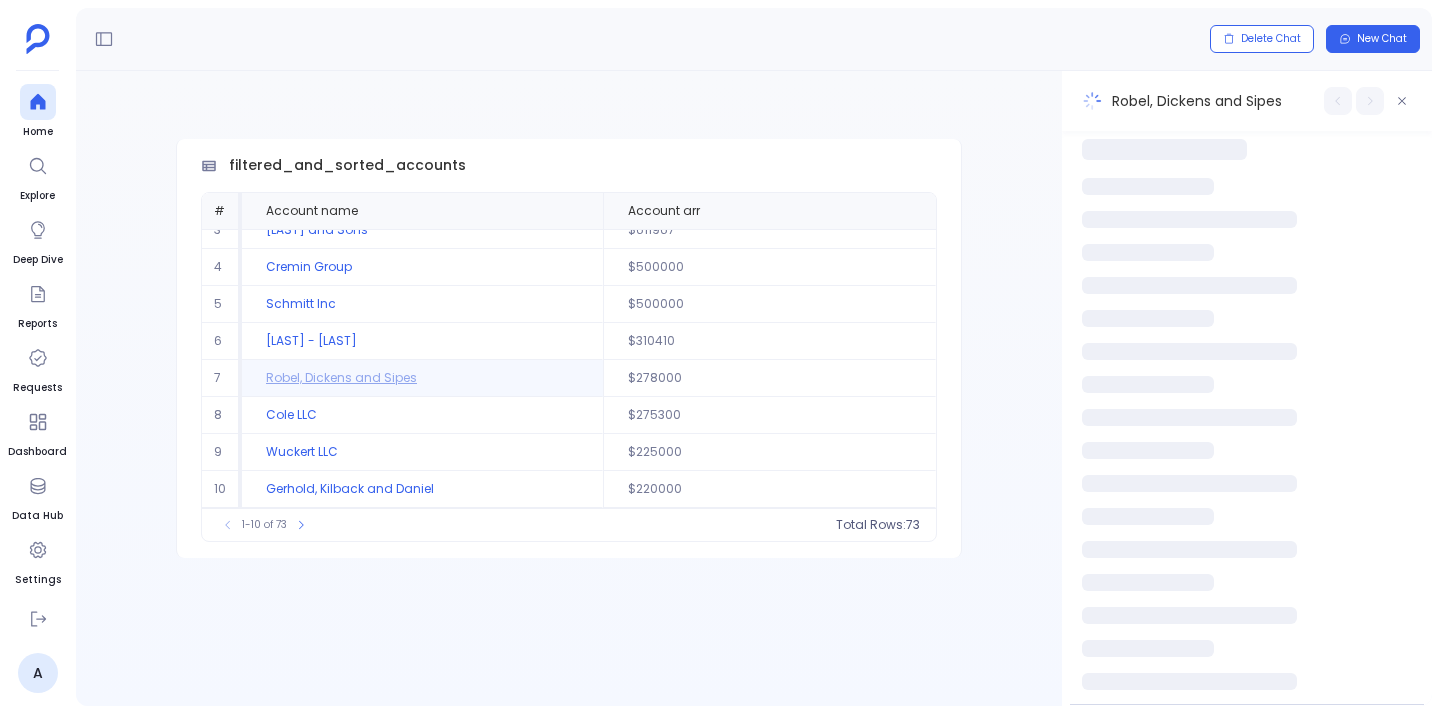 scroll, scrollTop: 0, scrollLeft: 0, axis: both 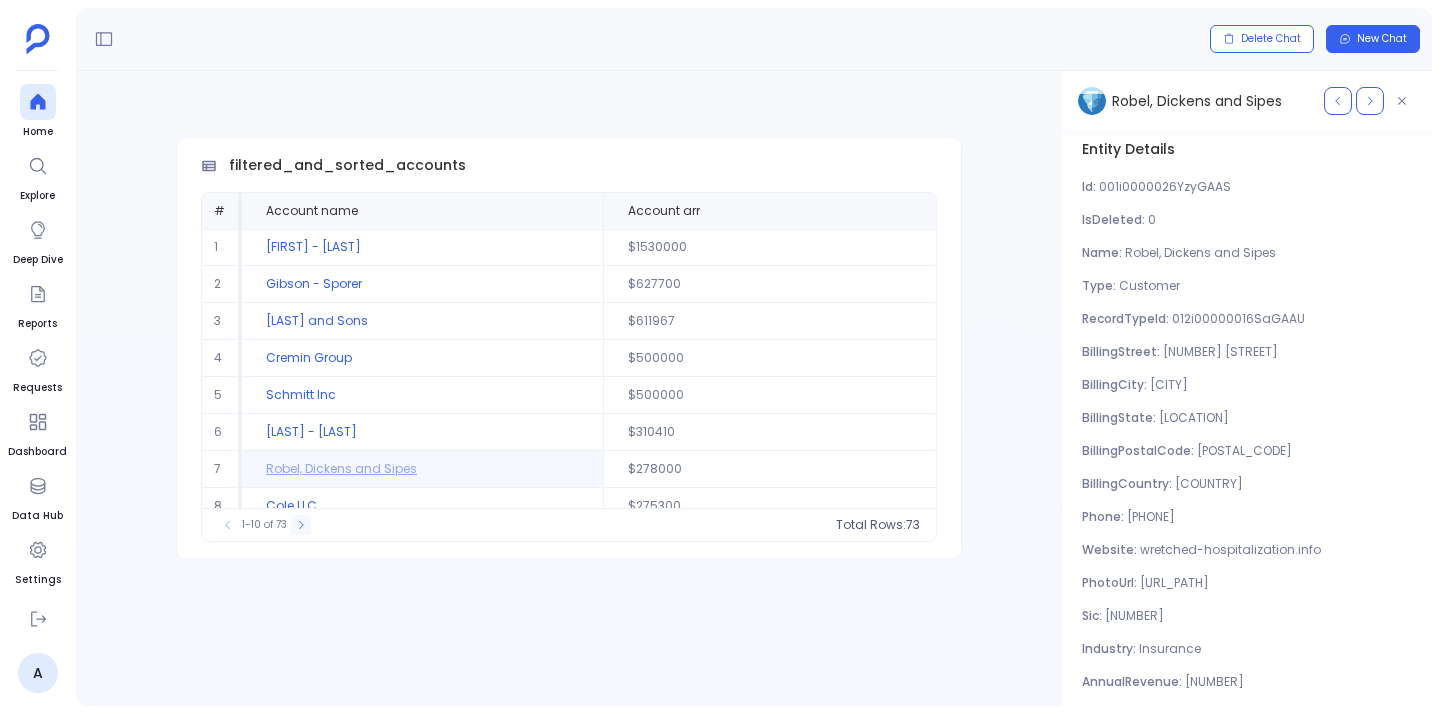 click 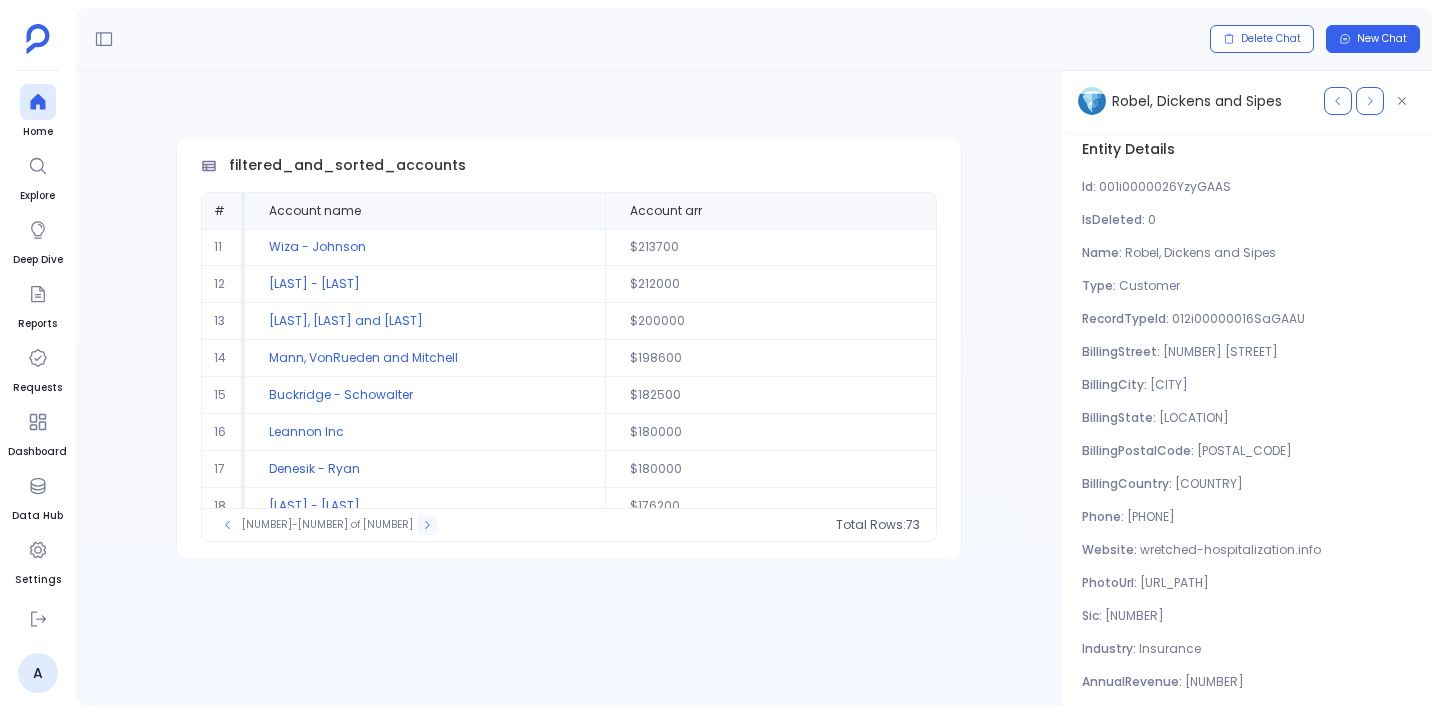 click 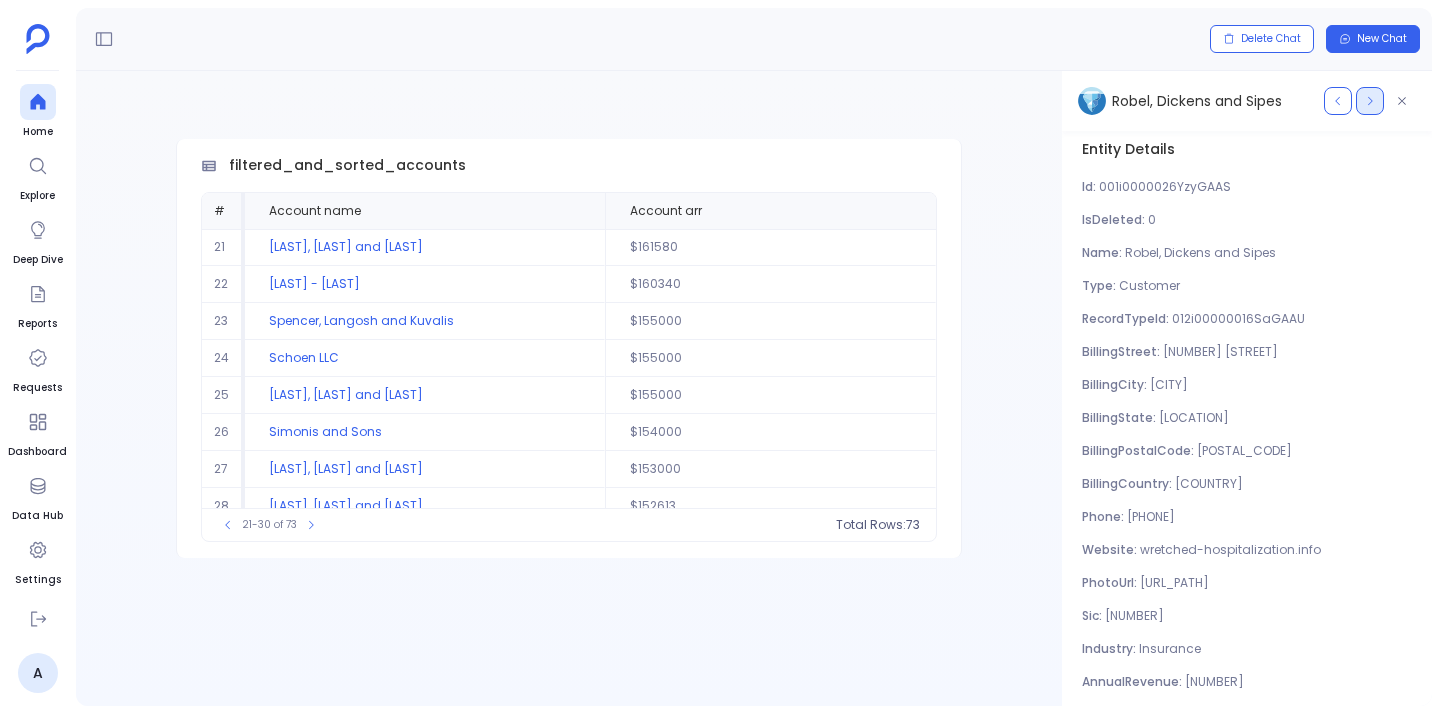 click 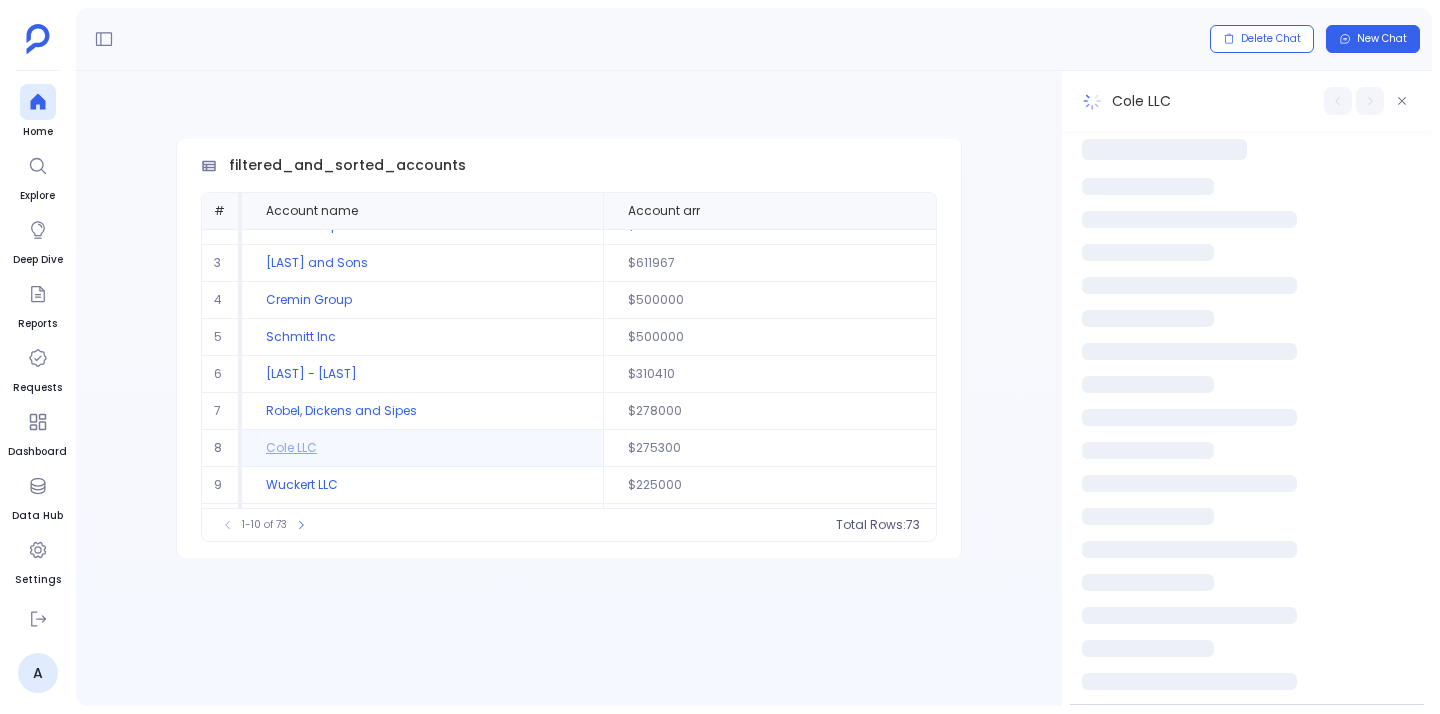 scroll, scrollTop: 91, scrollLeft: 0, axis: vertical 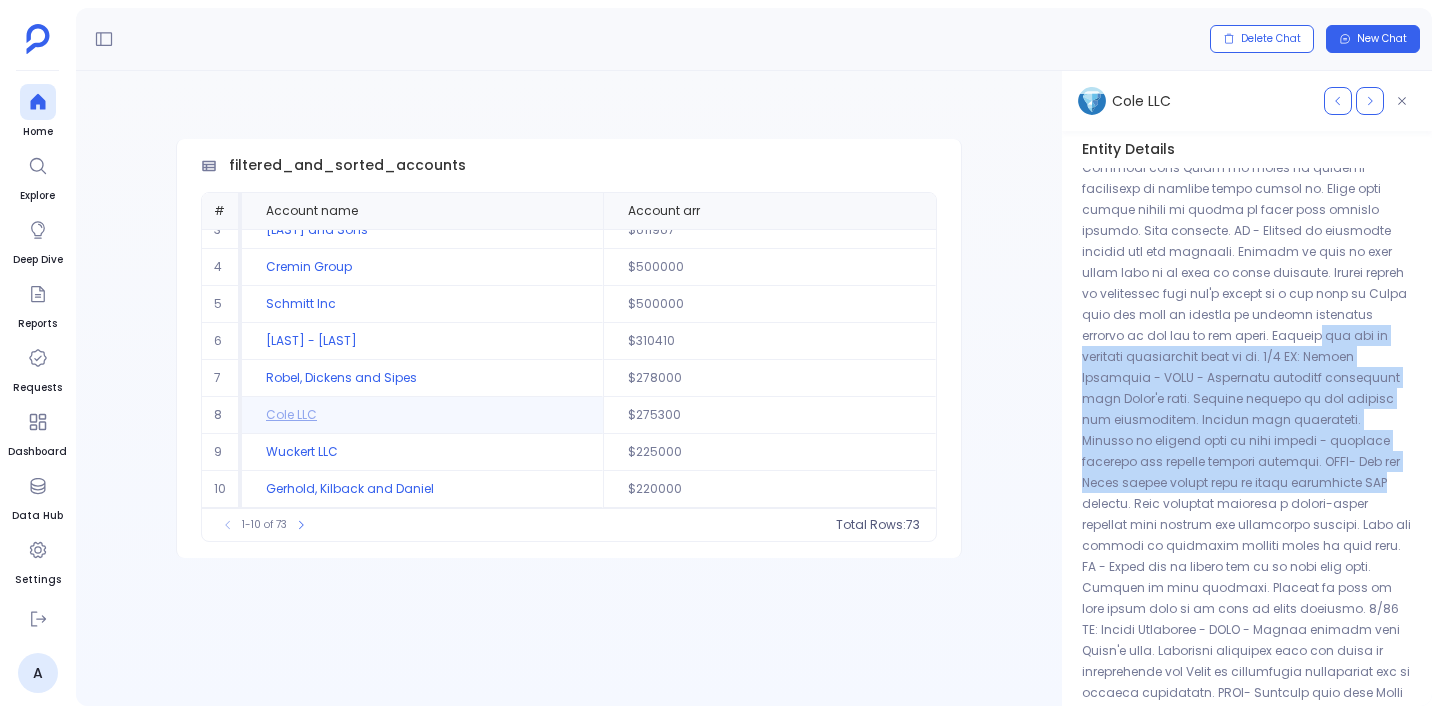 drag, startPoint x: 1426, startPoint y: 452, endPoint x: 1426, endPoint y: 608, distance: 156 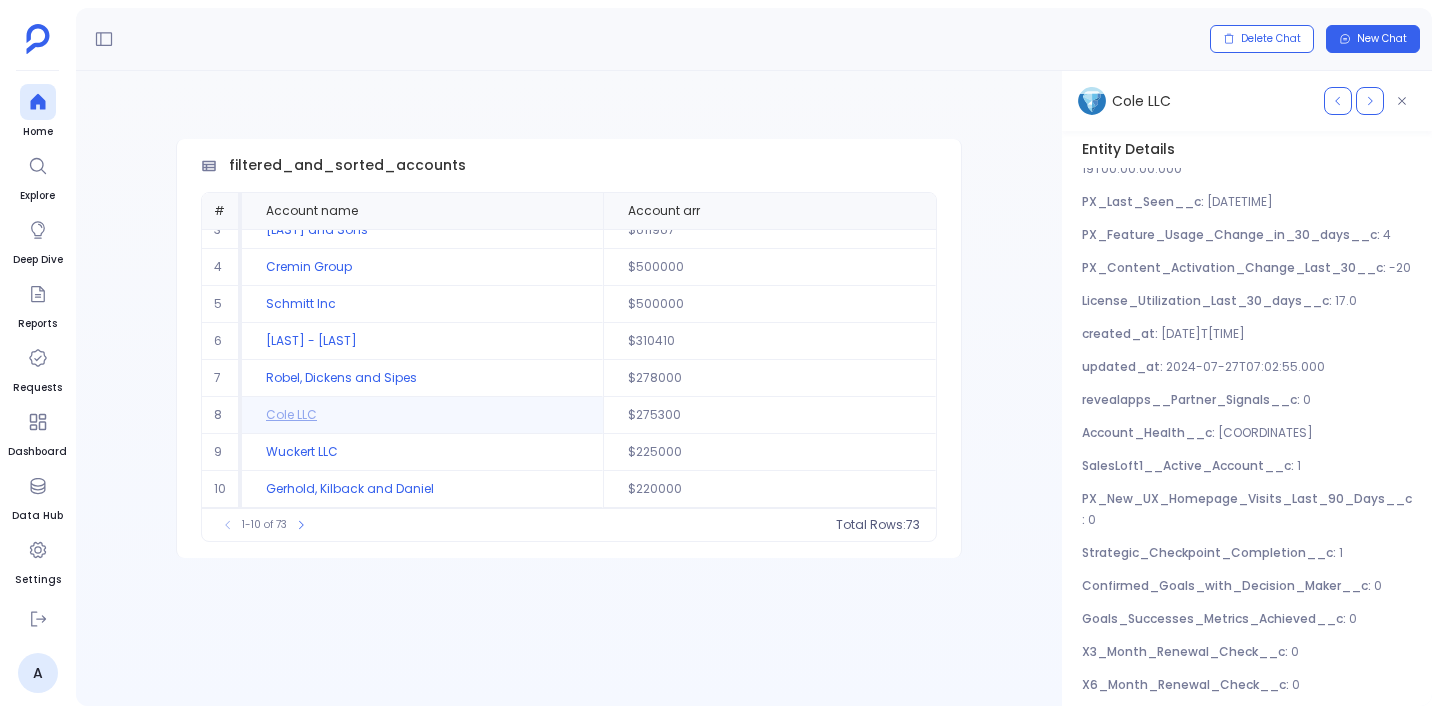 scroll, scrollTop: 23690, scrollLeft: 0, axis: vertical 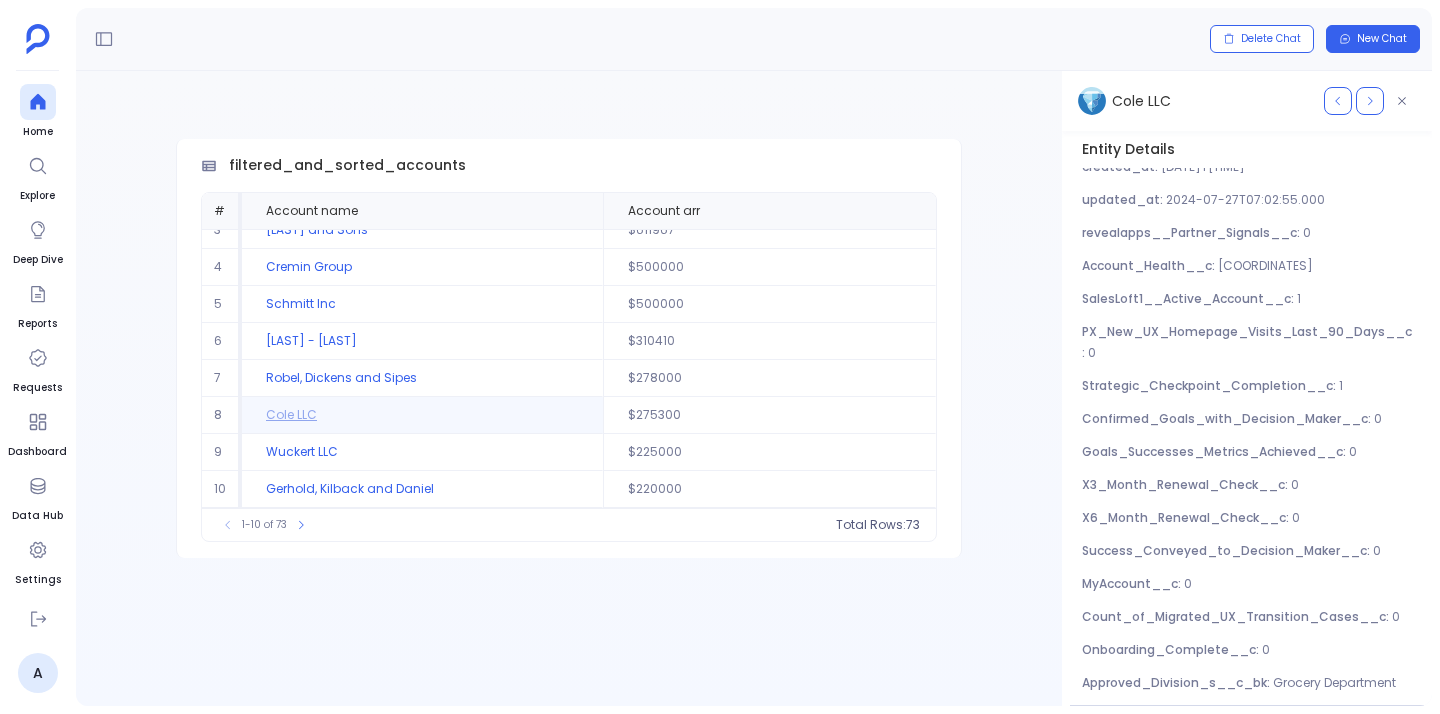 click on "X3_Month_Renewal_Check__c :" at bounding box center [1186, 484] 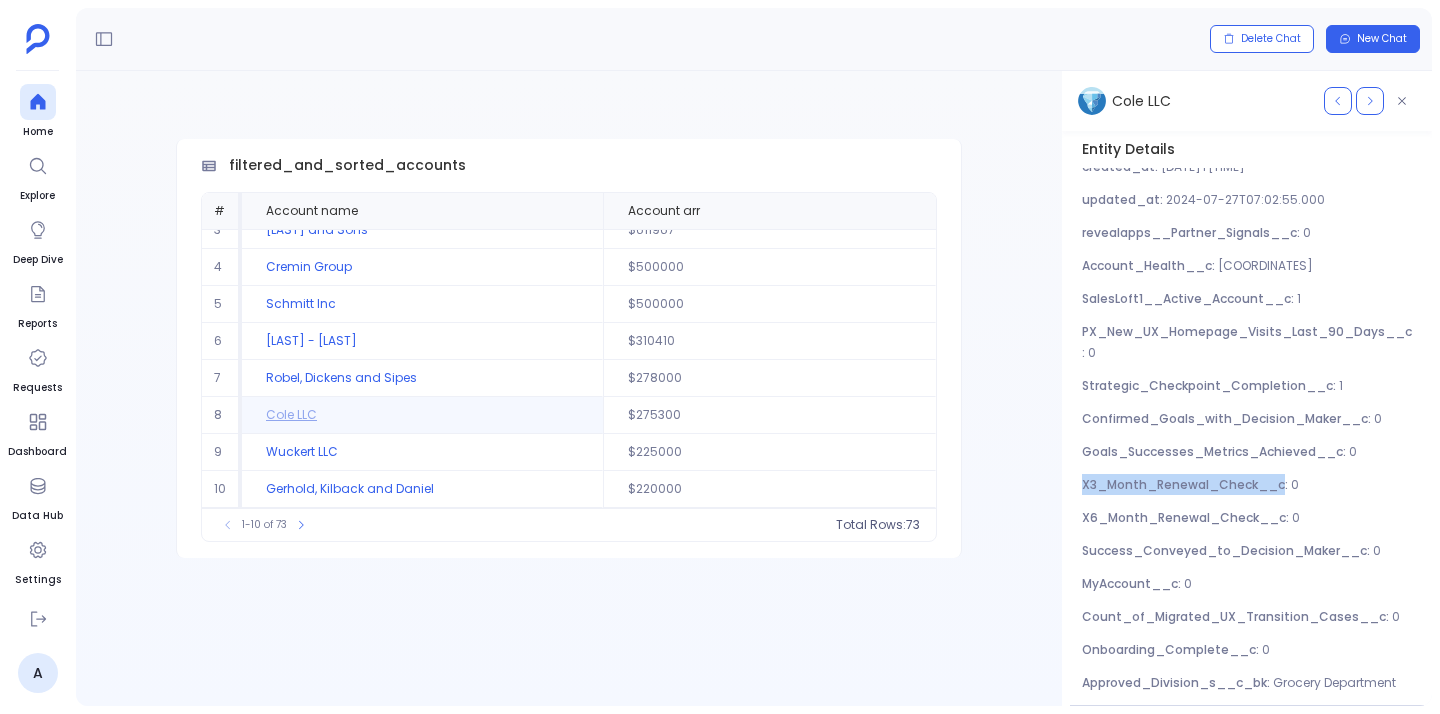 click on "X3_Month_Renewal_Check__c :" at bounding box center (1186, 484) 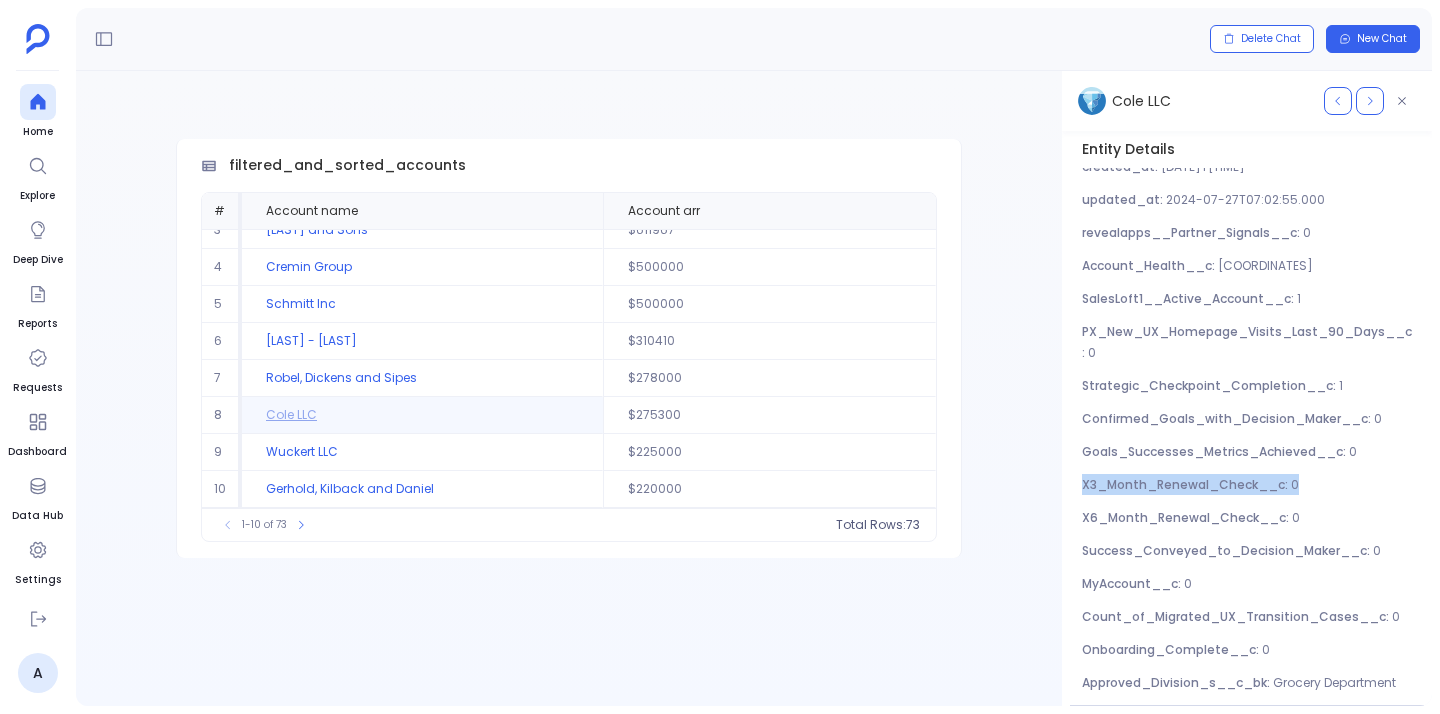 click on "X3_Month_Renewal_Check__c :" at bounding box center (1186, 484) 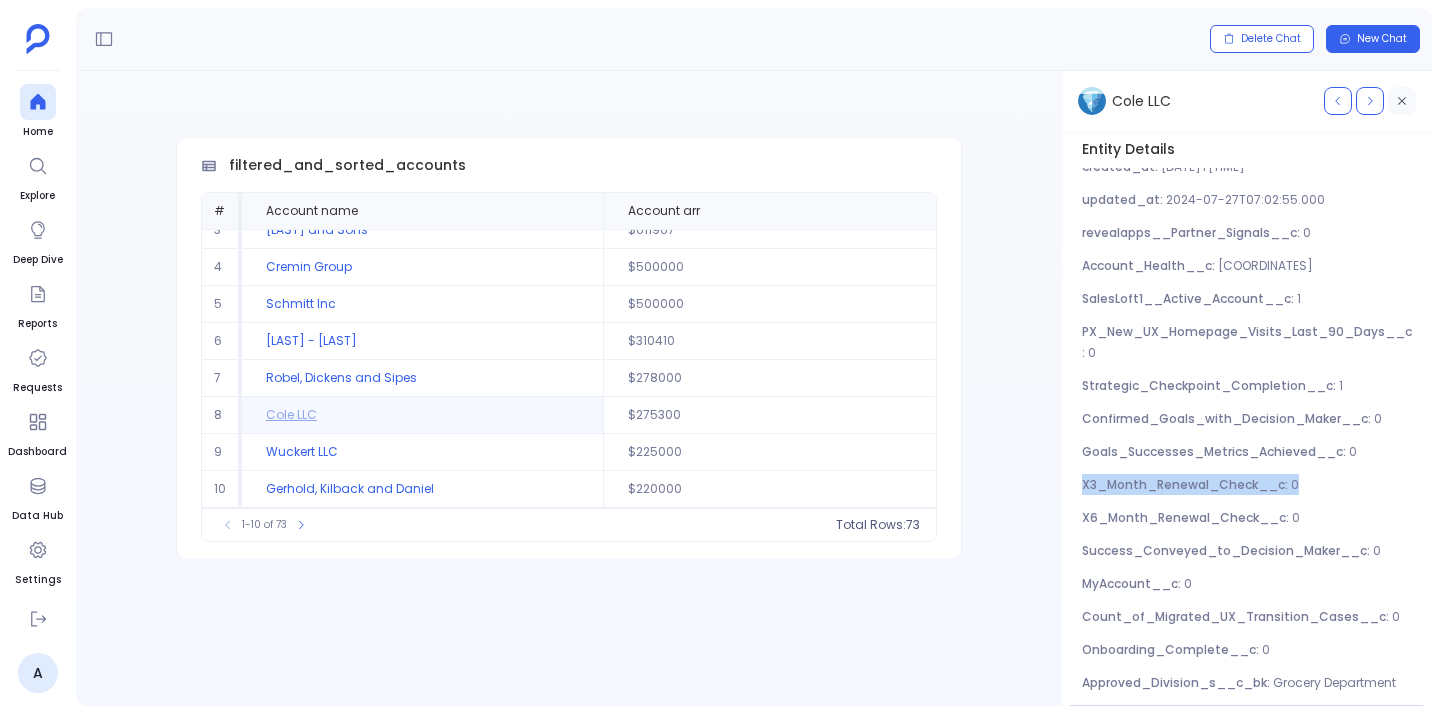 click 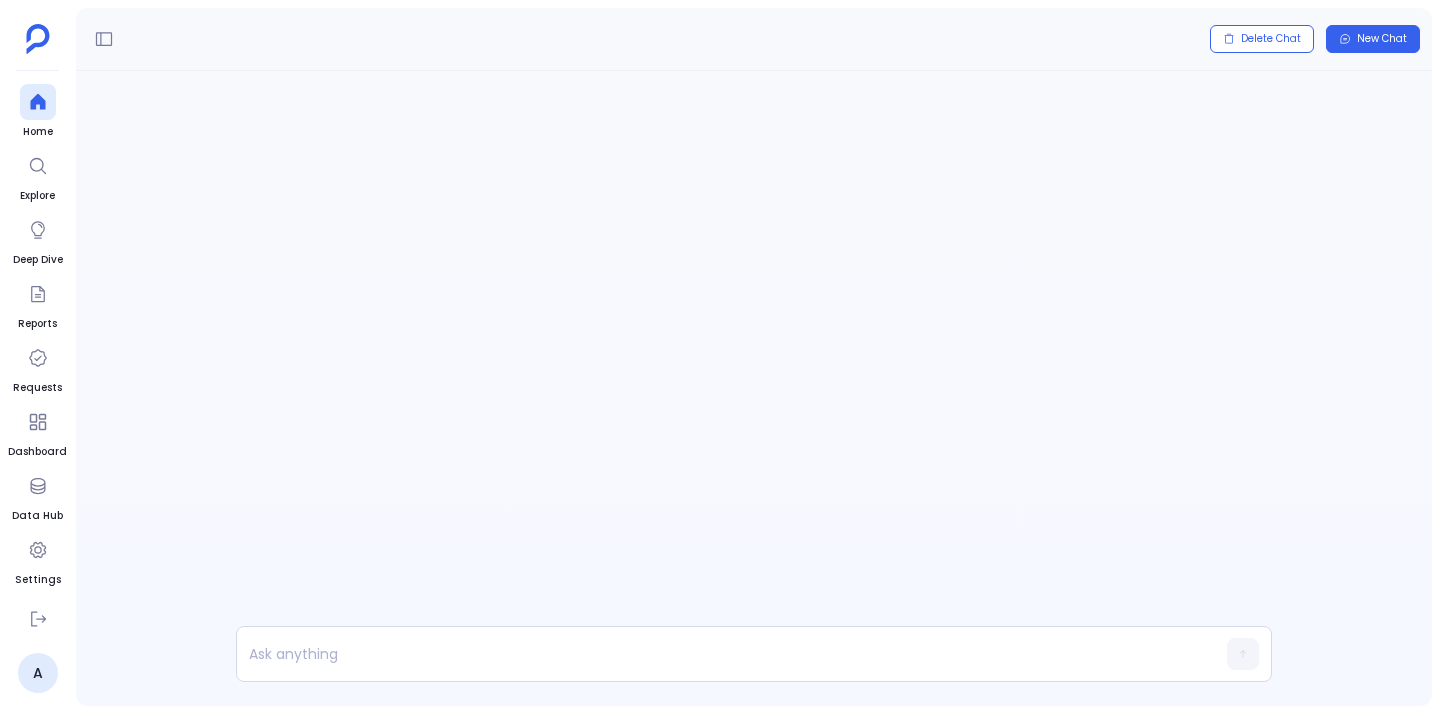 scroll, scrollTop: -11, scrollLeft: 0, axis: vertical 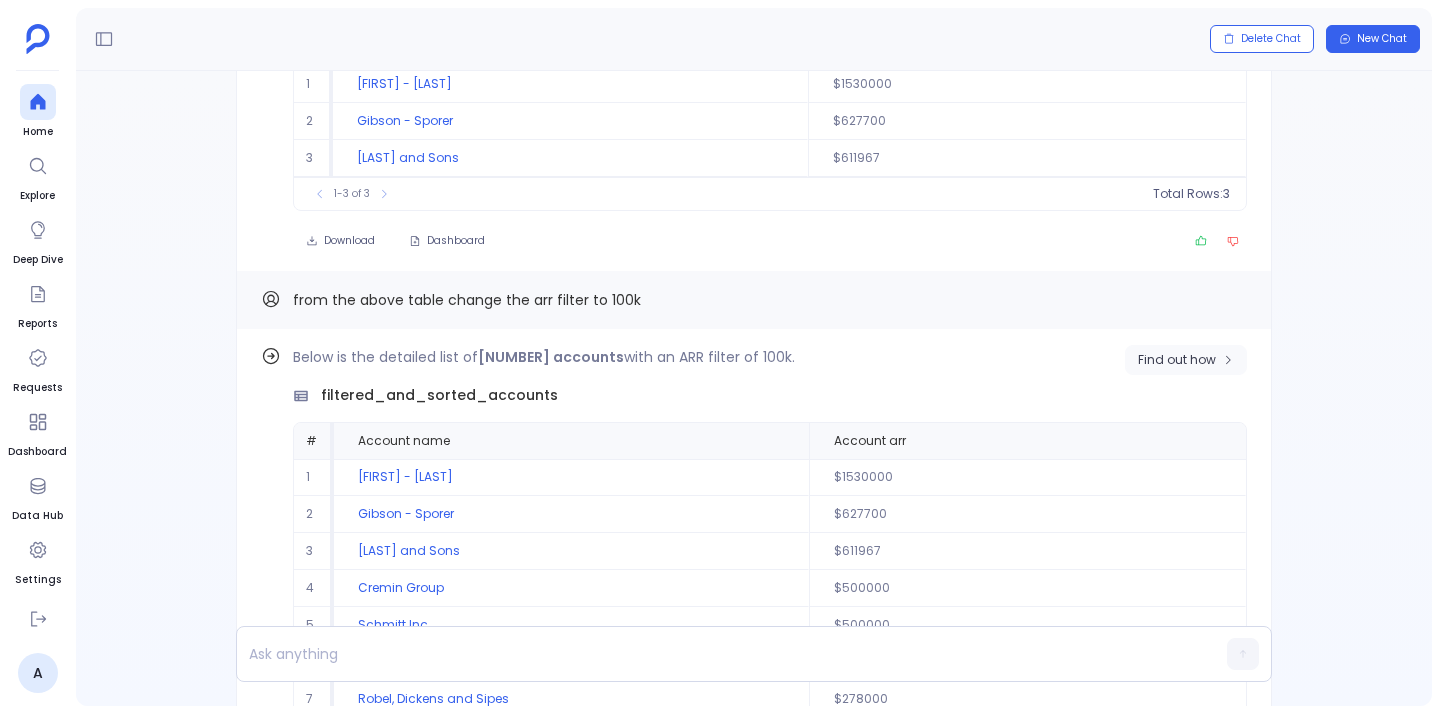 click on "Find out how" at bounding box center (1177, 360) 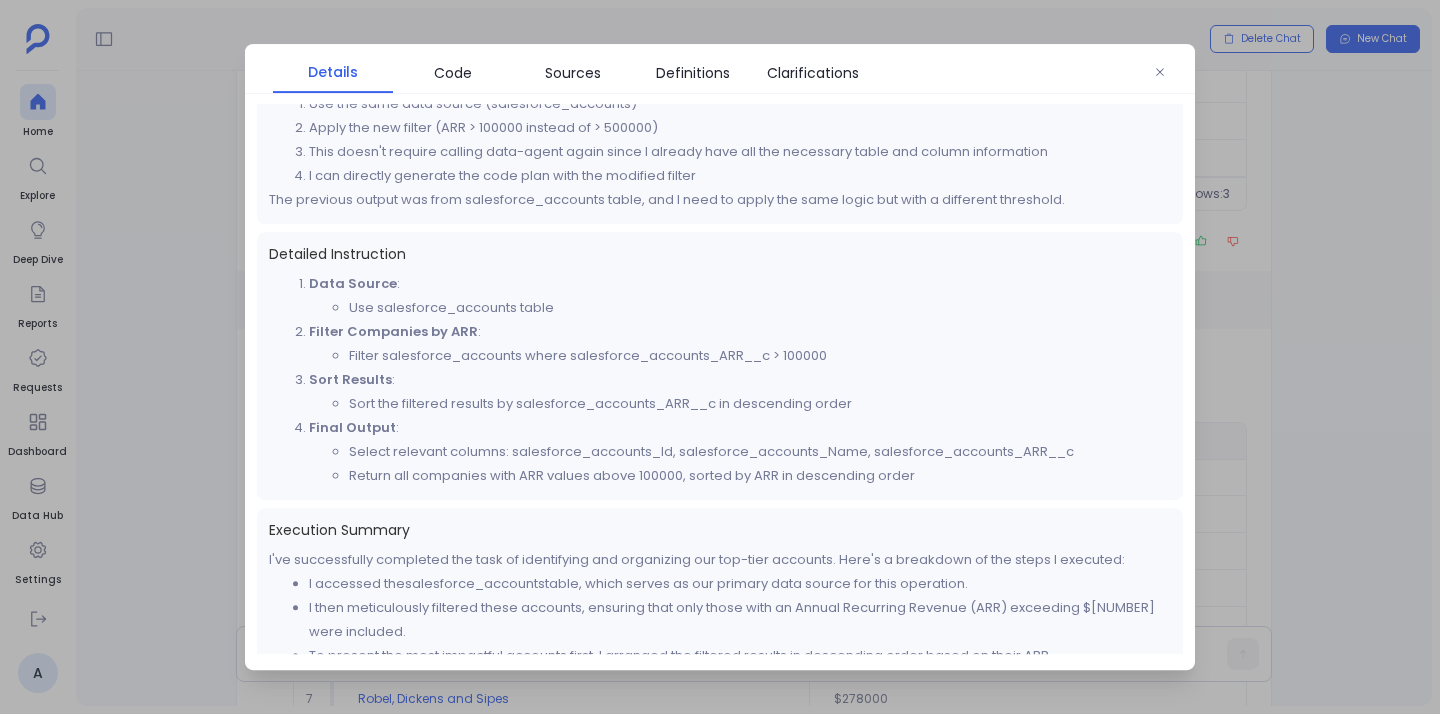 scroll, scrollTop: 0, scrollLeft: 0, axis: both 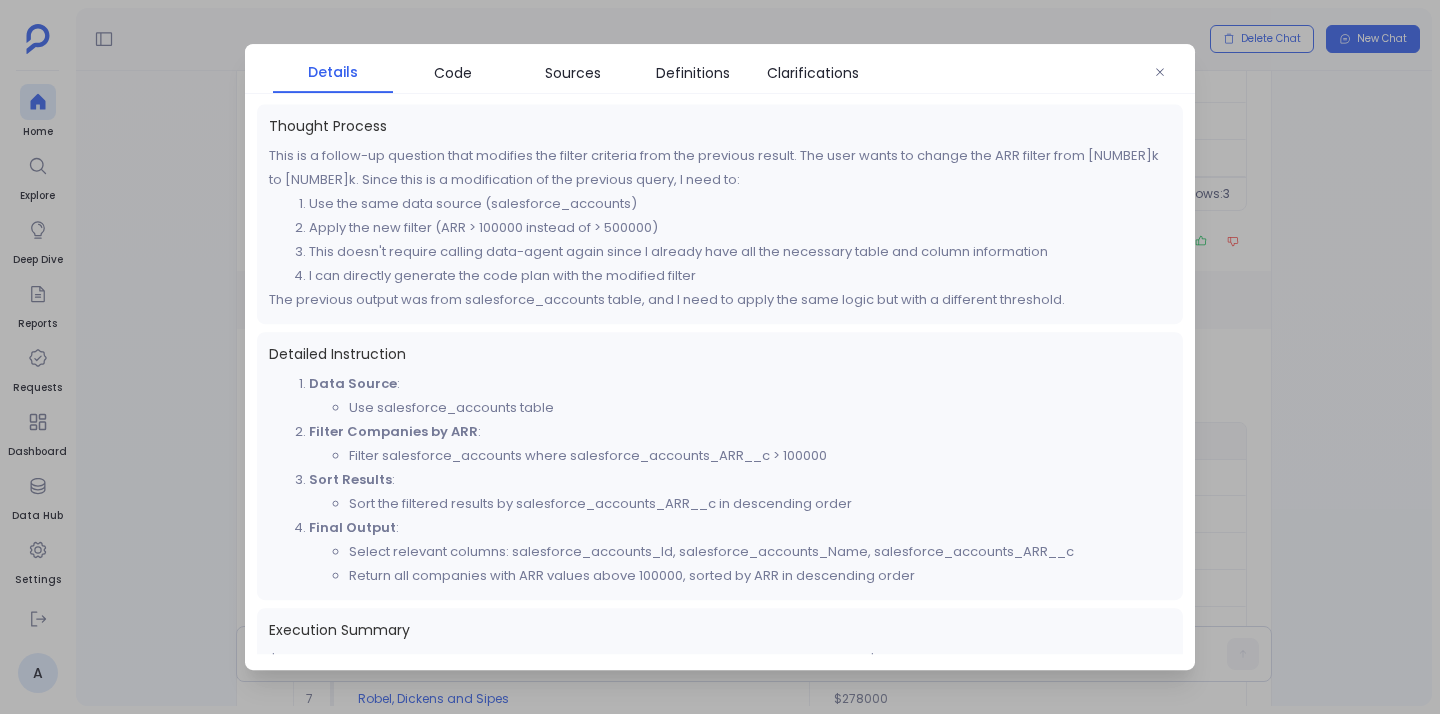 click on "Thought Process" at bounding box center [720, 126] 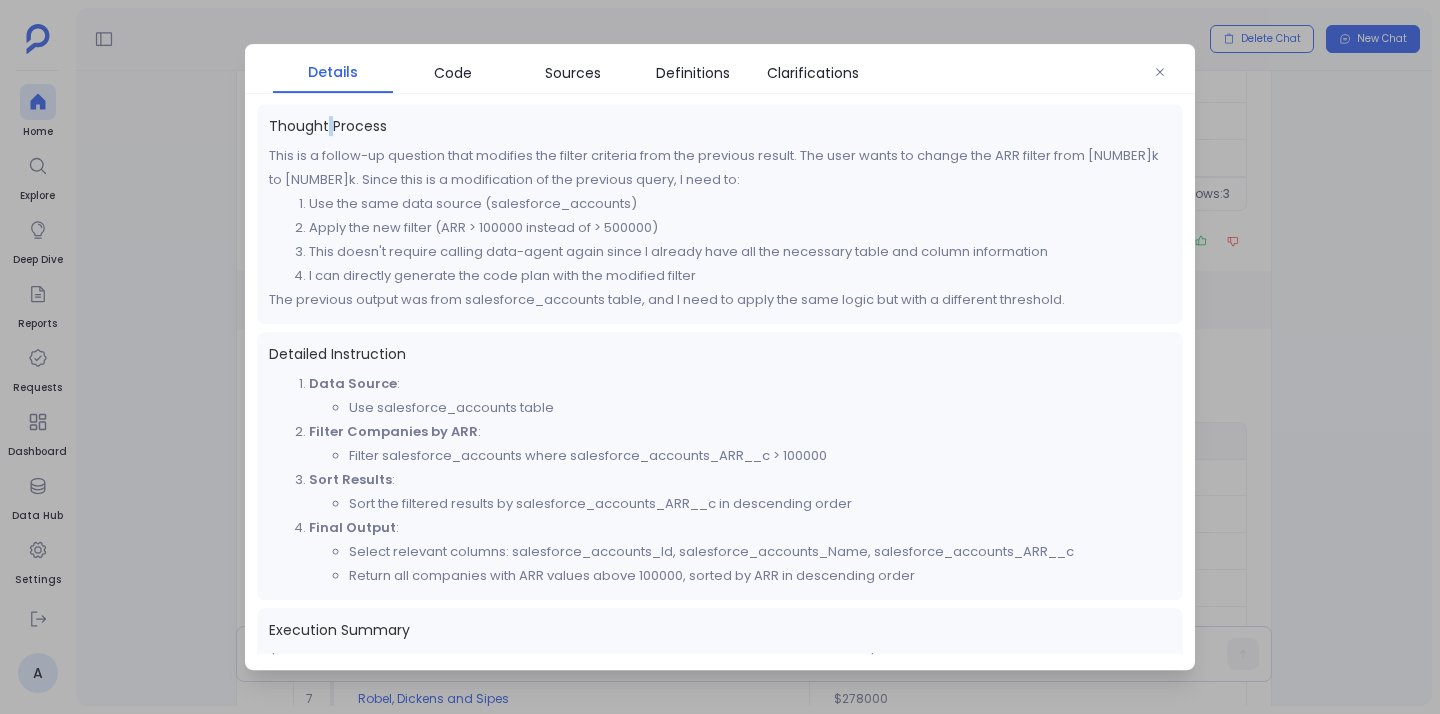 click on "Thought Process" at bounding box center (720, 126) 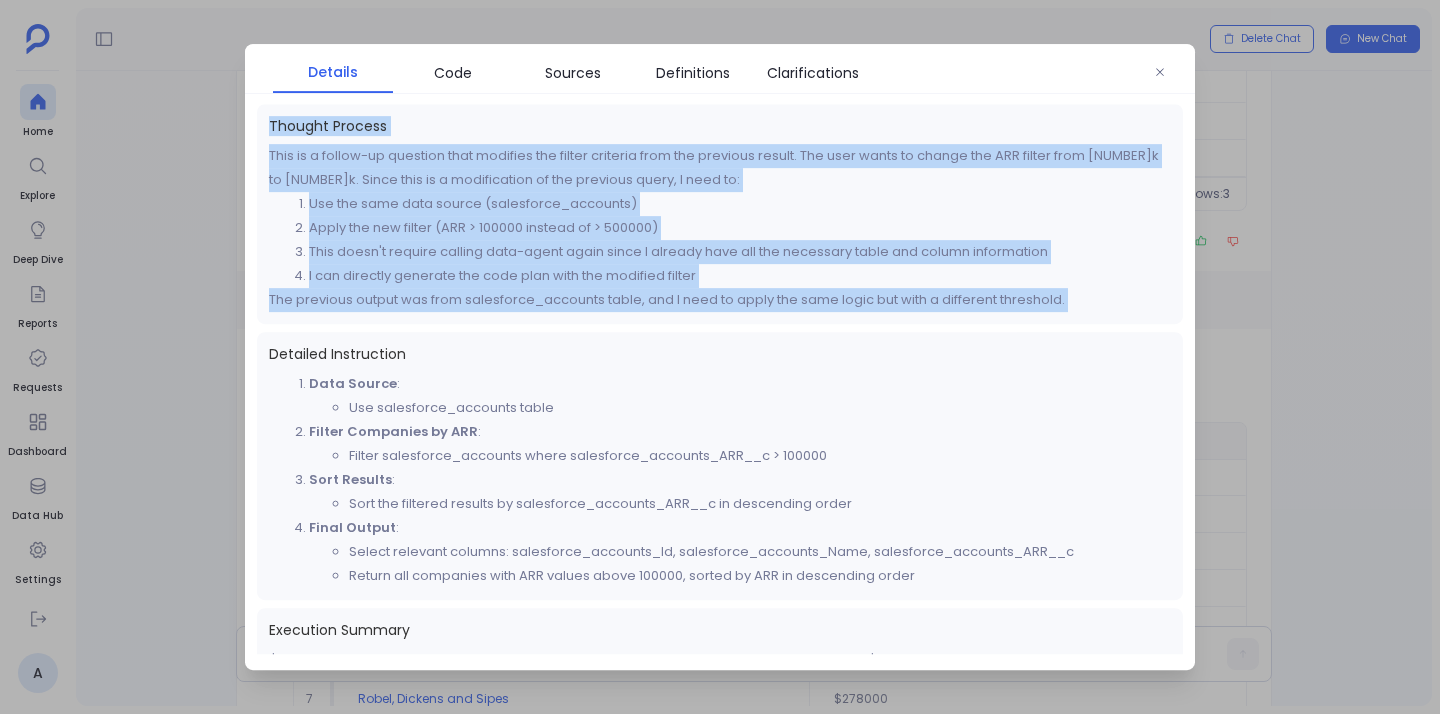 drag, startPoint x: 326, startPoint y: 132, endPoint x: 405, endPoint y: 315, distance: 199.32385 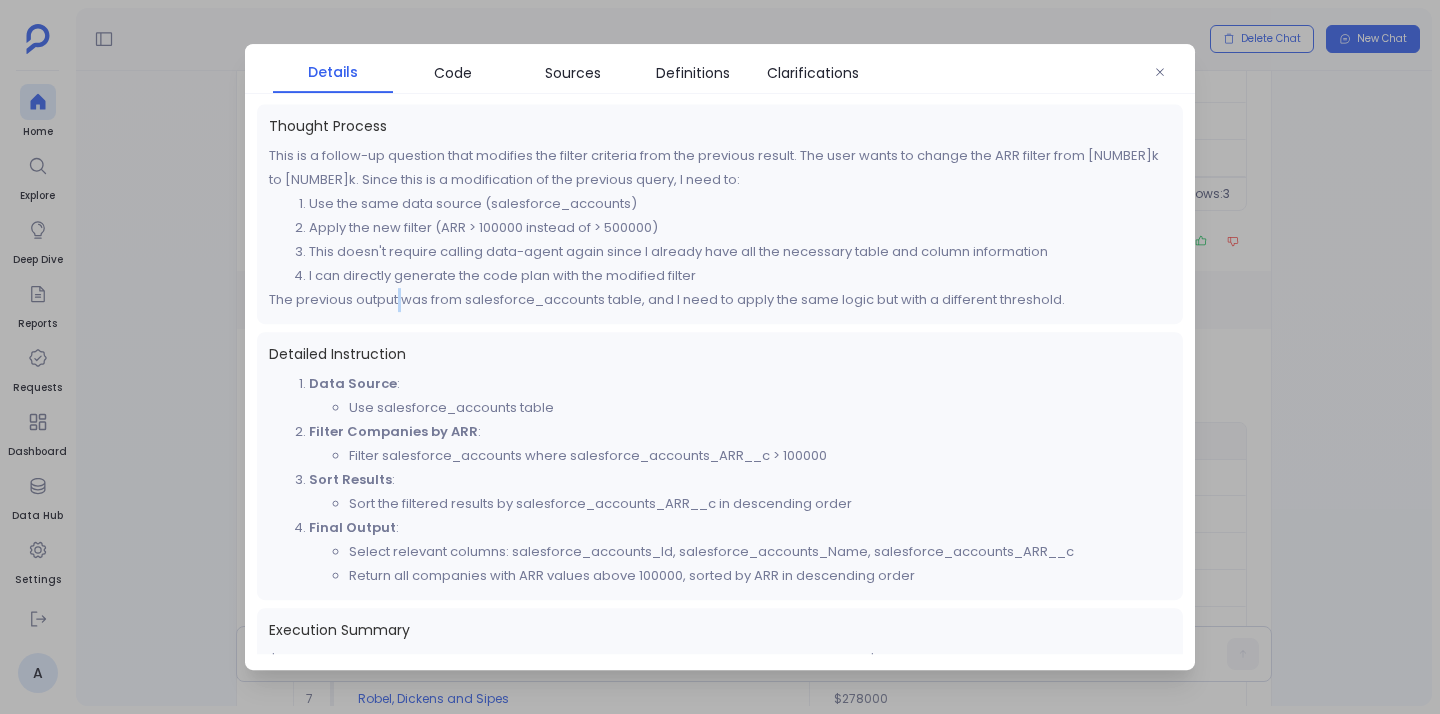 click on "The previous output was from salesforce_accounts table, and I need to apply the same logic but with a different threshold." at bounding box center [720, 300] 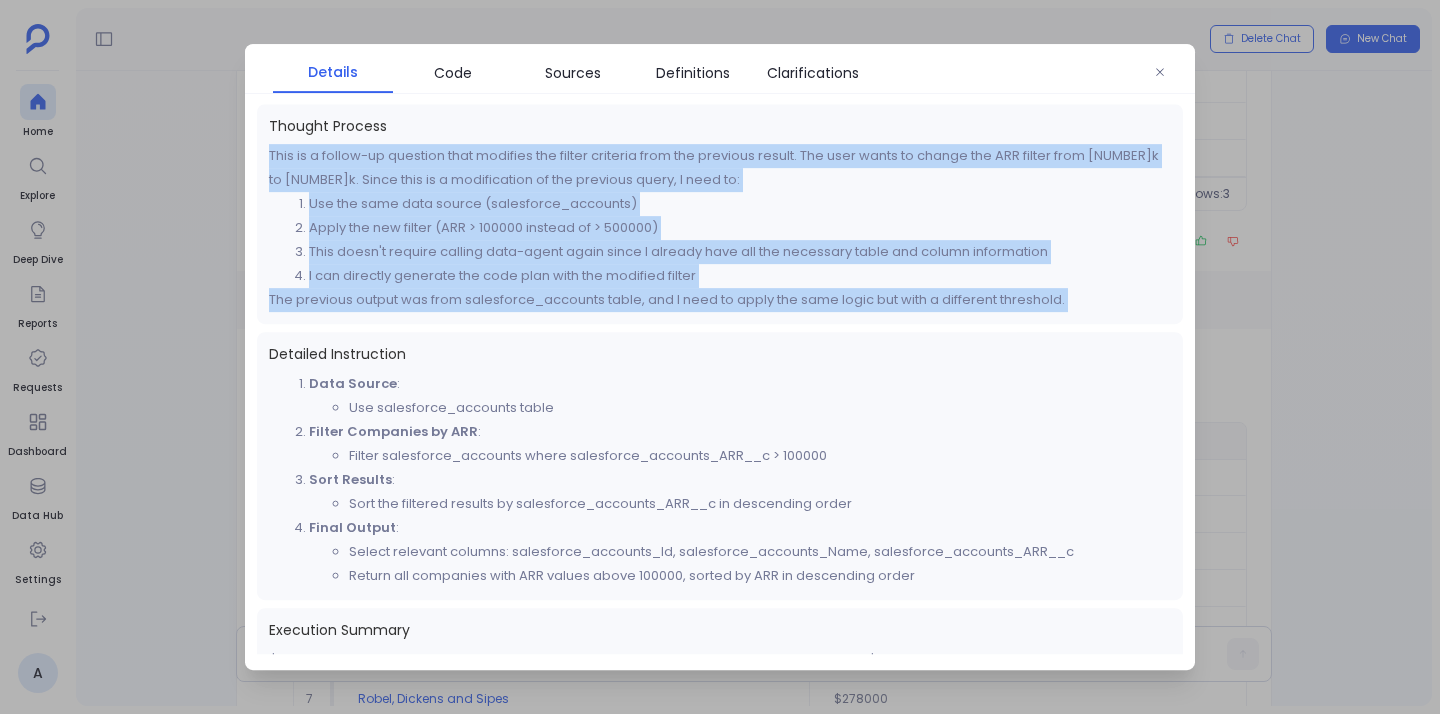 drag, startPoint x: 398, startPoint y: 302, endPoint x: 291, endPoint y: 140, distance: 194.14685 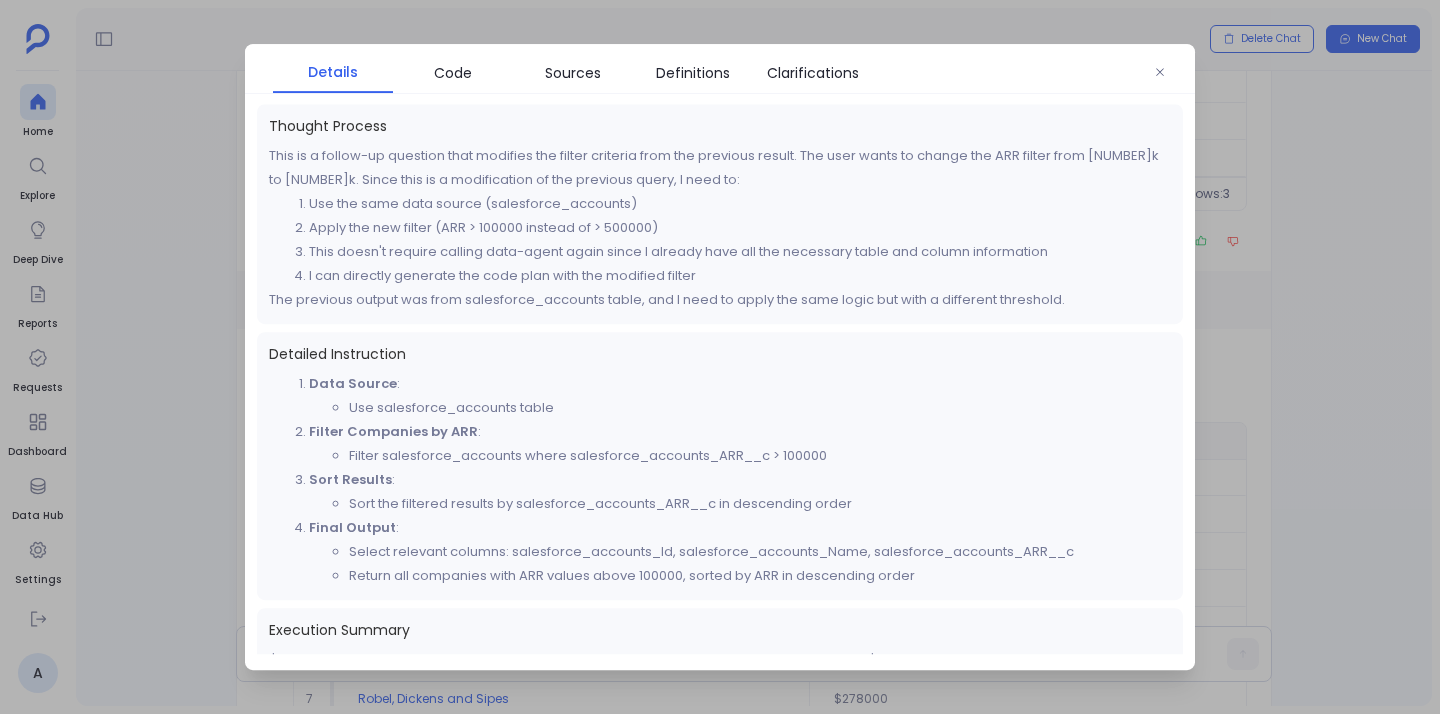 click on "Thought Process This is a follow-up question that modifies the filter criteria from the previous result. The user wants to change the ARR filter from 500k to 100k. Since this is a modification of the previous query, I need to:
Use the same data source (salesforce_accounts)
Apply the new filter (ARR > 100000 instead of > 500000)
This doesn't require calling data-agent again since I already have all the necessary table and column information
I can directly generate the code plan with the modified filter
The previous output was from salesforce_accounts table, and I need to apply the same logic but with a different threshold." at bounding box center (720, 214) 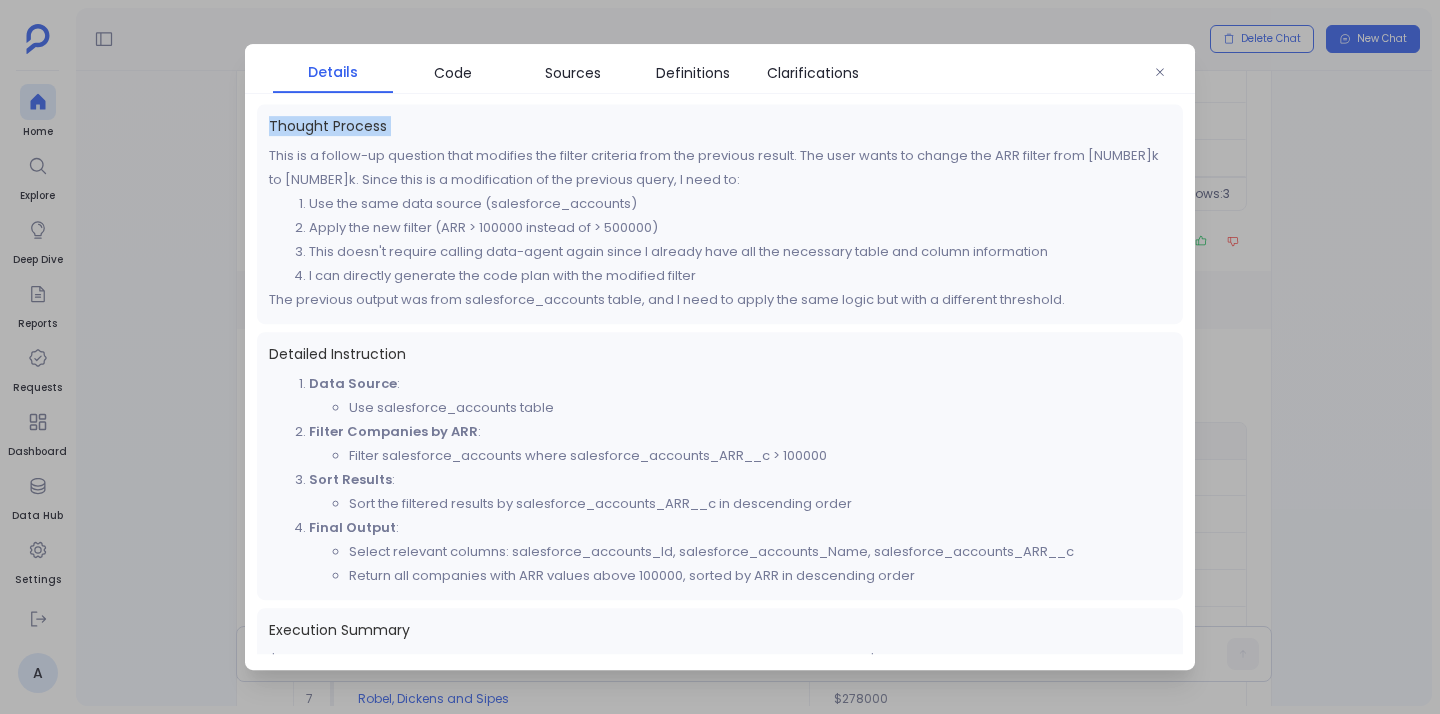 click on "Thought Process This is a follow-up question that modifies the filter criteria from the previous result. The user wants to change the ARR filter from 500k to 100k. Since this is a modification of the previous query, I need to:
Use the same data source (salesforce_accounts)
Apply the new filter (ARR > 100000 instead of > 500000)
This doesn't require calling data-agent again since I already have all the necessary table and column information
I can directly generate the code plan with the modified filter
The previous output was from salesforce_accounts table, and I need to apply the same logic but with a different threshold." at bounding box center [720, 214] 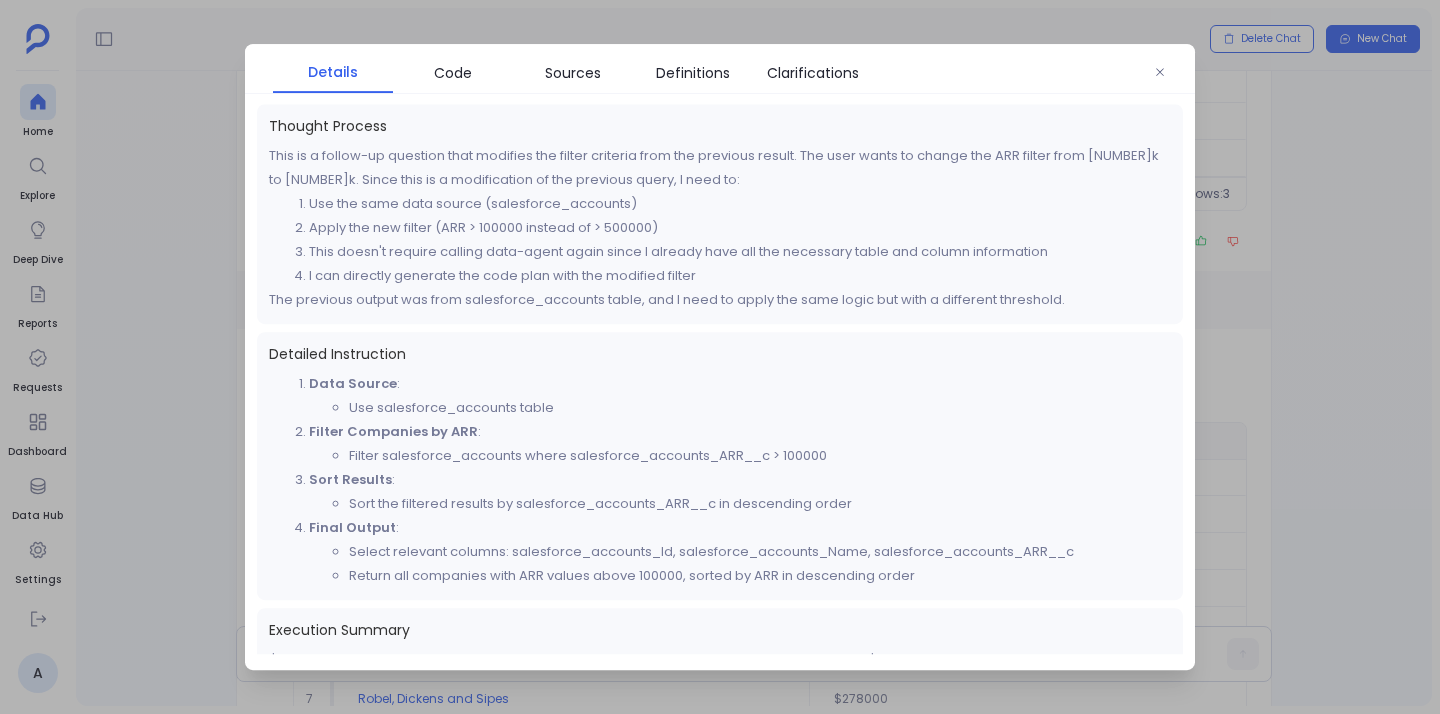 click on "This is a follow-up question that modifies the filter criteria from the previous result. The user wants to change the ARR filter from [NUMBER]k to [NUMBER]k. Since this is a modification of the previous query, I need to:" at bounding box center [720, 168] 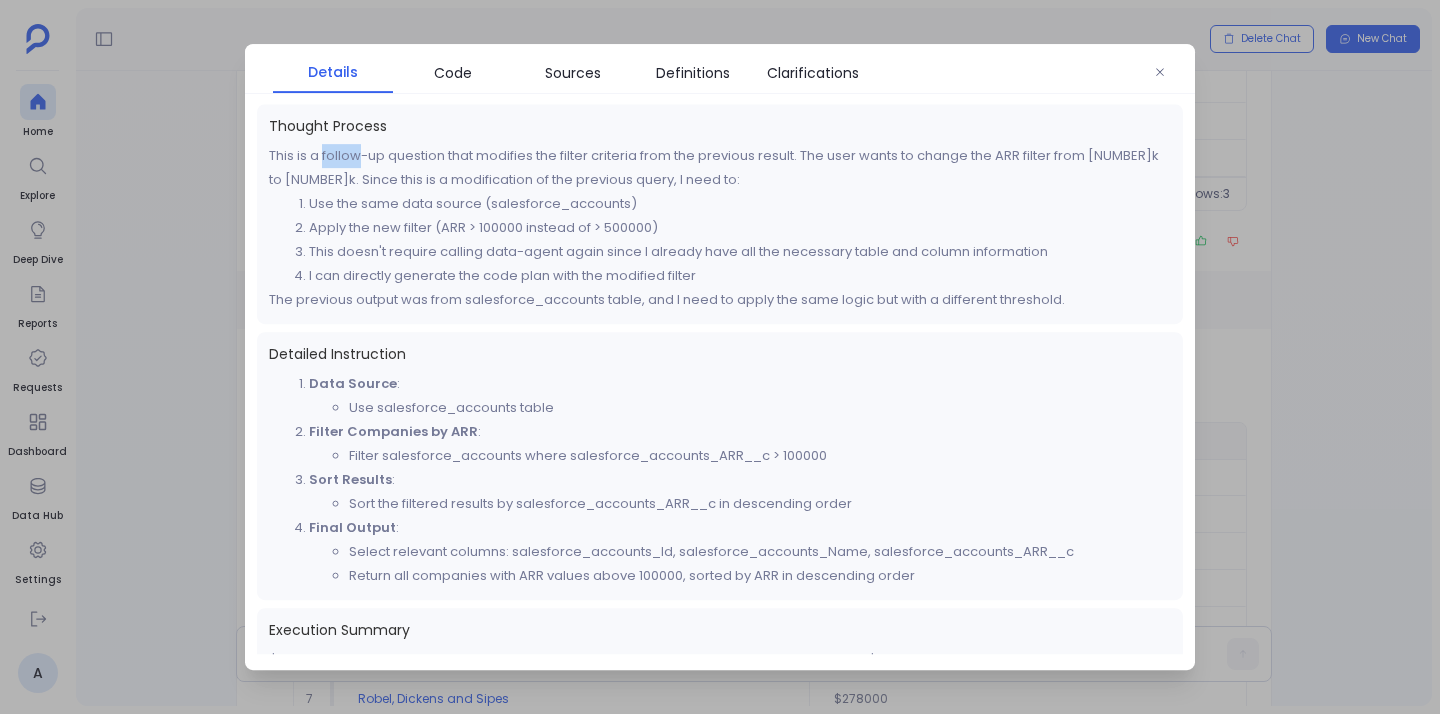 click on "This is a follow-up question that modifies the filter criteria from the previous result. The user wants to change the ARR filter from [NUMBER]k to [NUMBER]k. Since this is a modification of the previous query, I need to:" at bounding box center [720, 168] 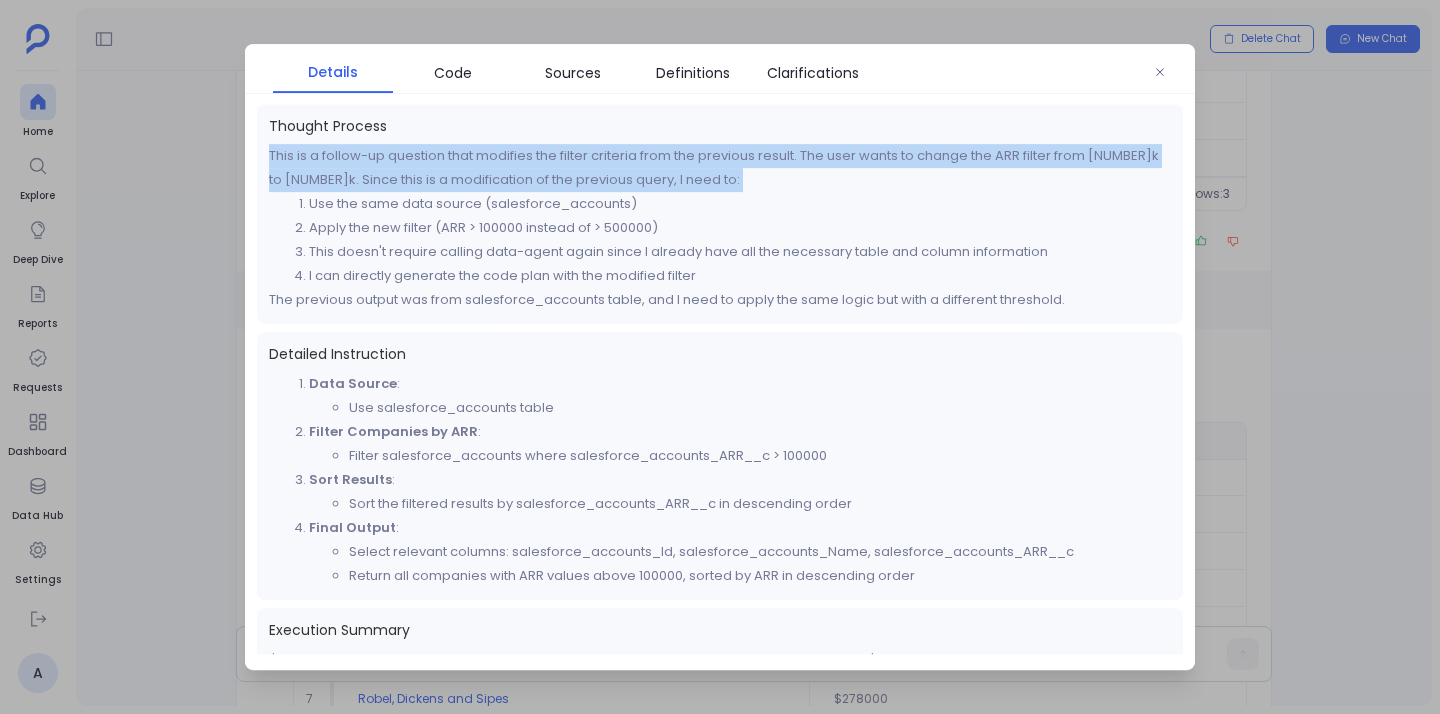 click on "This is a follow-up question that modifies the filter criteria from the previous result. The user wants to change the ARR filter from [NUMBER]k to [NUMBER]k. Since this is a modification of the previous query, I need to:" at bounding box center [720, 168] 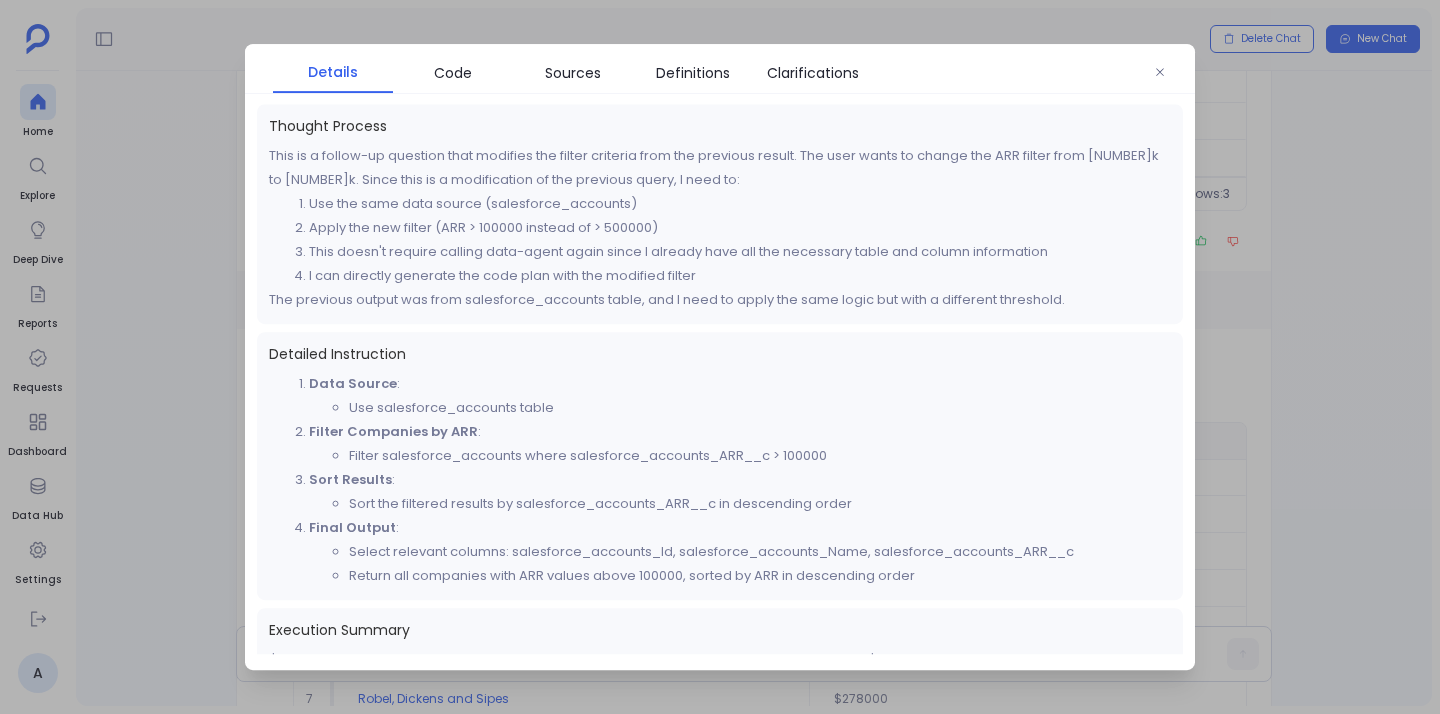 click on "Use the same data source (salesforce_accounts)" at bounding box center [740, 204] 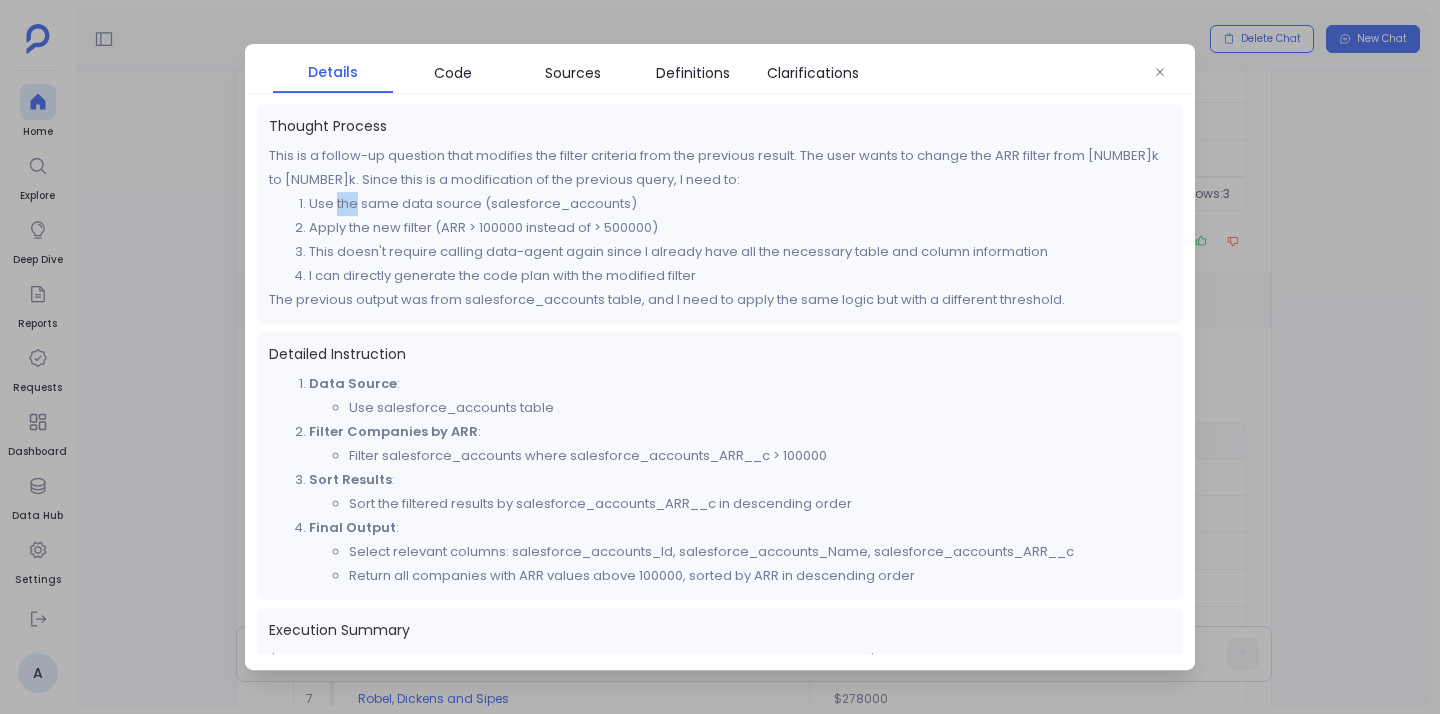 click on "Use the same data source (salesforce_accounts)" at bounding box center (740, 204) 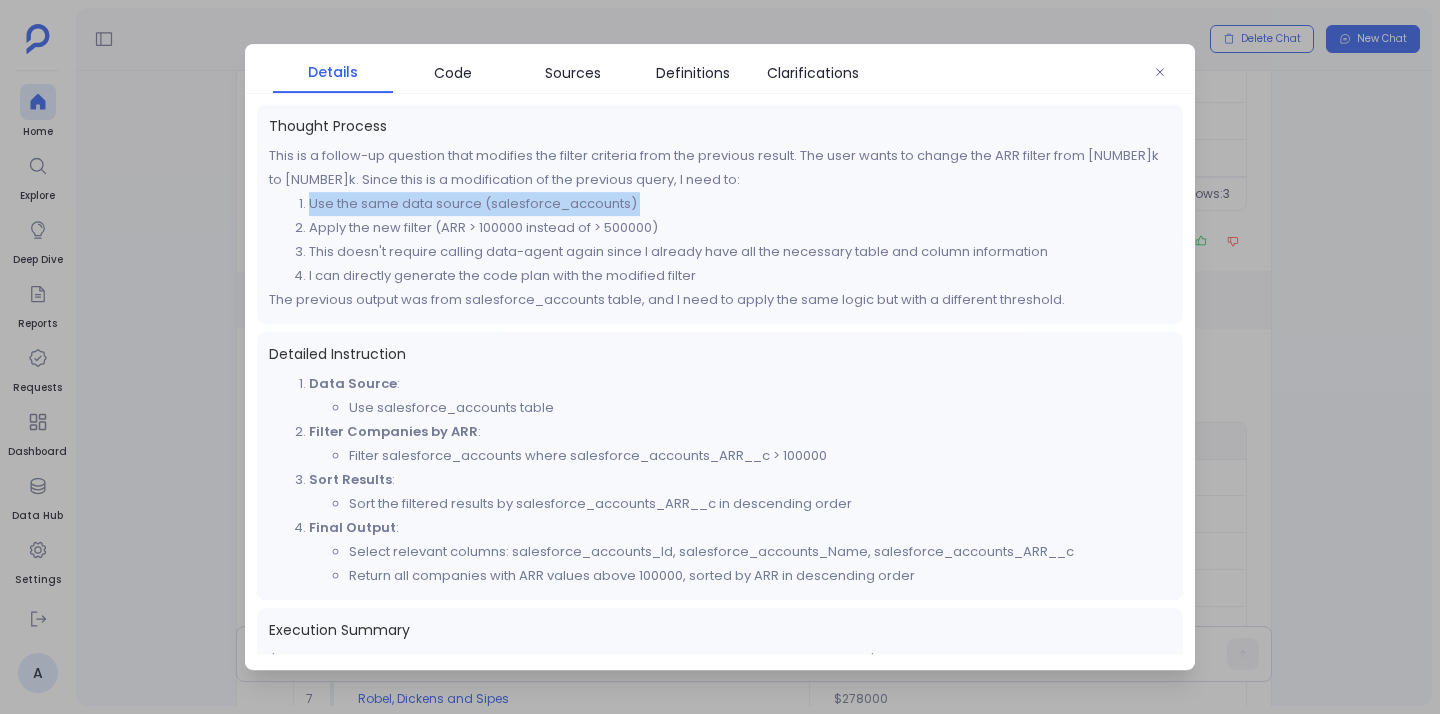 click on "Use the same data source (salesforce_accounts)" at bounding box center [740, 204] 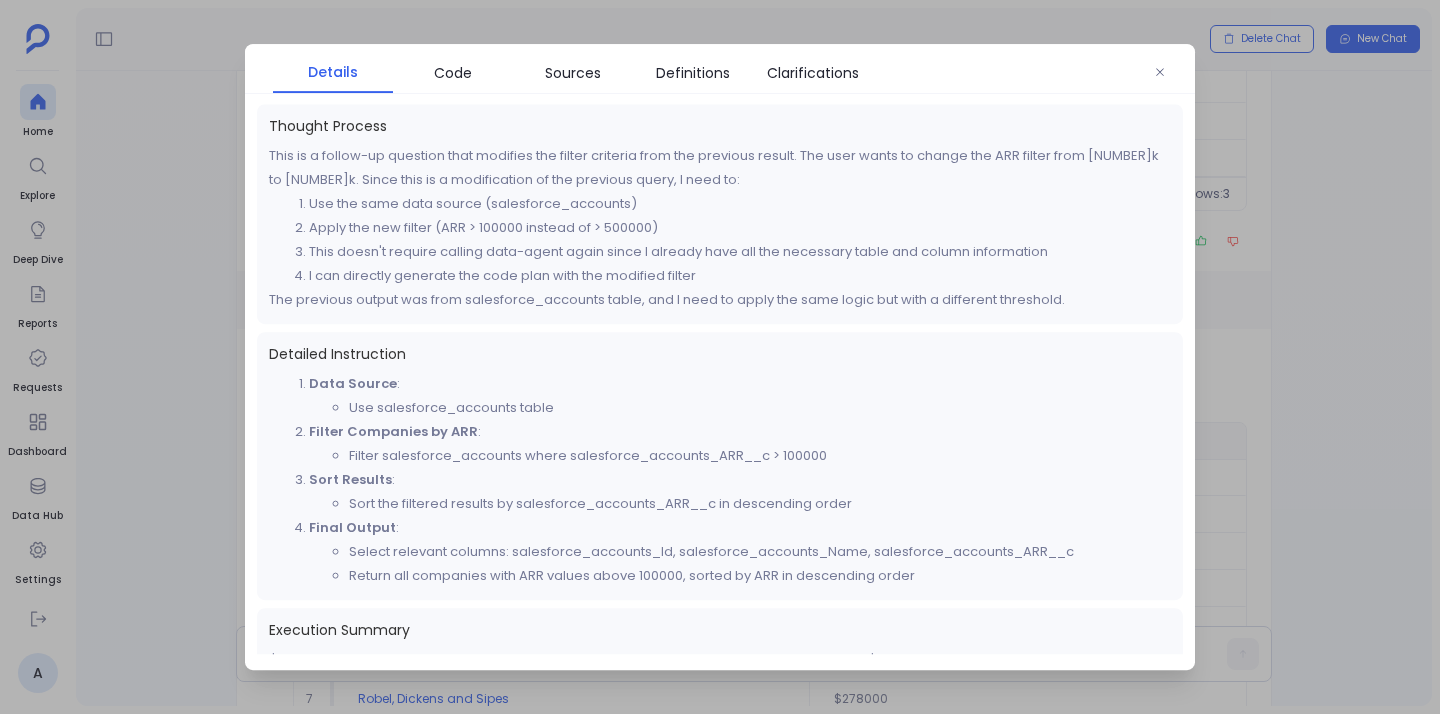 click on "Apply the new filter (ARR > 100000 instead of > 500000)" at bounding box center [740, 228] 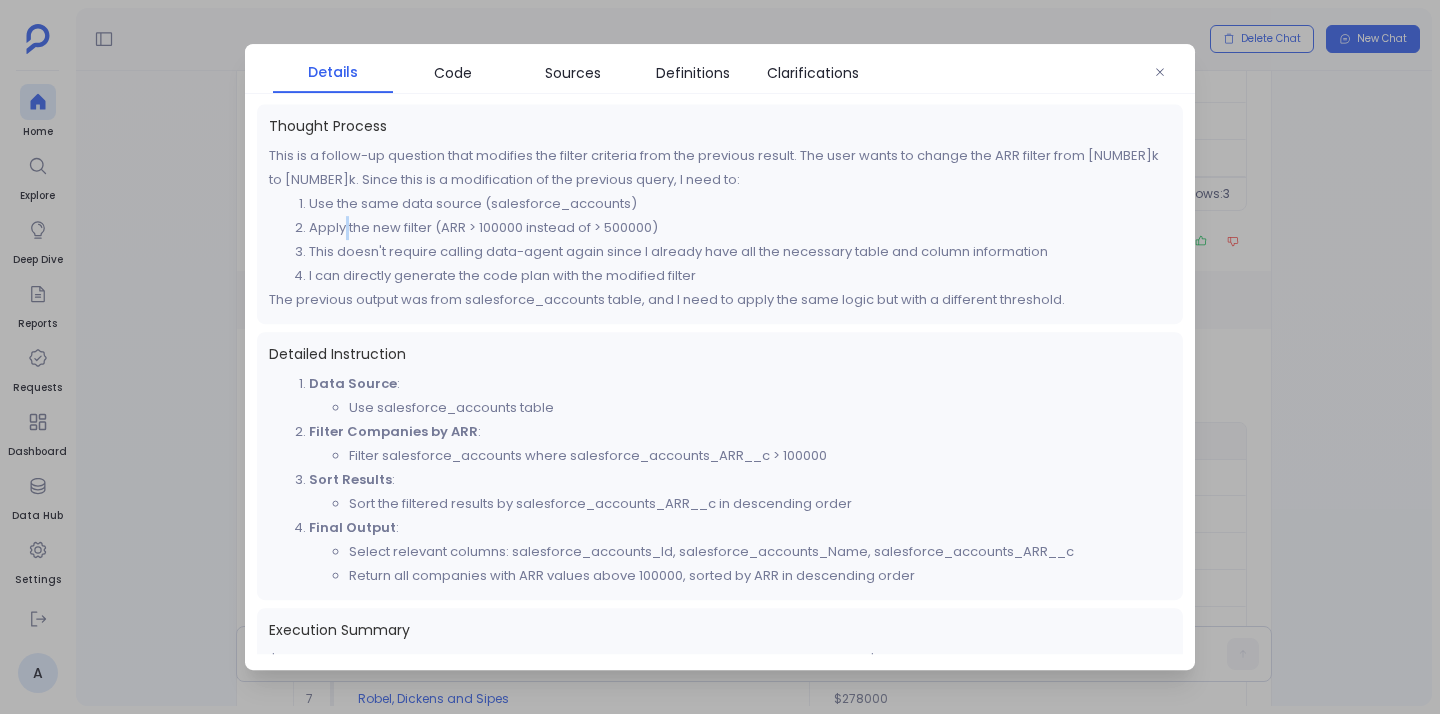 click on "Apply the new filter (ARR > 100000 instead of > 500000)" at bounding box center (740, 228) 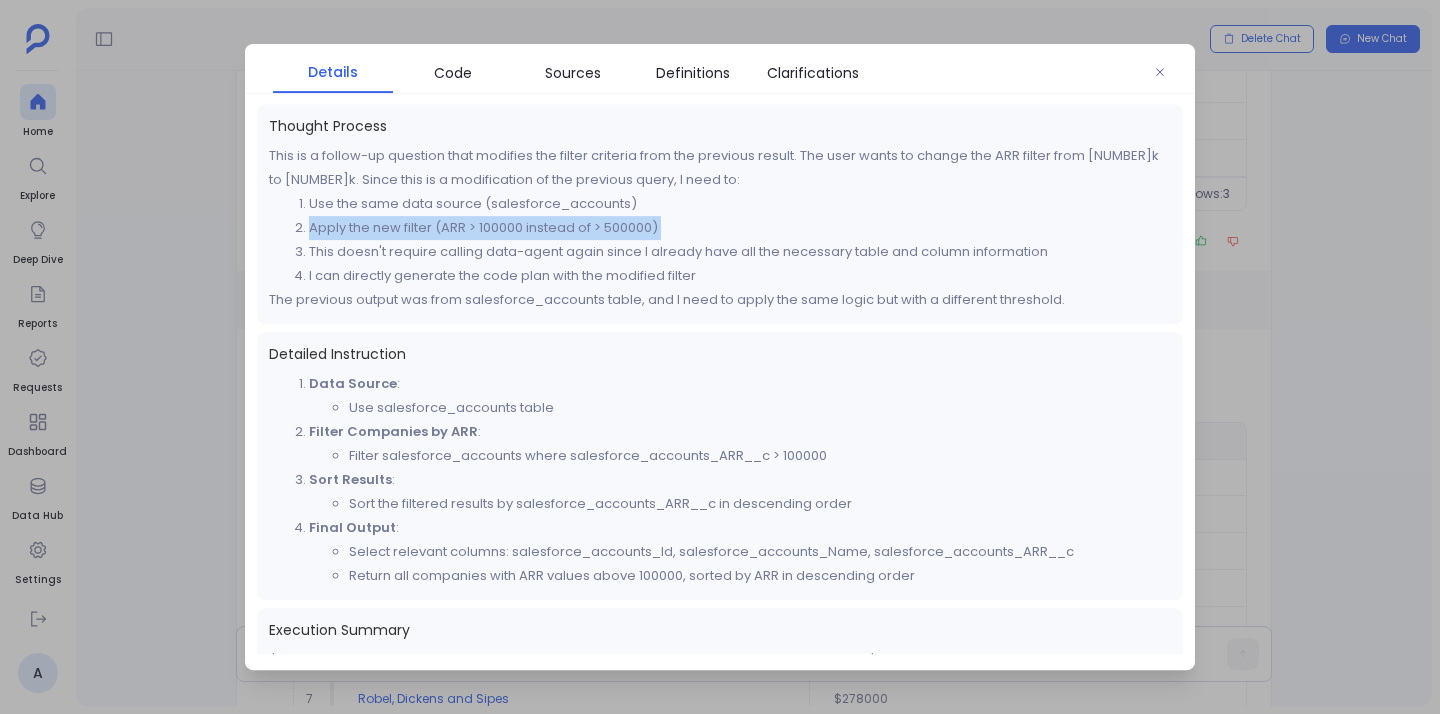 click on "Apply the new filter (ARR > 100000 instead of > 500000)" at bounding box center [740, 228] 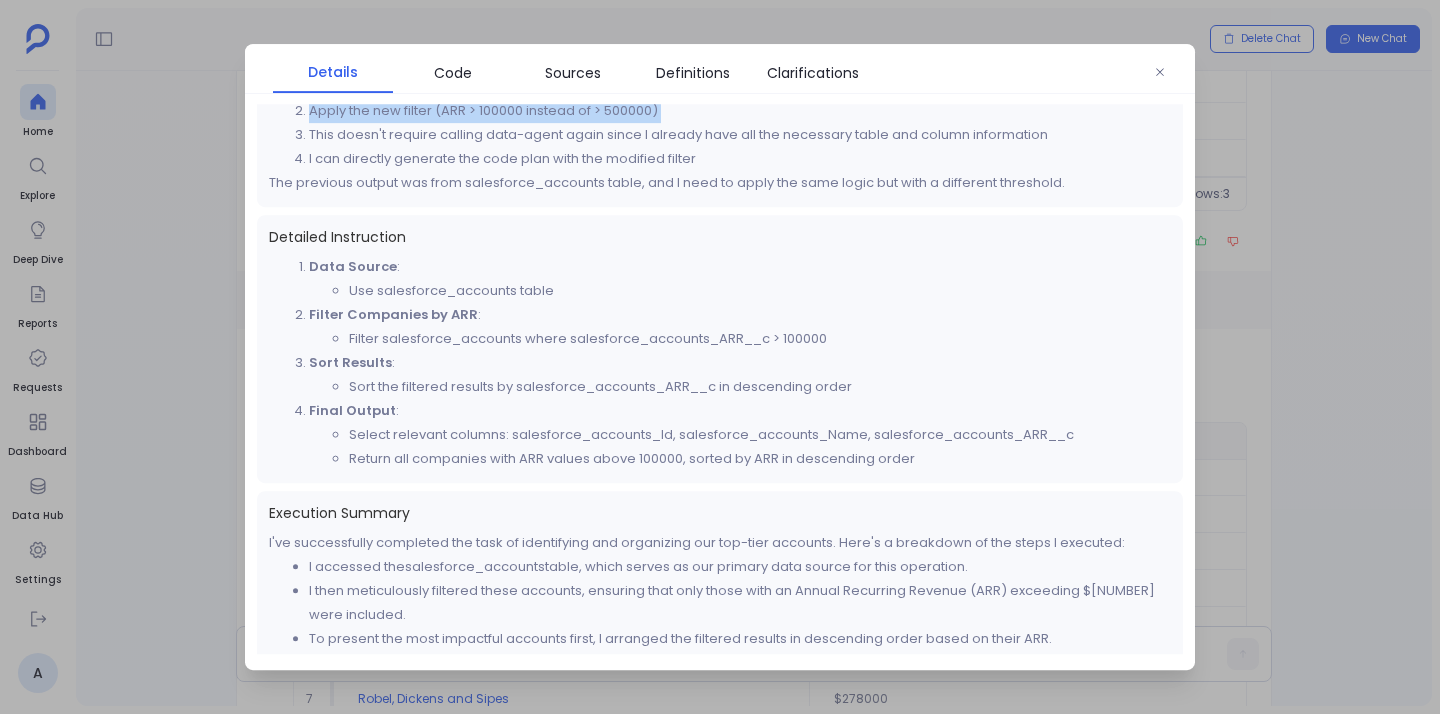 scroll, scrollTop: 119, scrollLeft: 0, axis: vertical 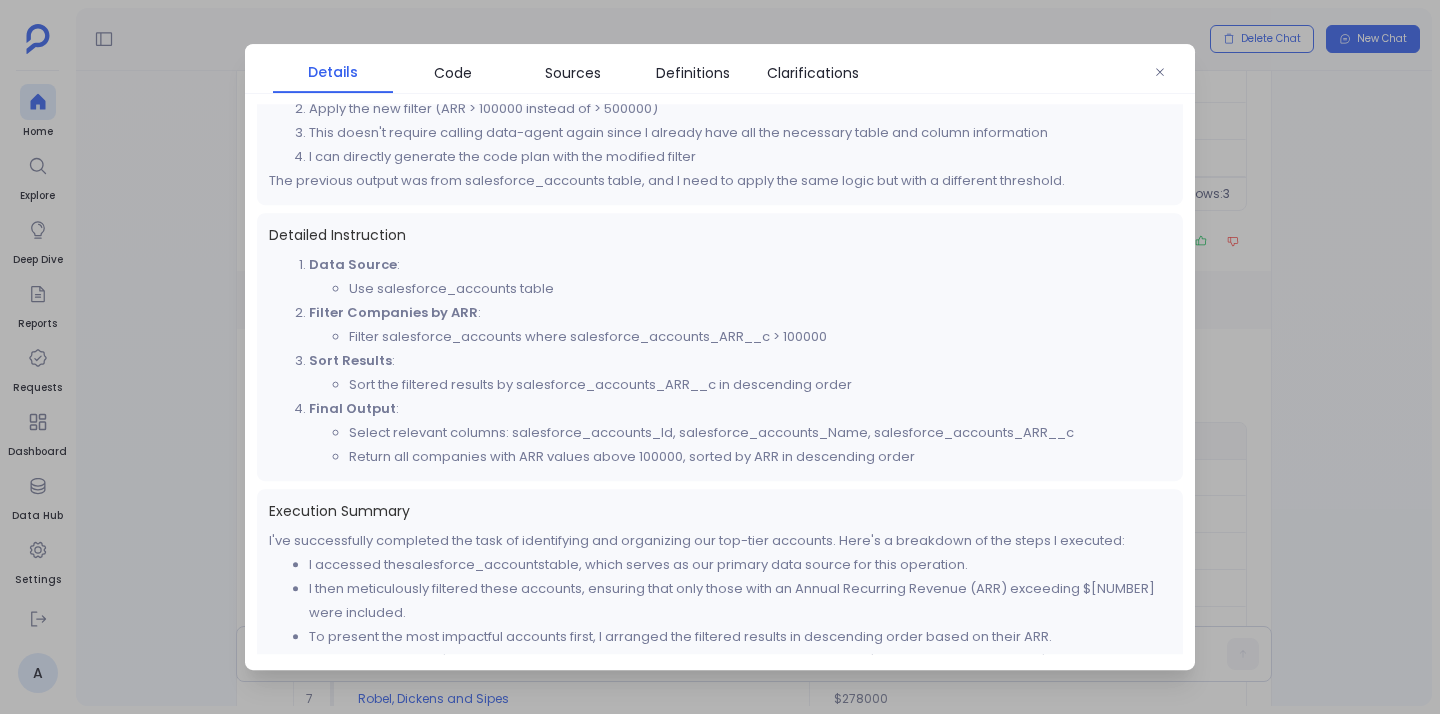 click on "Detailed Instruction" at bounding box center [720, 235] 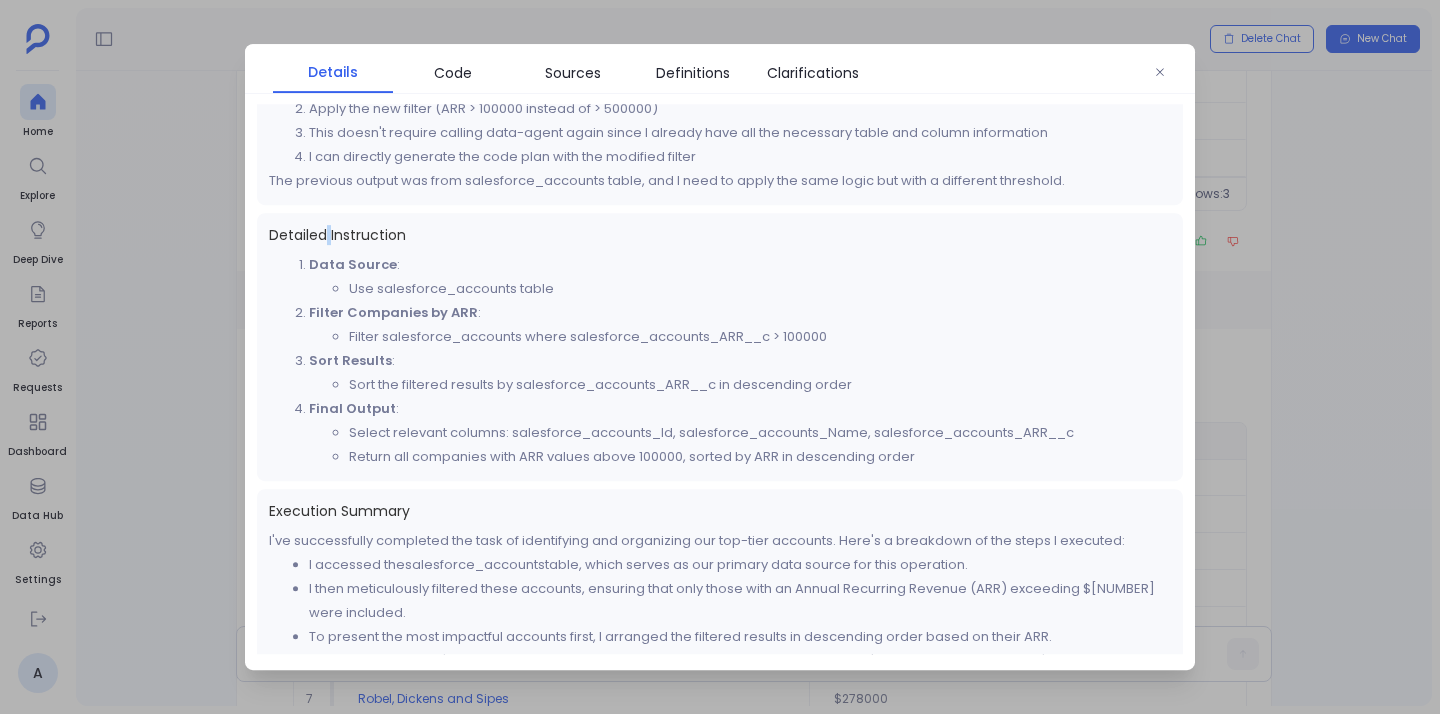click on "Detailed Instruction" at bounding box center (720, 235) 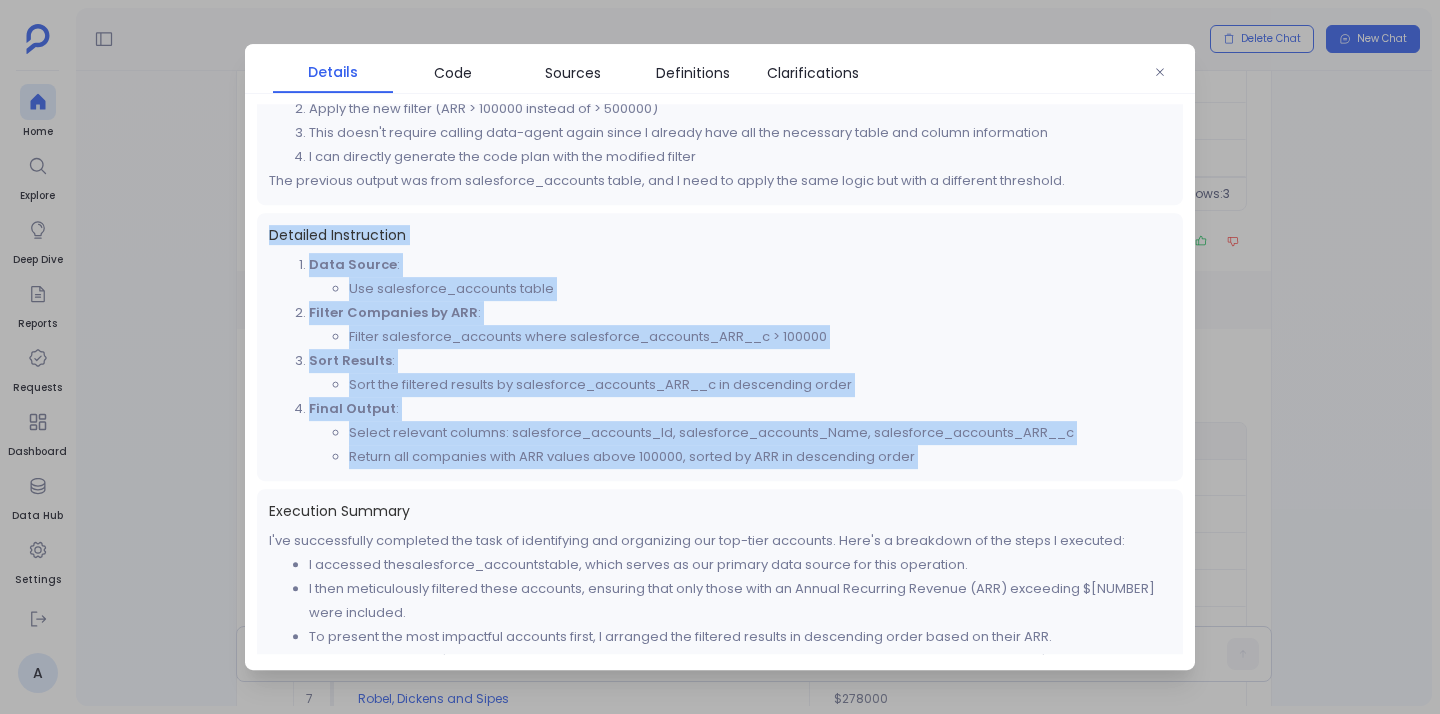 drag, startPoint x: 327, startPoint y: 238, endPoint x: 551, endPoint y: 448, distance: 307.04398 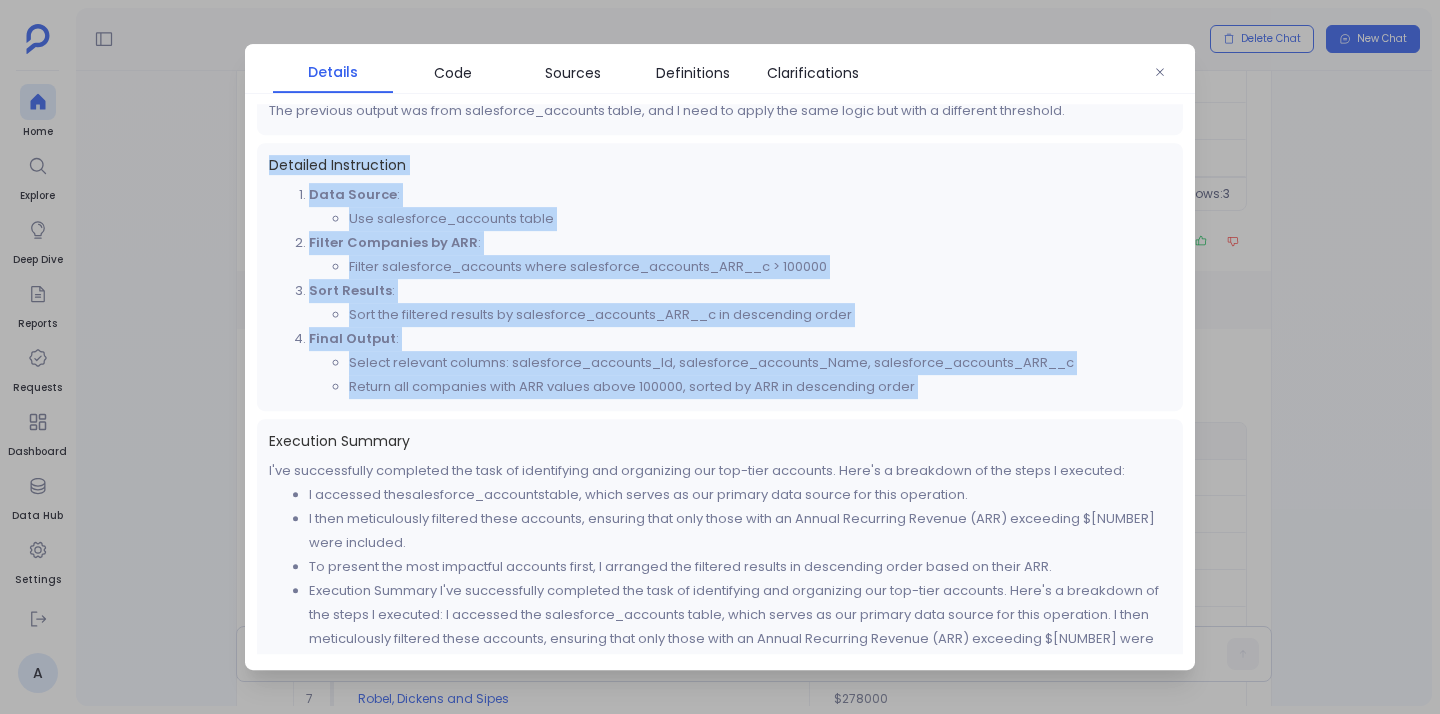 scroll, scrollTop: 198, scrollLeft: 0, axis: vertical 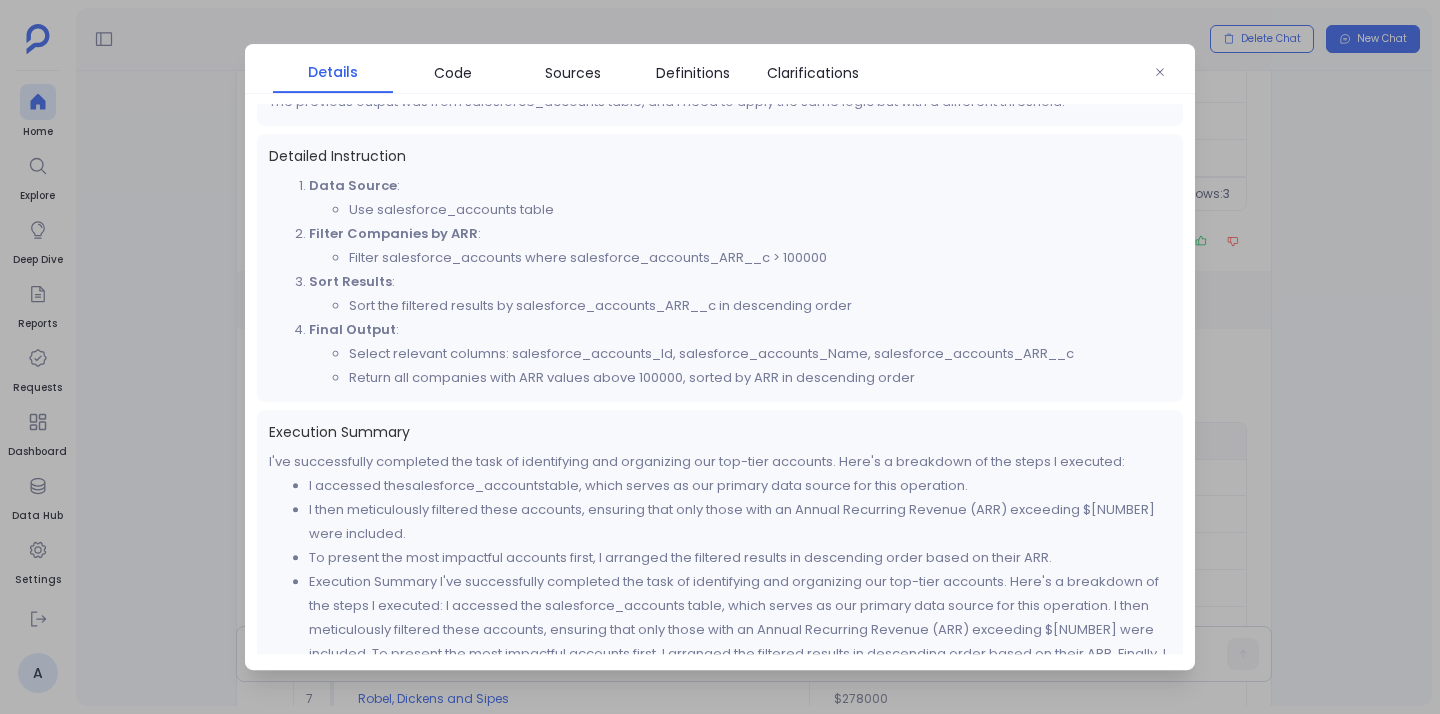 click on "Execution Summary" at bounding box center [720, 432] 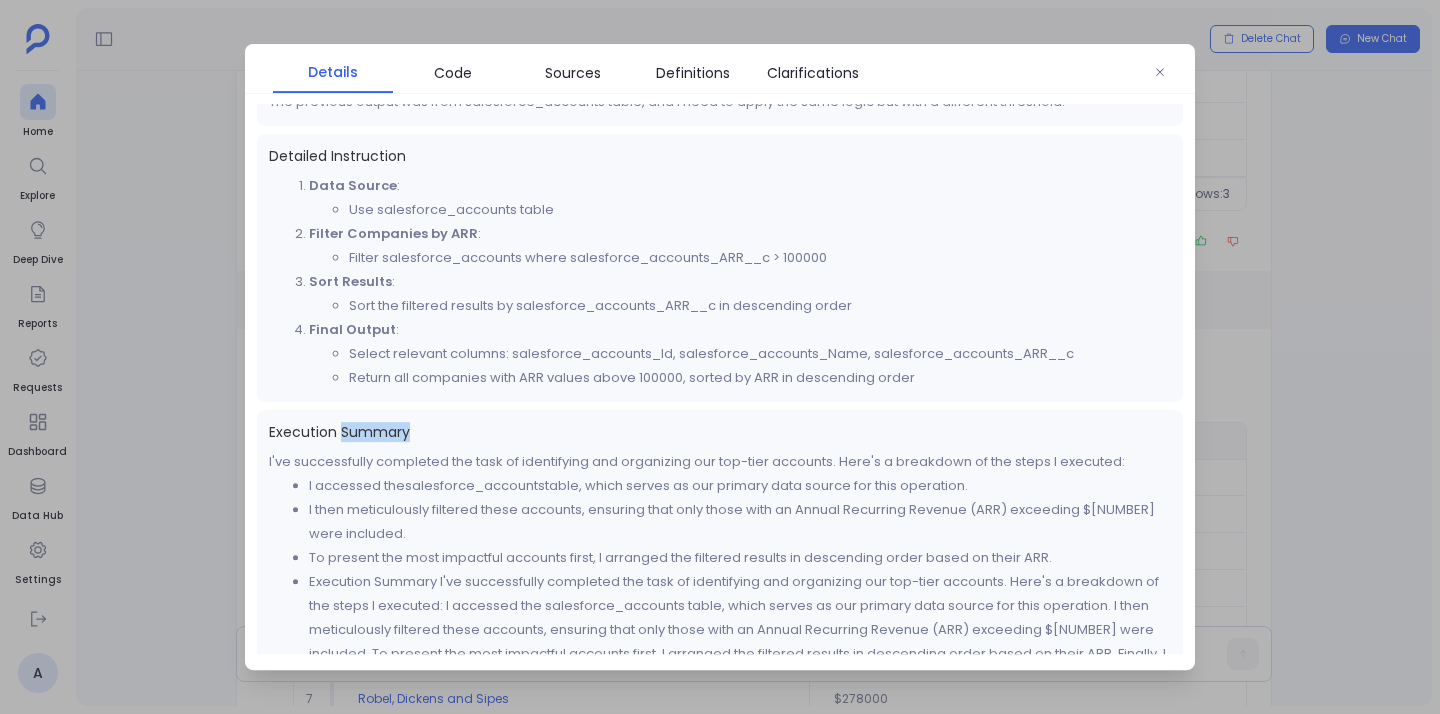 click on "Execution Summary" at bounding box center [720, 432] 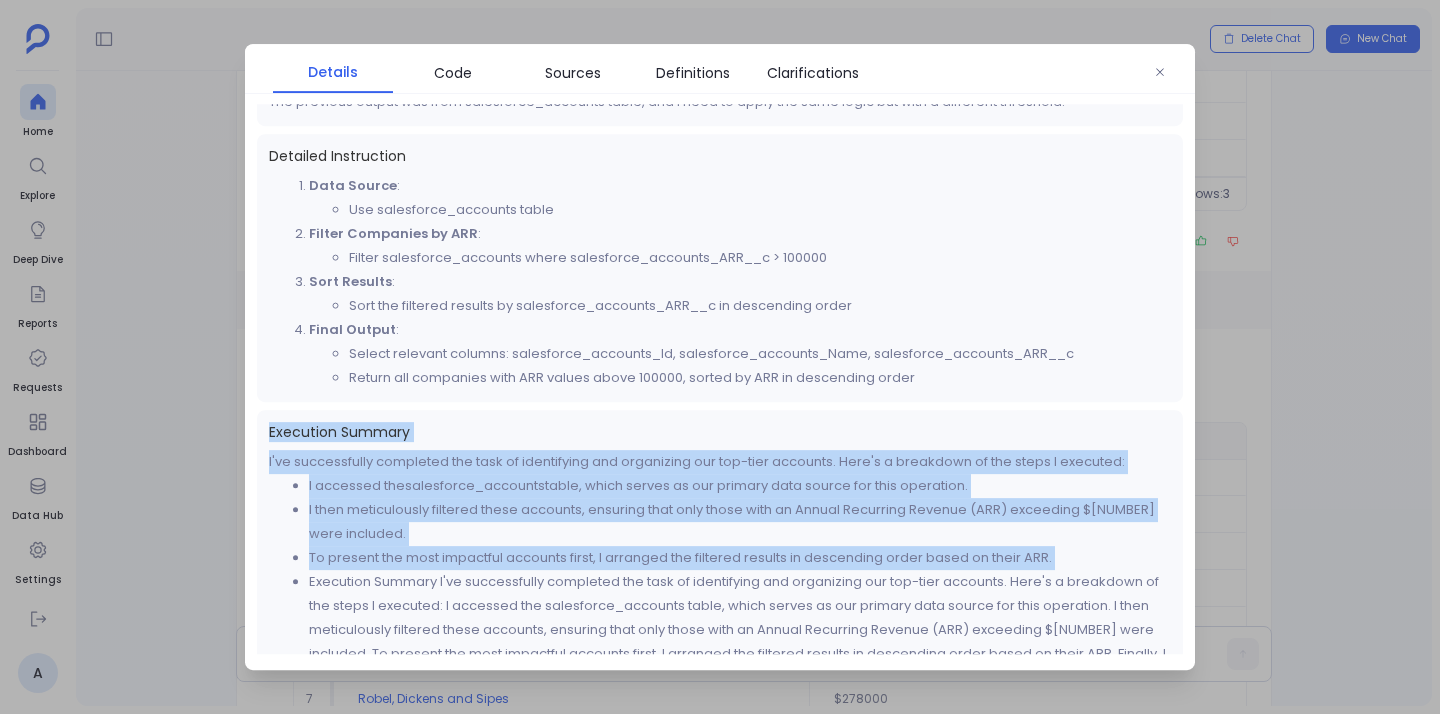 drag, startPoint x: 367, startPoint y: 436, endPoint x: 409, endPoint y: 560, distance: 130.91983 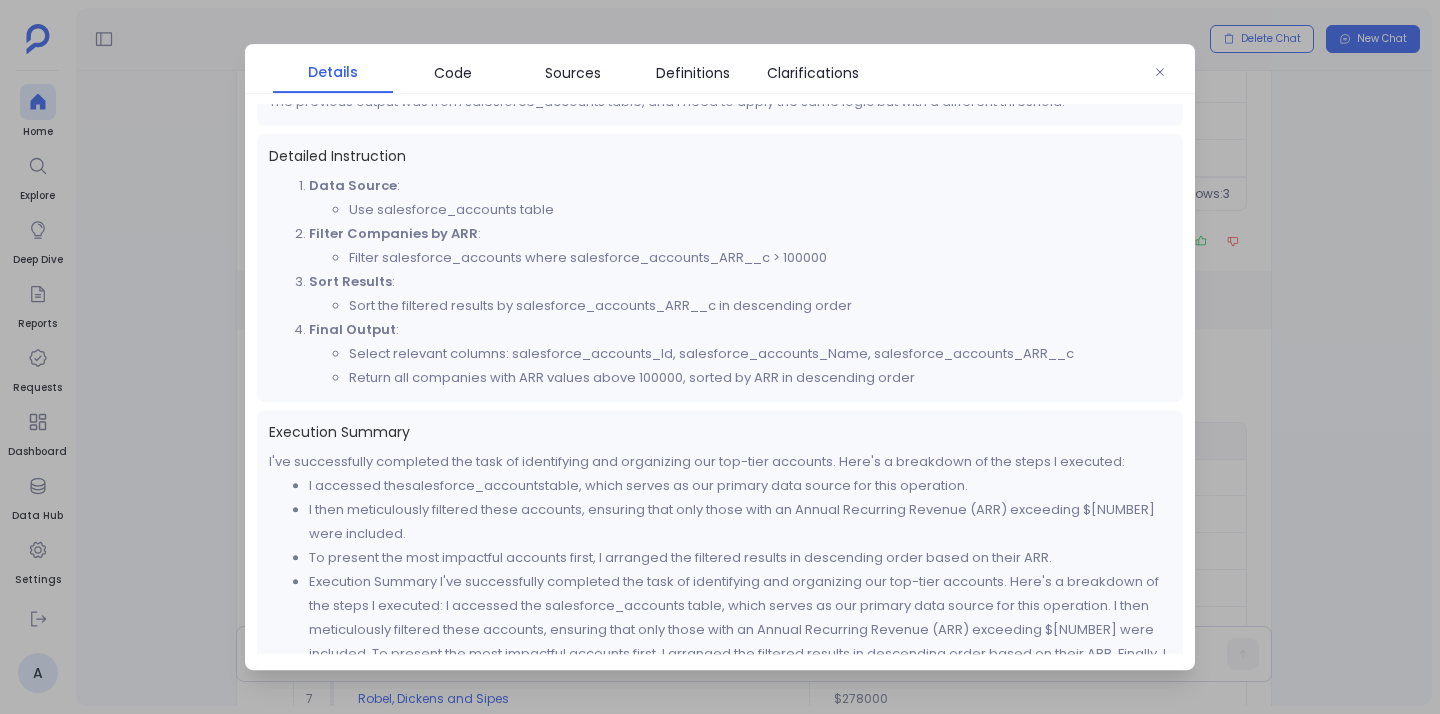 click on "The final output contains 73 rows, representing all companies that meet our specified ARR criteria, sorted for immediate insight." at bounding box center [720, 750] 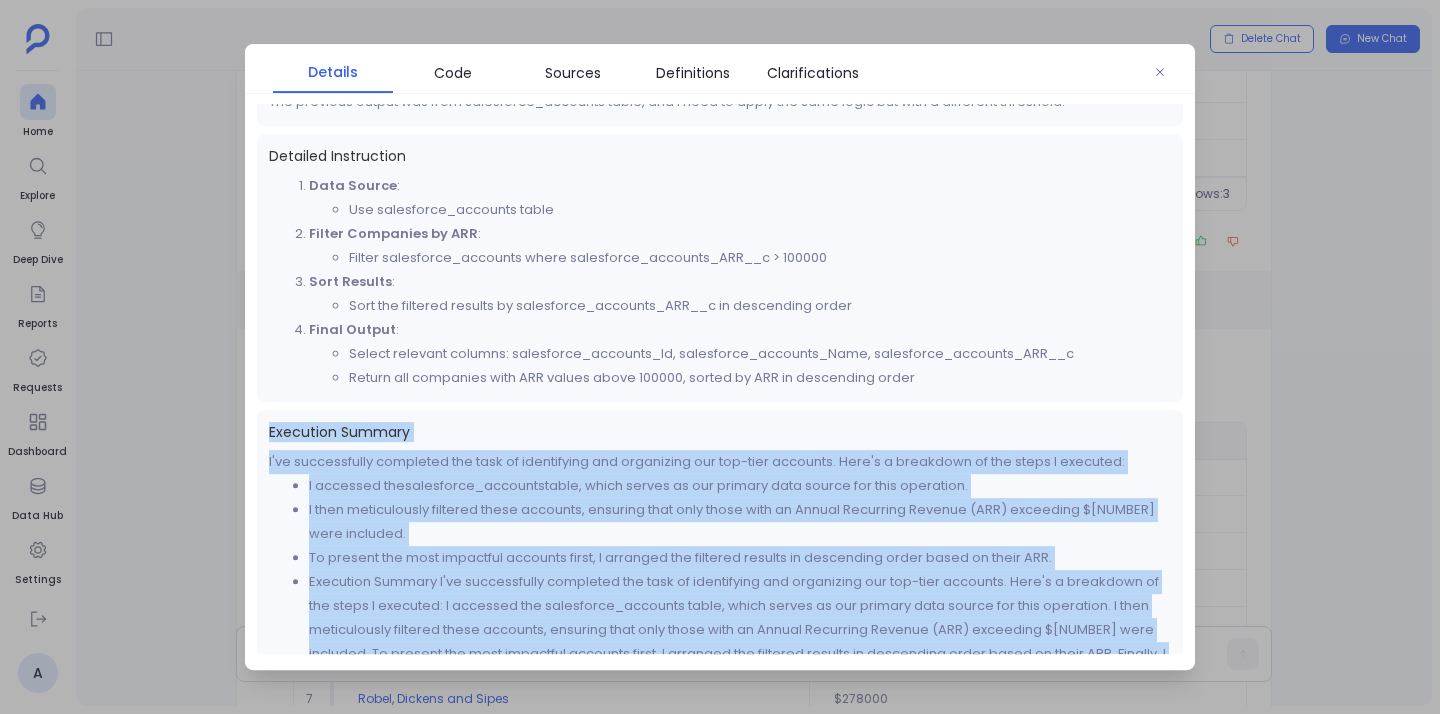 drag, startPoint x: 458, startPoint y: 632, endPoint x: 310, endPoint y: 432, distance: 248.80515 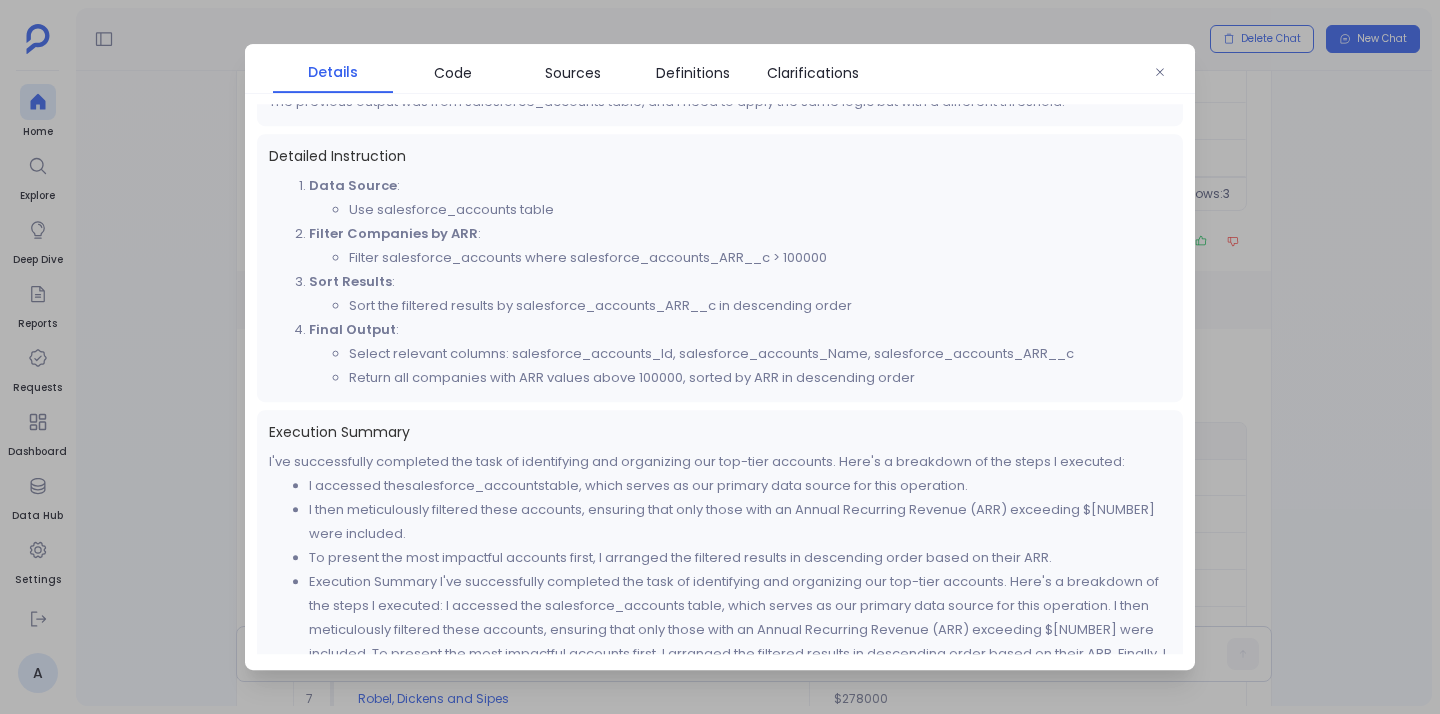 click on "Filter Companies by ARR :
Filter salesforce_accounts where salesforce_accounts_ARR__c > 100000" at bounding box center [740, 246] 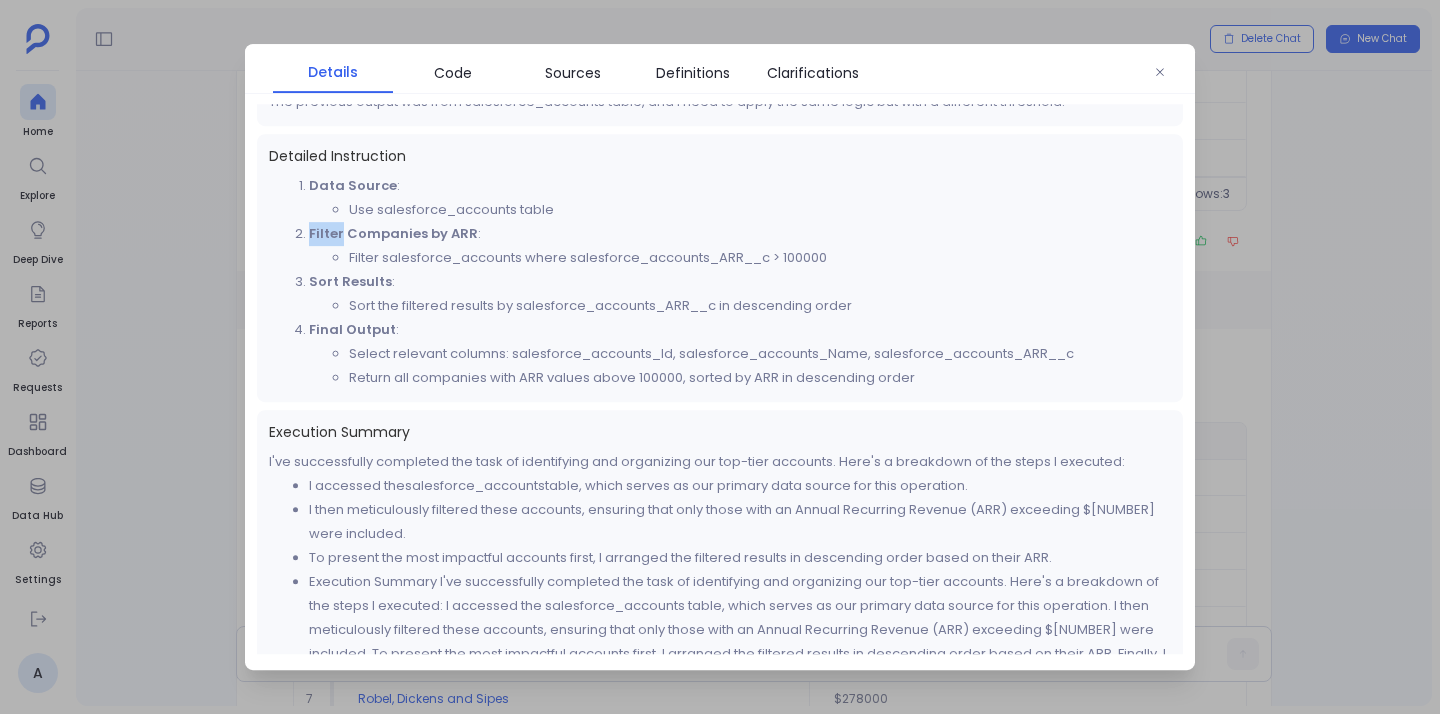 click on "Filter Companies by ARR :
Filter salesforce_accounts where salesforce_accounts_ARR__c > 100000" at bounding box center [740, 246] 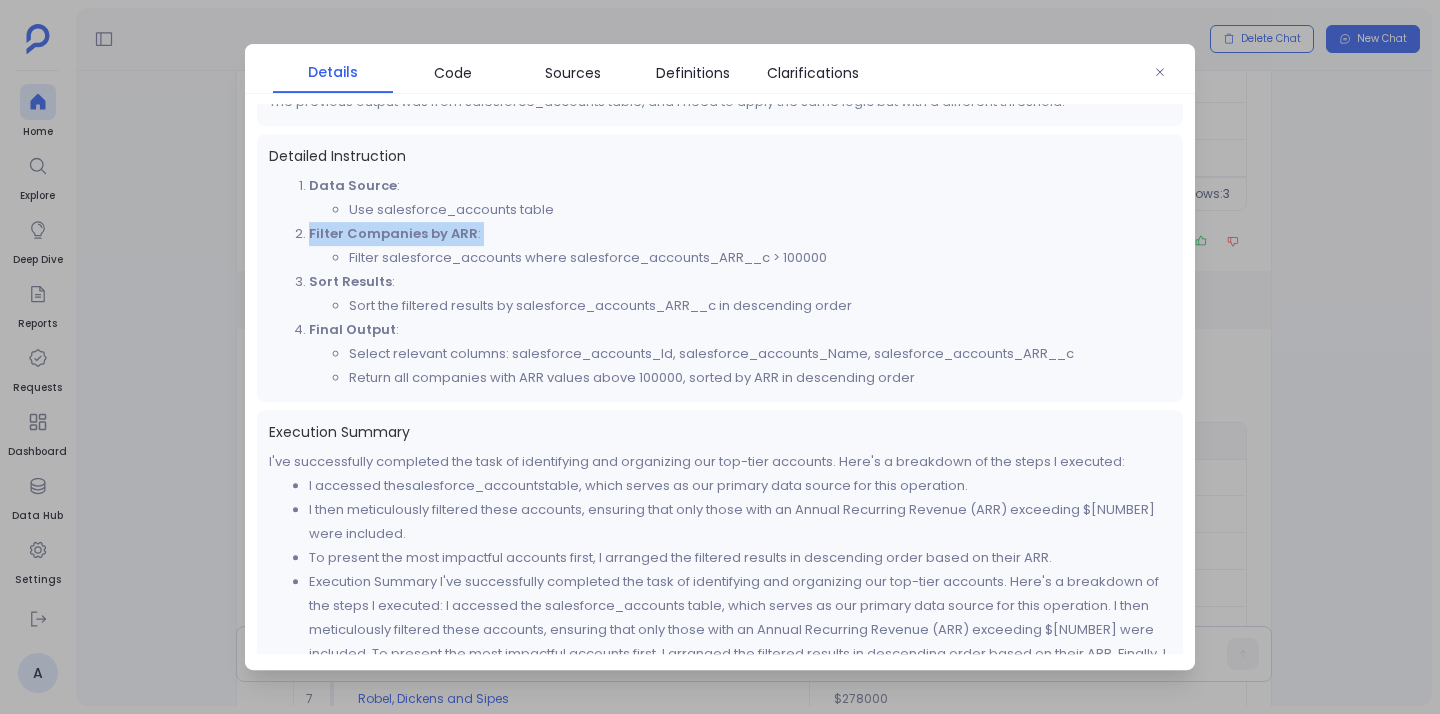 click on "Filter Companies by ARR :
Filter salesforce_accounts where salesforce_accounts_ARR__c > 100000" at bounding box center [740, 246] 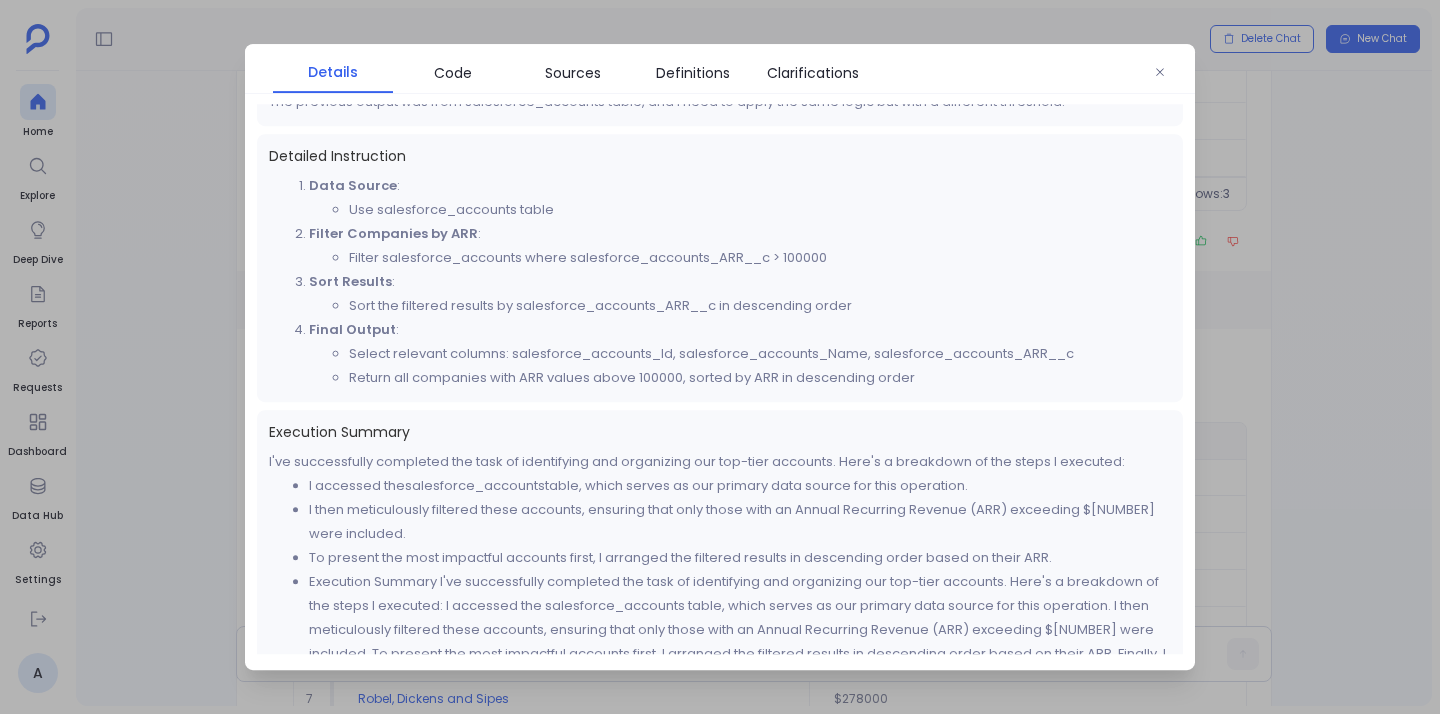 click on "I've successfully completed the task of identifying and organizing our top-tier accounts. Here's a breakdown of the steps I executed:" at bounding box center (720, 462) 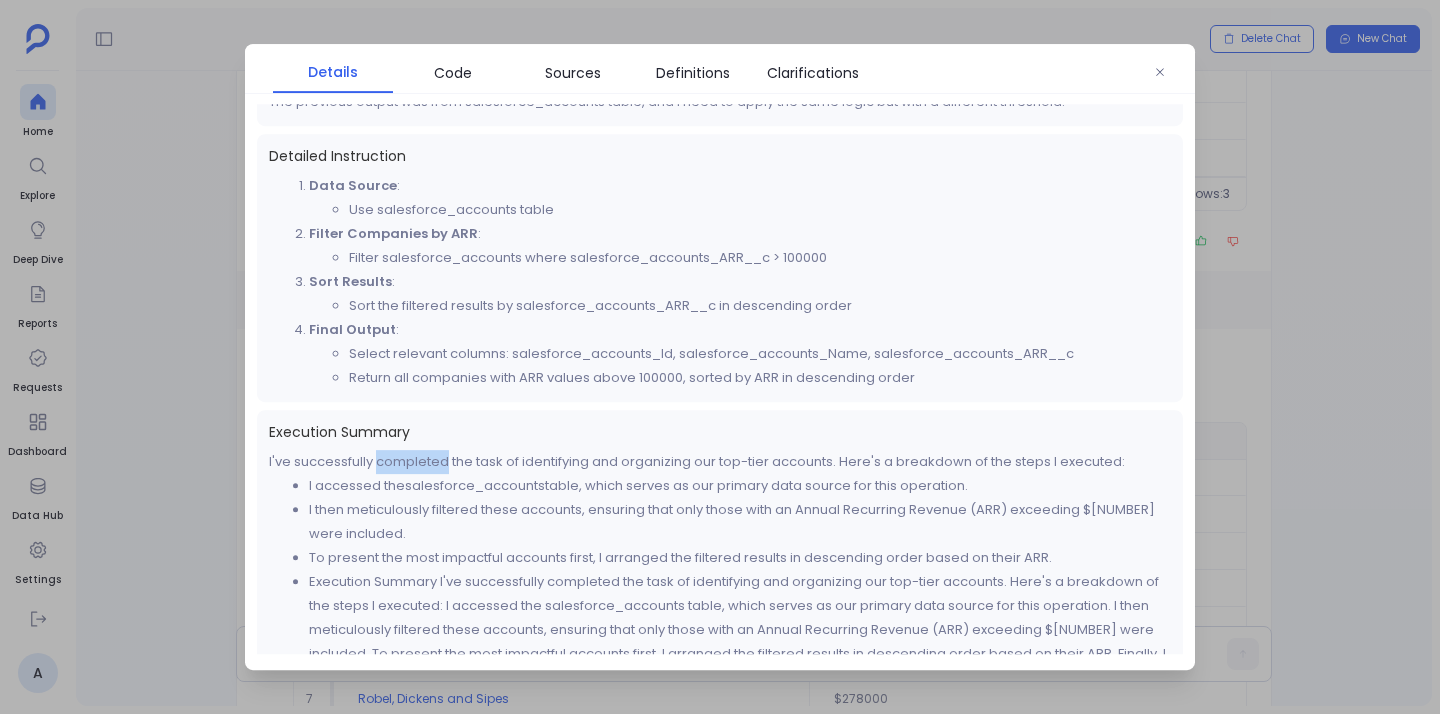 click on "I've successfully completed the task of identifying and organizing our top-tier accounts. Here's a breakdown of the steps I executed:" at bounding box center [720, 462] 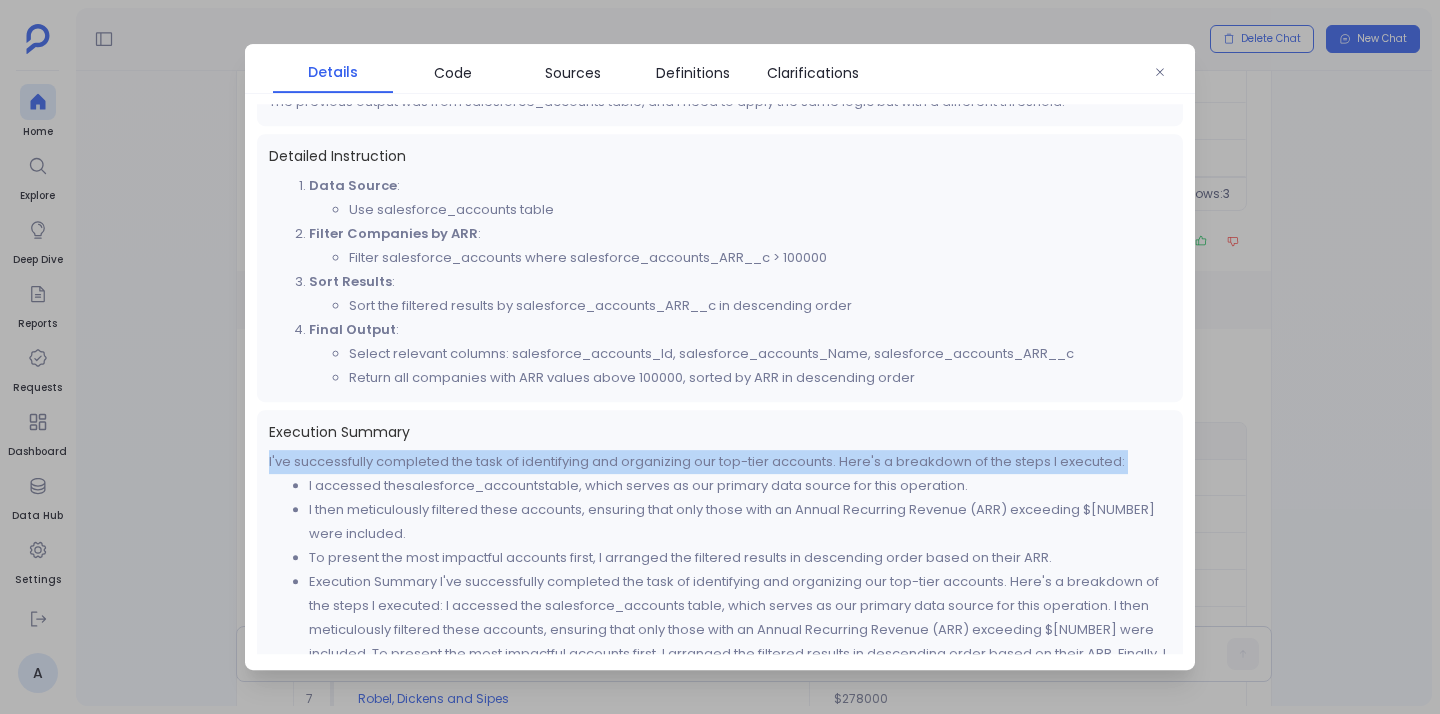 click on "I've successfully completed the task of identifying and organizing our top-tier accounts. Here's a breakdown of the steps I executed:" at bounding box center (720, 462) 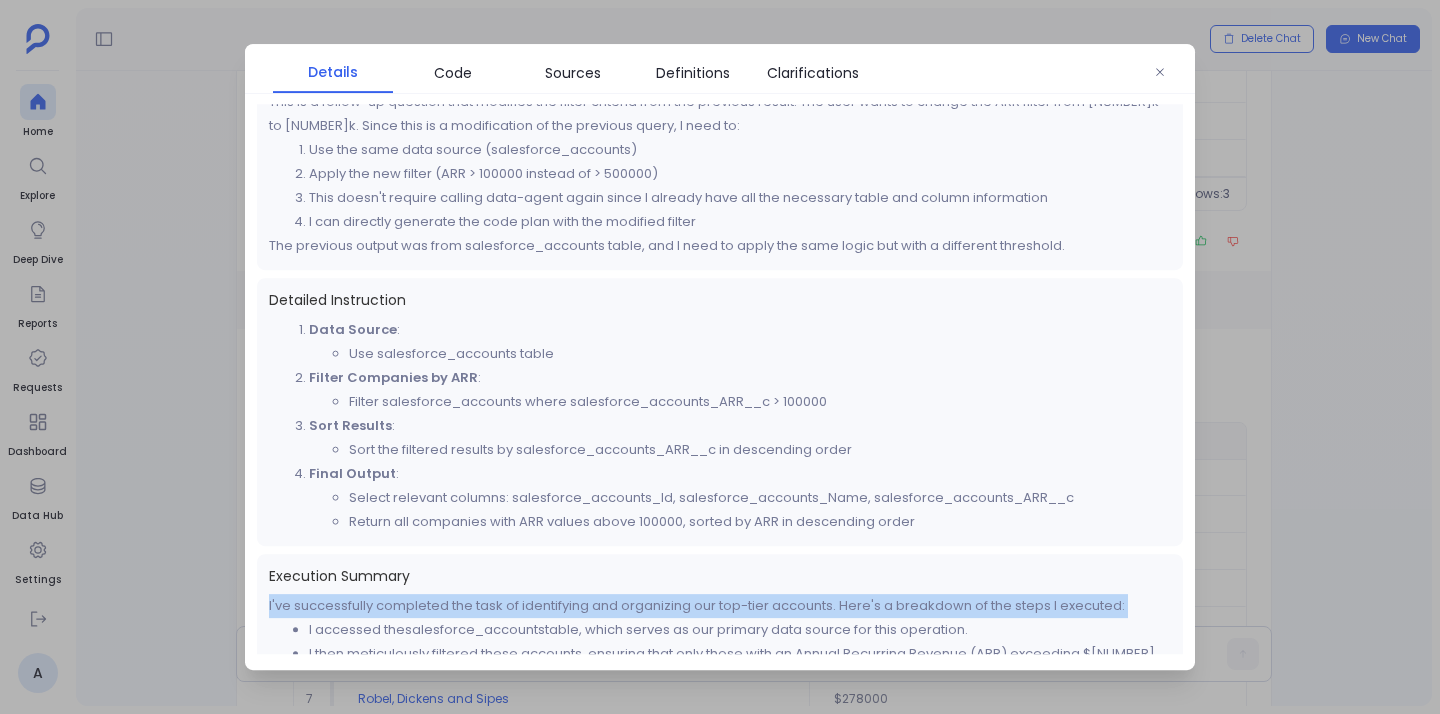 scroll, scrollTop: 0, scrollLeft: 0, axis: both 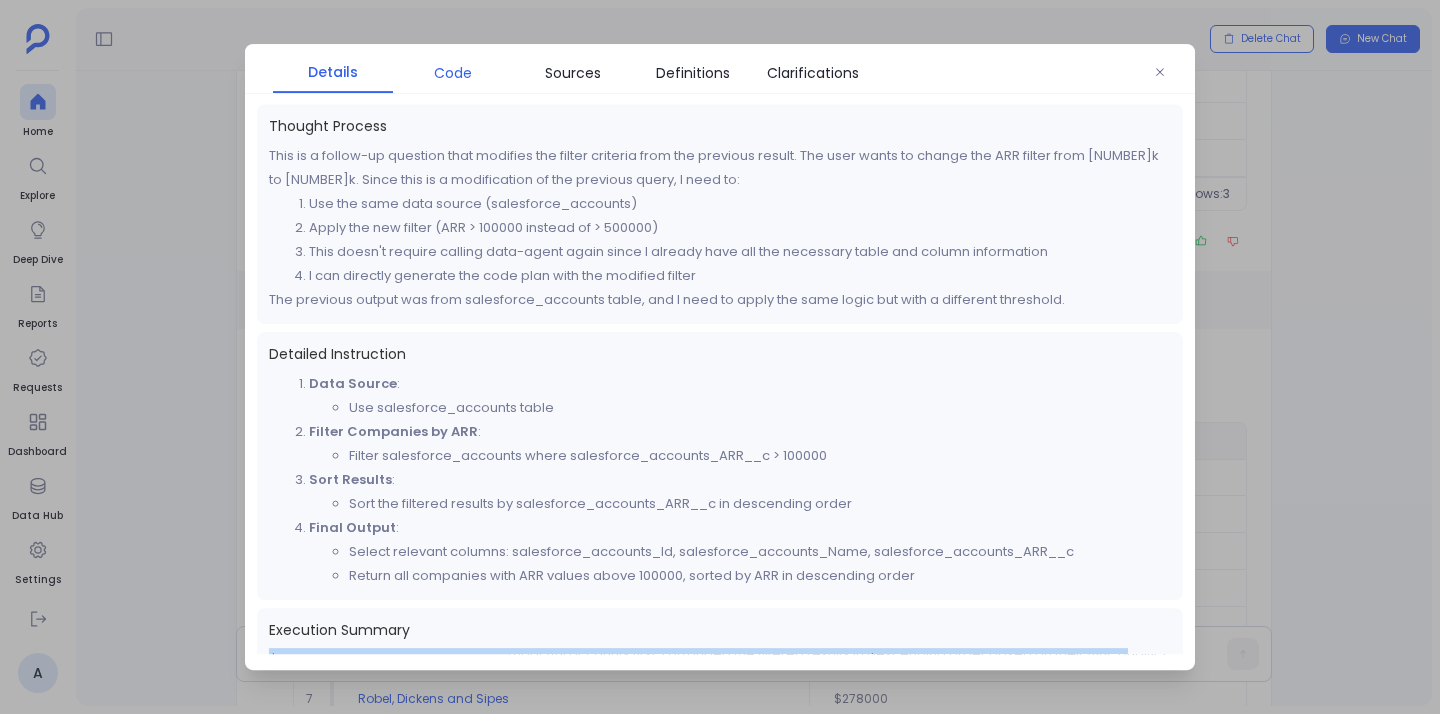 click on "Code" at bounding box center [453, 73] 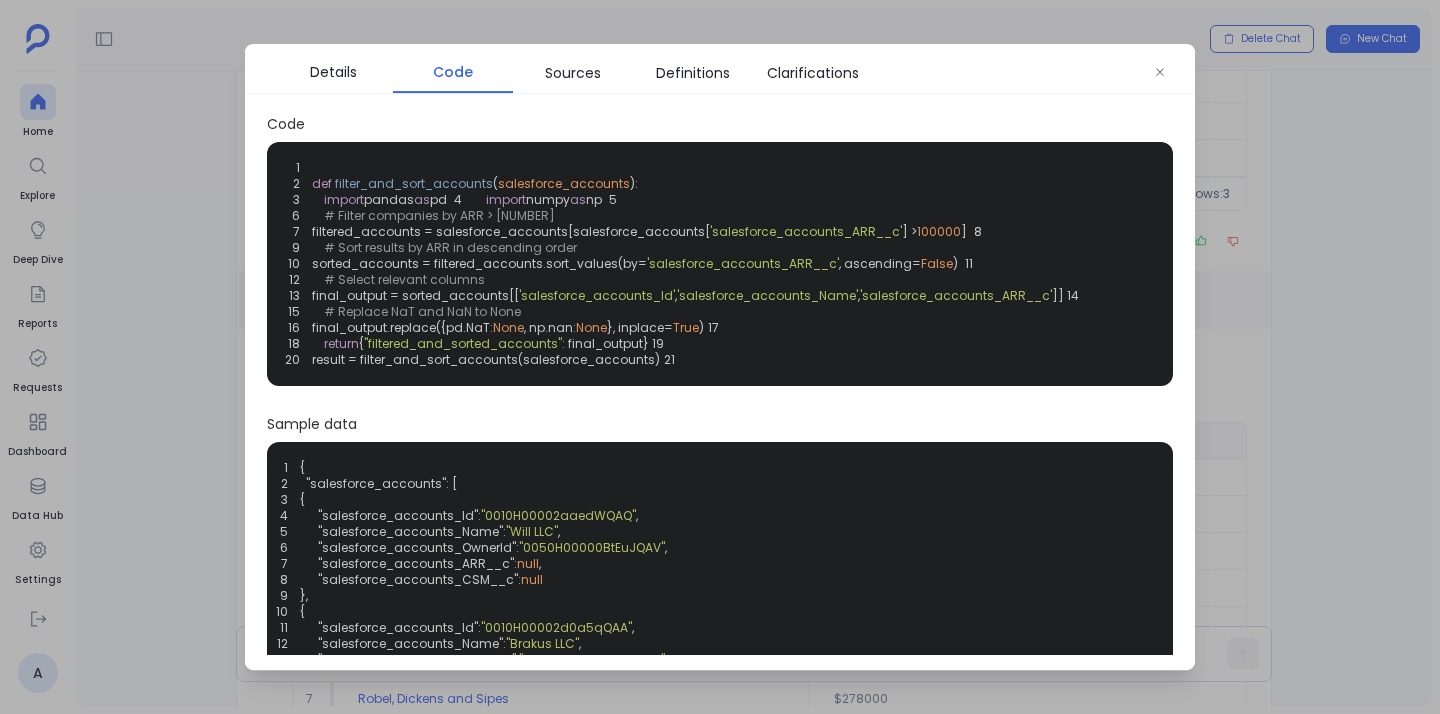 scroll, scrollTop: 19, scrollLeft: 0, axis: vertical 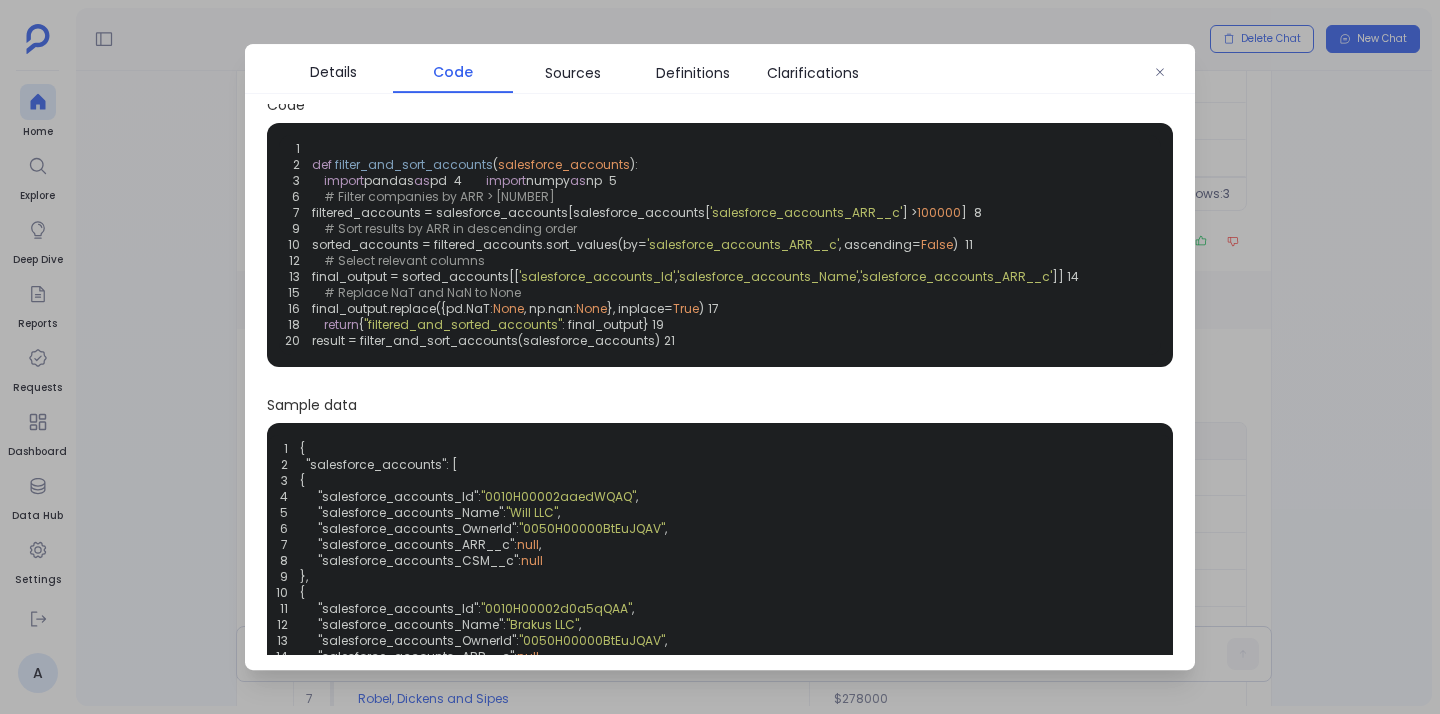click on "filter_and_sort_accounts" at bounding box center [414, 164] 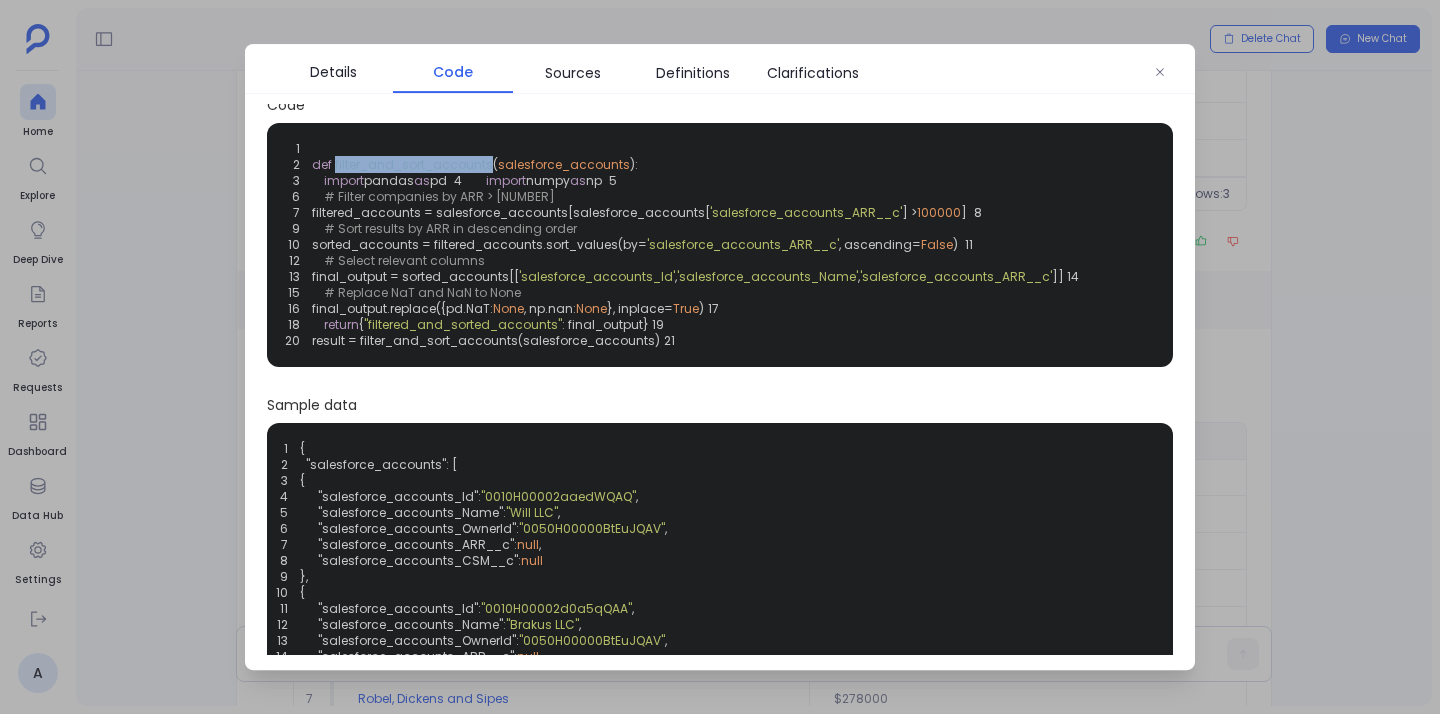 click on "filter_and_sort_accounts" at bounding box center [414, 164] 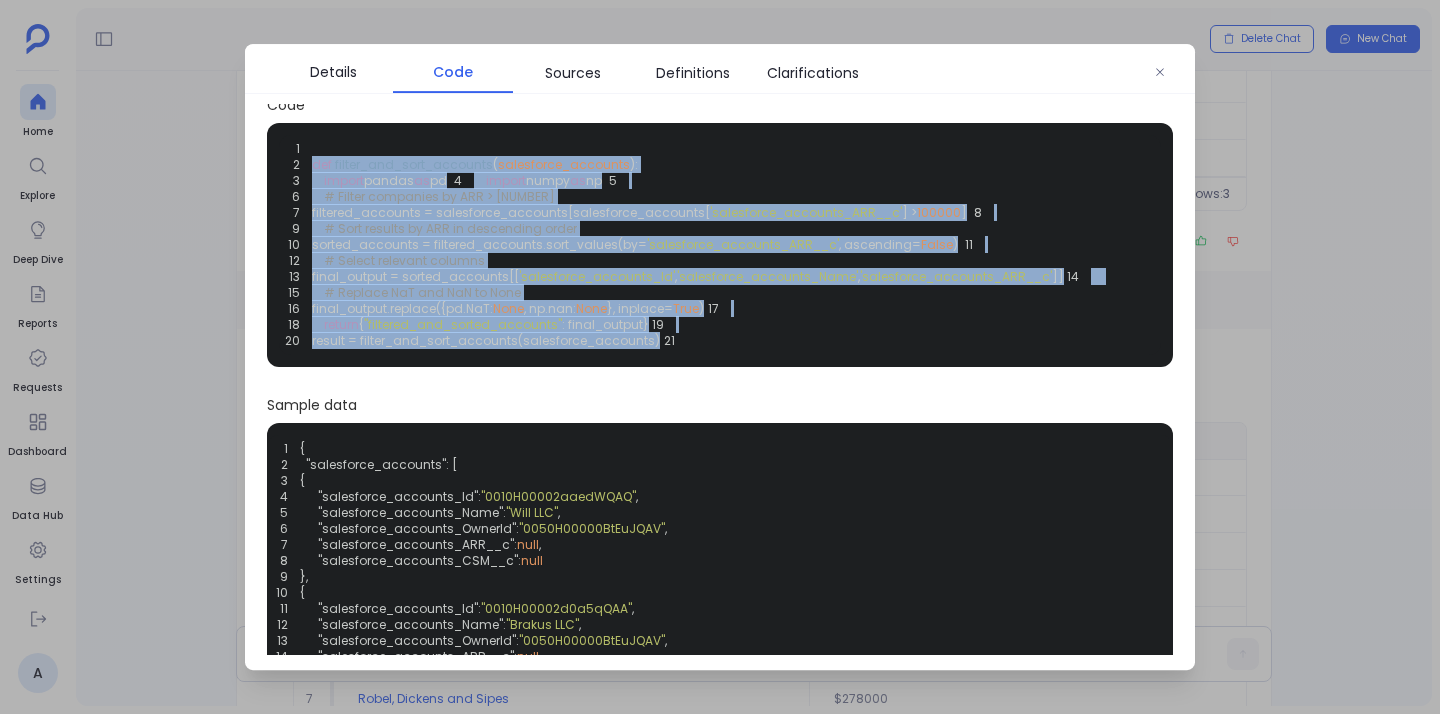 drag, startPoint x: 344, startPoint y: 171, endPoint x: 450, endPoint y: 450, distance: 298.4577 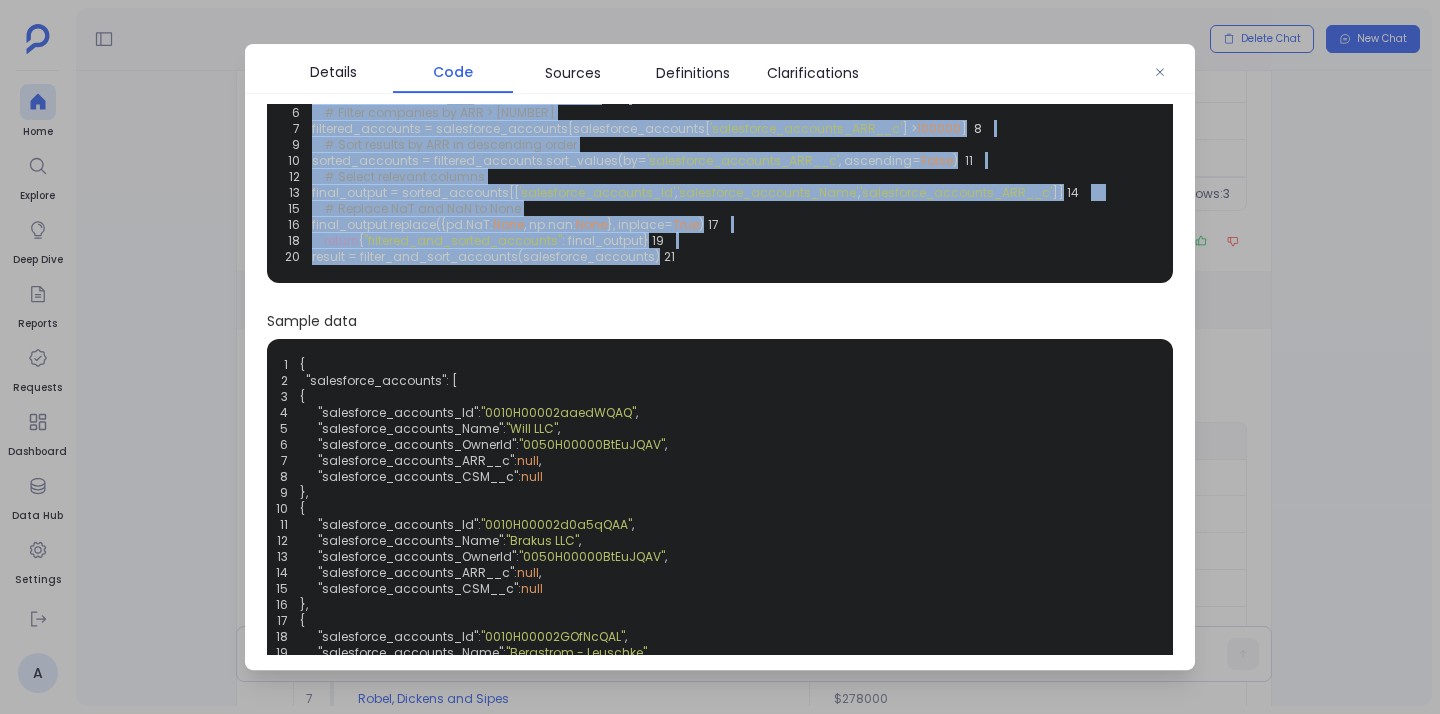 scroll, scrollTop: 362, scrollLeft: 0, axis: vertical 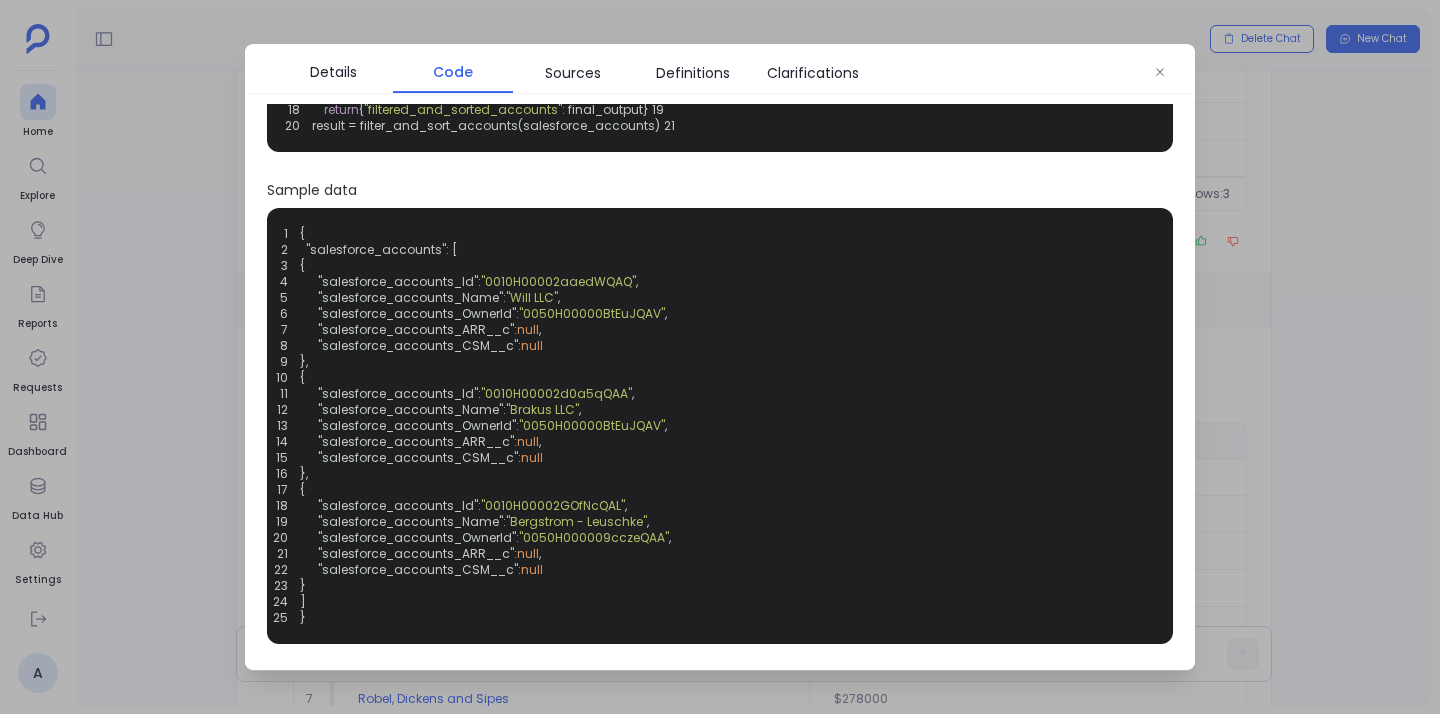 drag, startPoint x: 312, startPoint y: 232, endPoint x: 482, endPoint y: 657, distance: 457.739 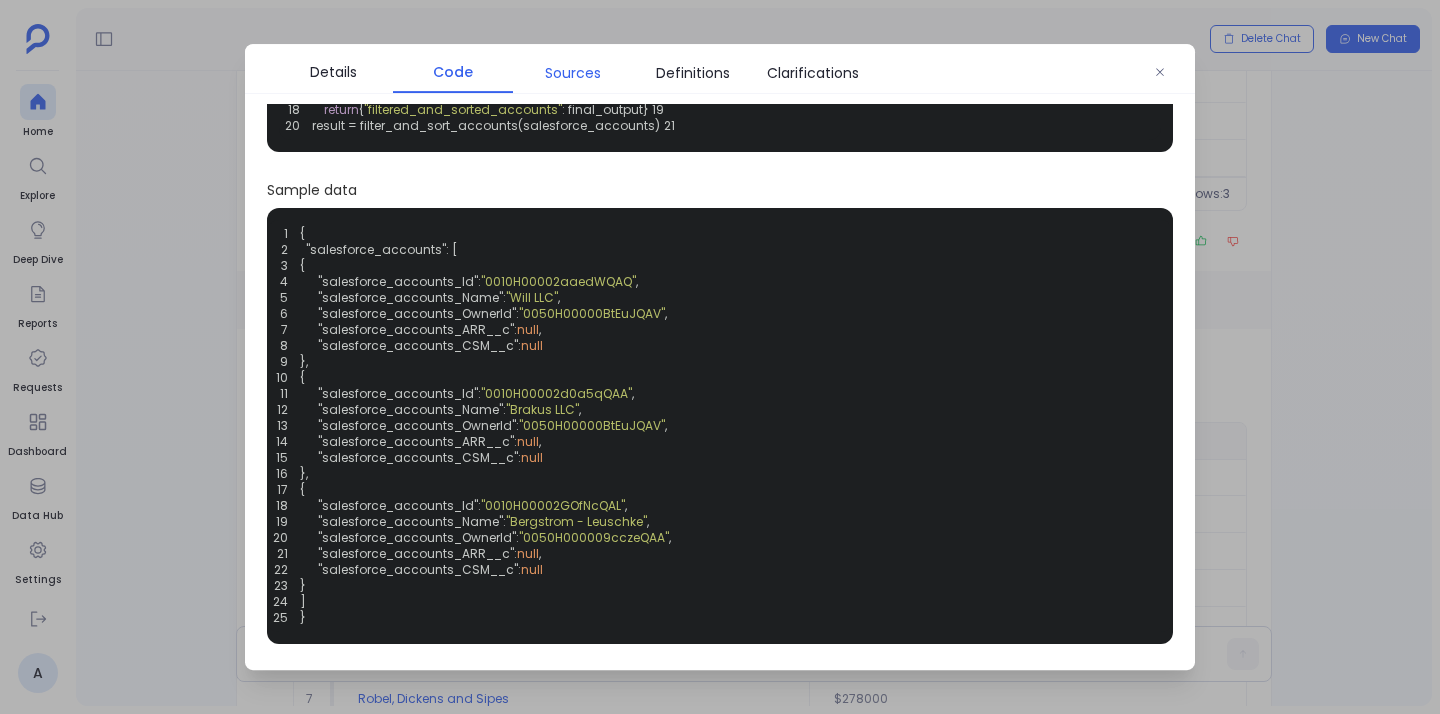 click on "Sources" at bounding box center [573, 73] 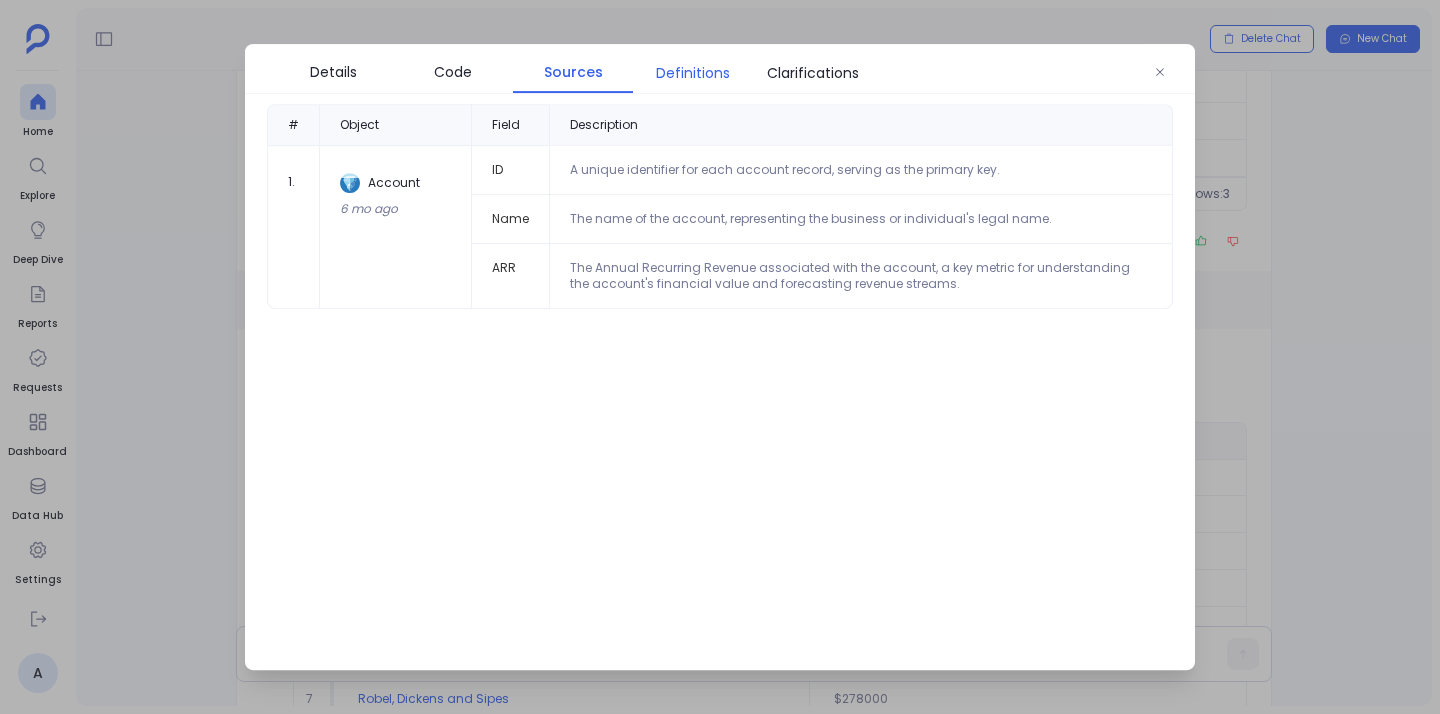 drag, startPoint x: 722, startPoint y: 81, endPoint x: 718, endPoint y: 91, distance: 10.770329 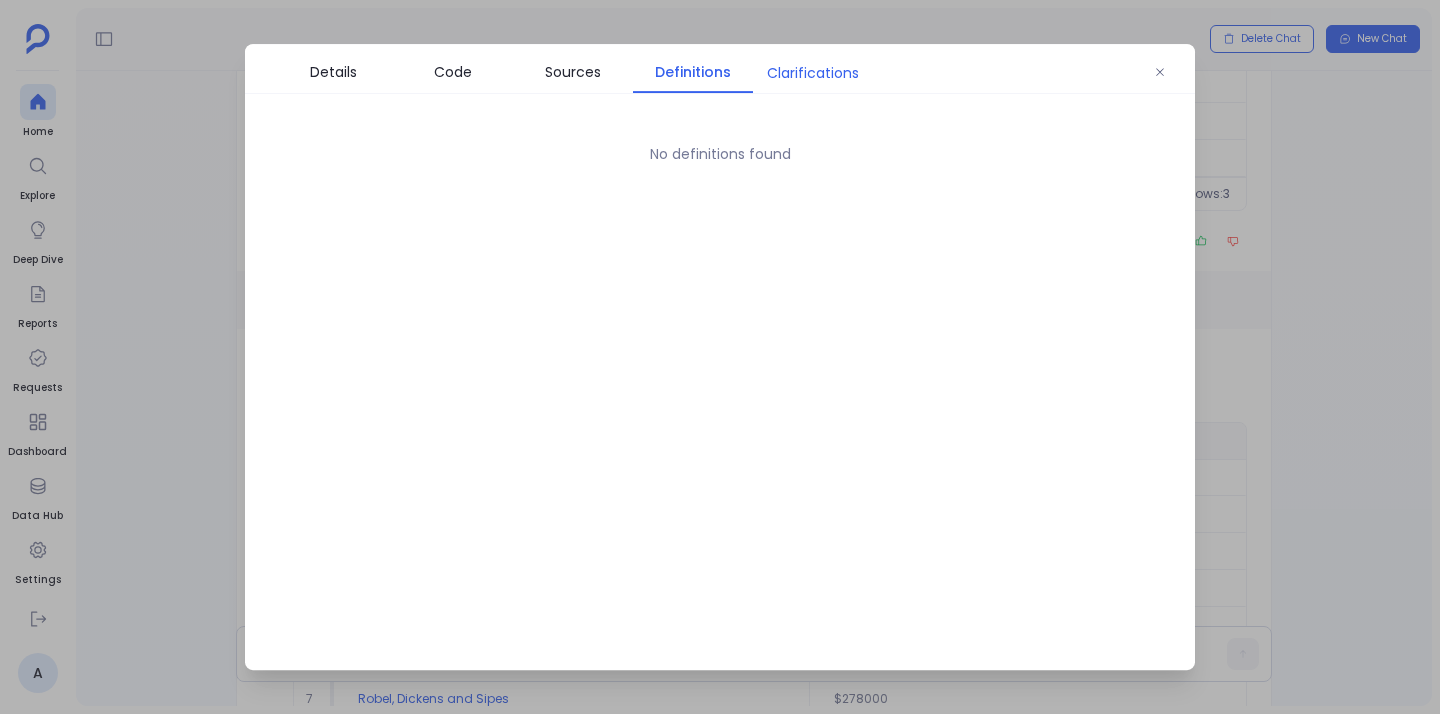 click on "Clarifications" at bounding box center (813, 73) 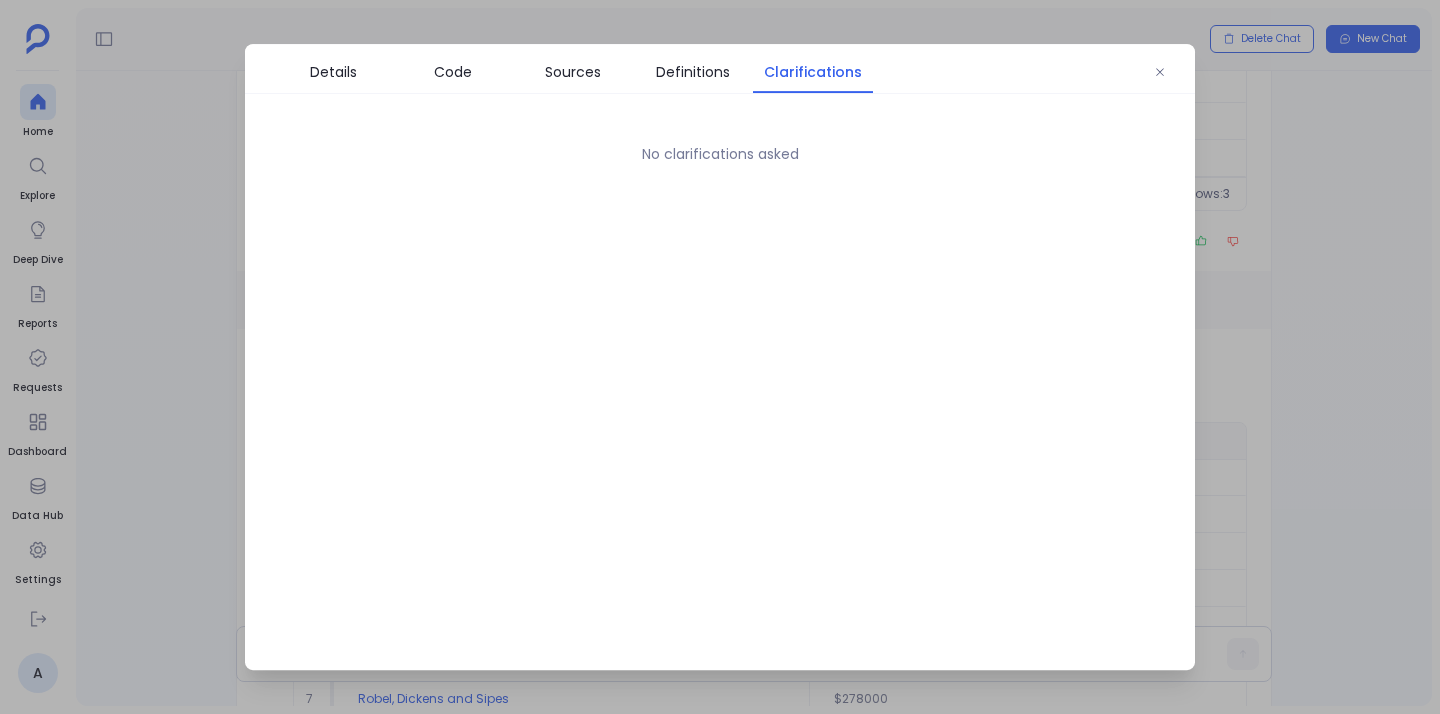 click on "No clarifications asked" at bounding box center (720, 154) 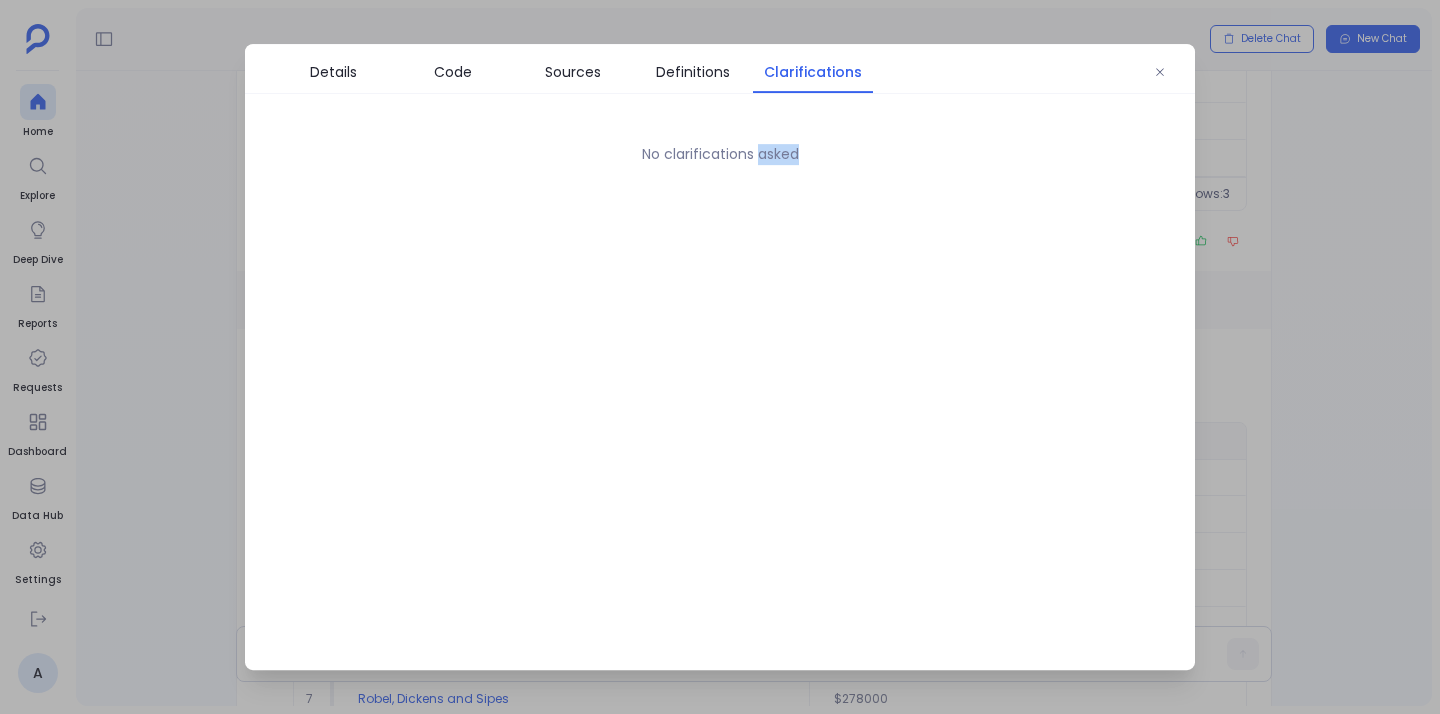 click on "No clarifications asked" at bounding box center (720, 154) 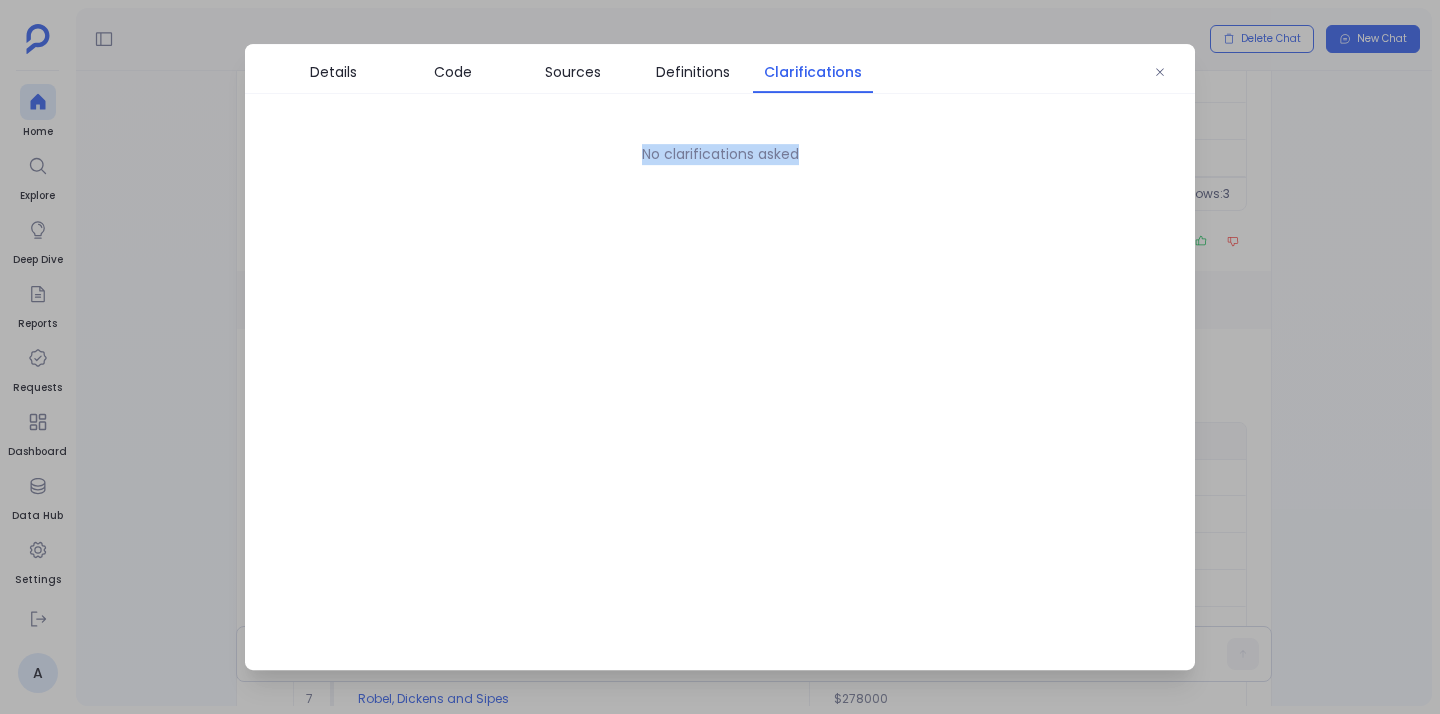 click on "No clarifications asked" at bounding box center (720, 154) 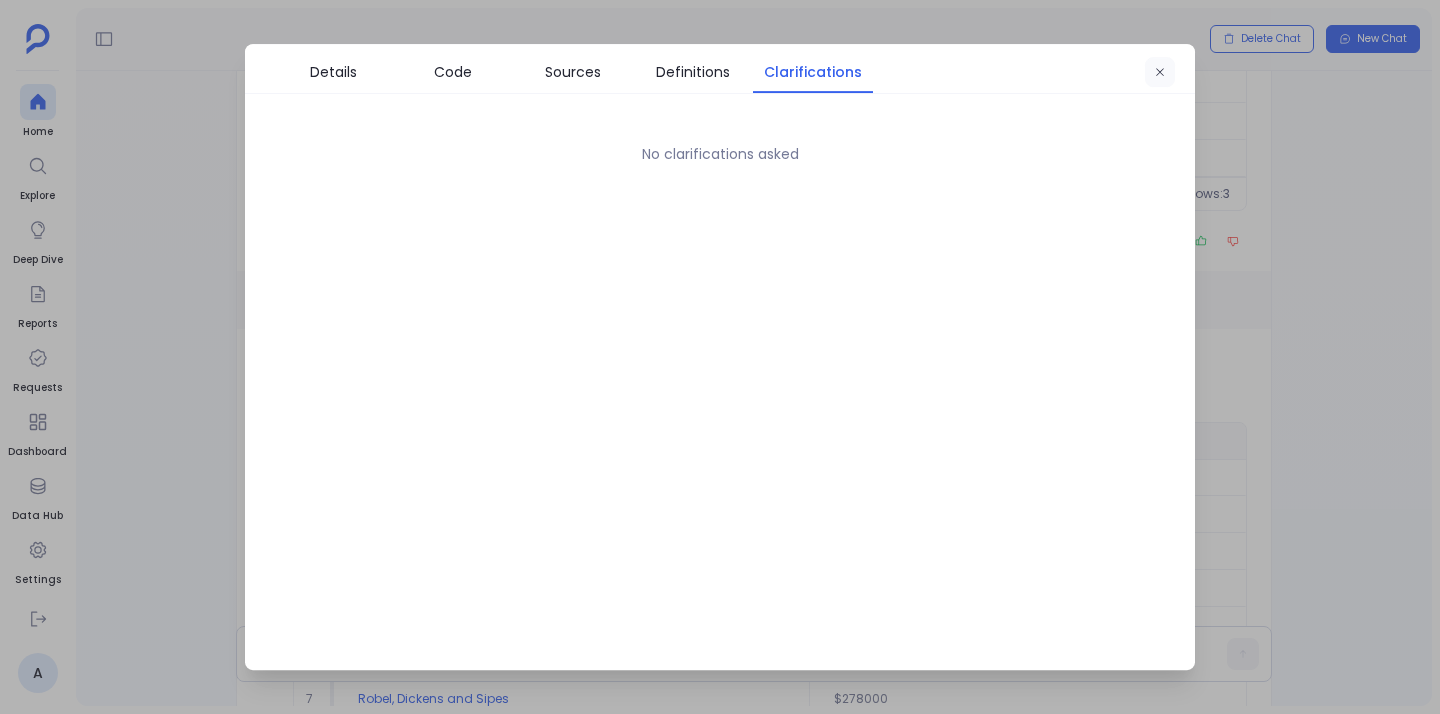 click 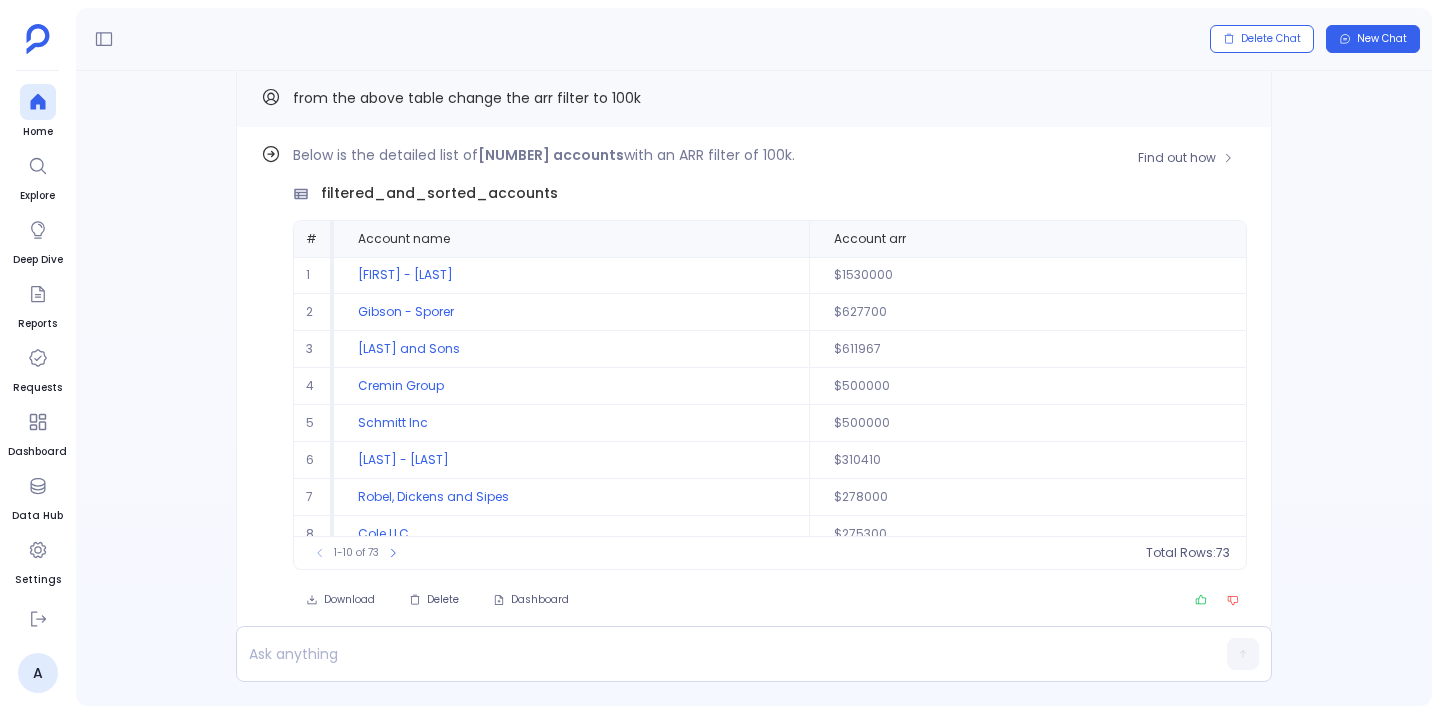 scroll, scrollTop: -27, scrollLeft: 0, axis: vertical 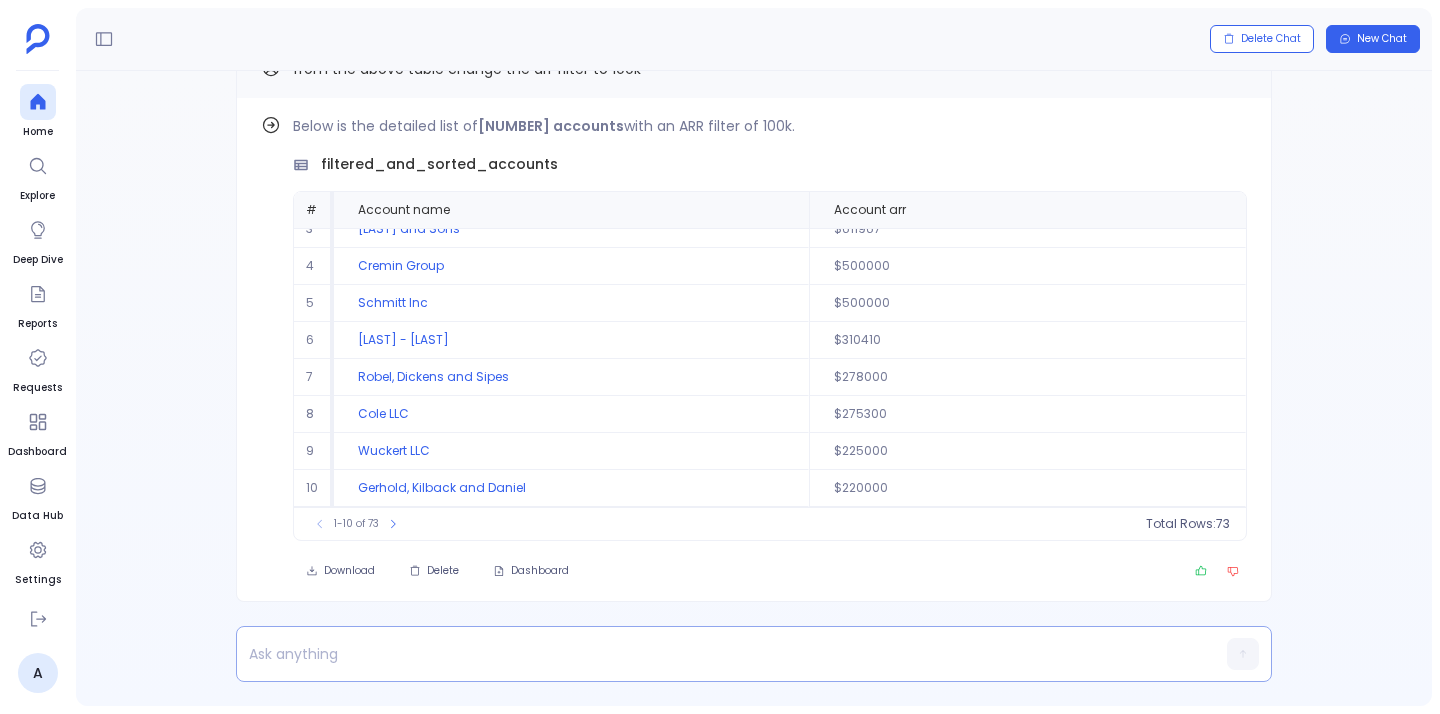 click at bounding box center [715, 654] 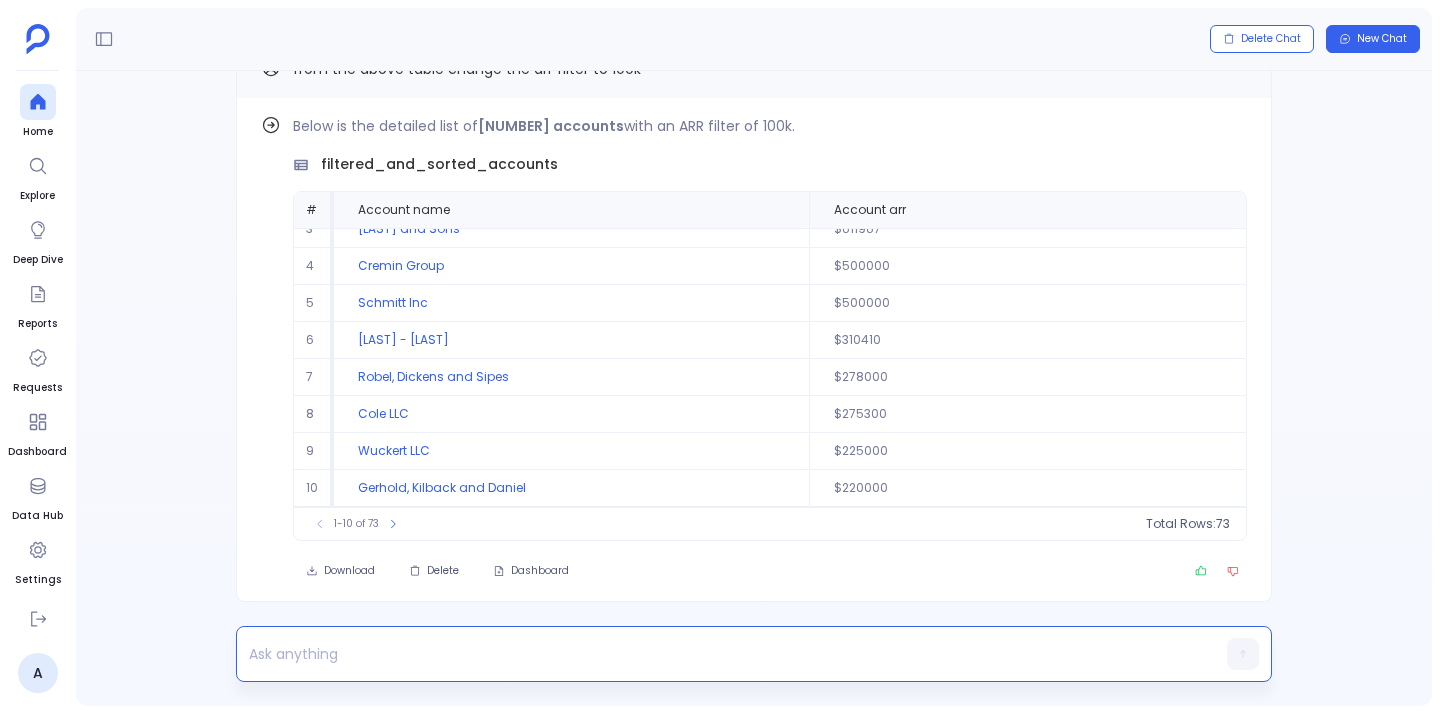 type 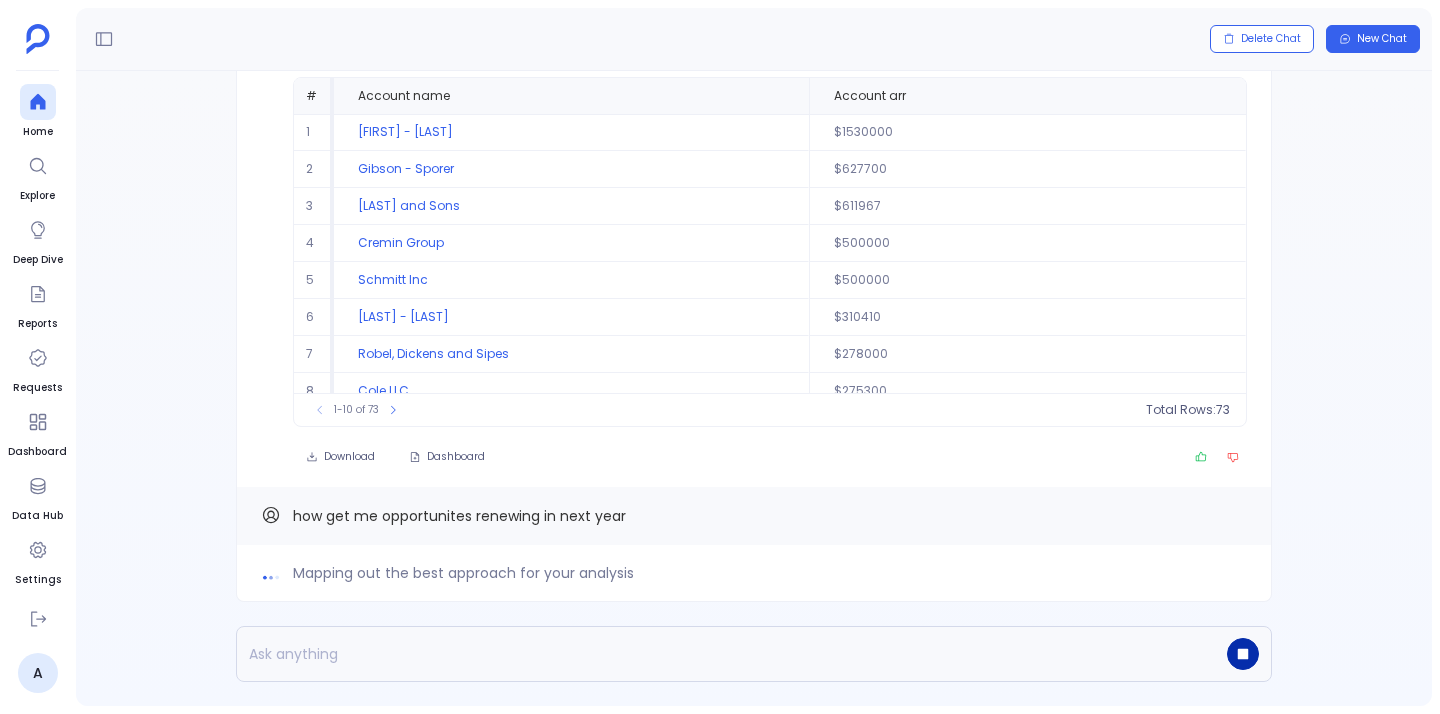 click 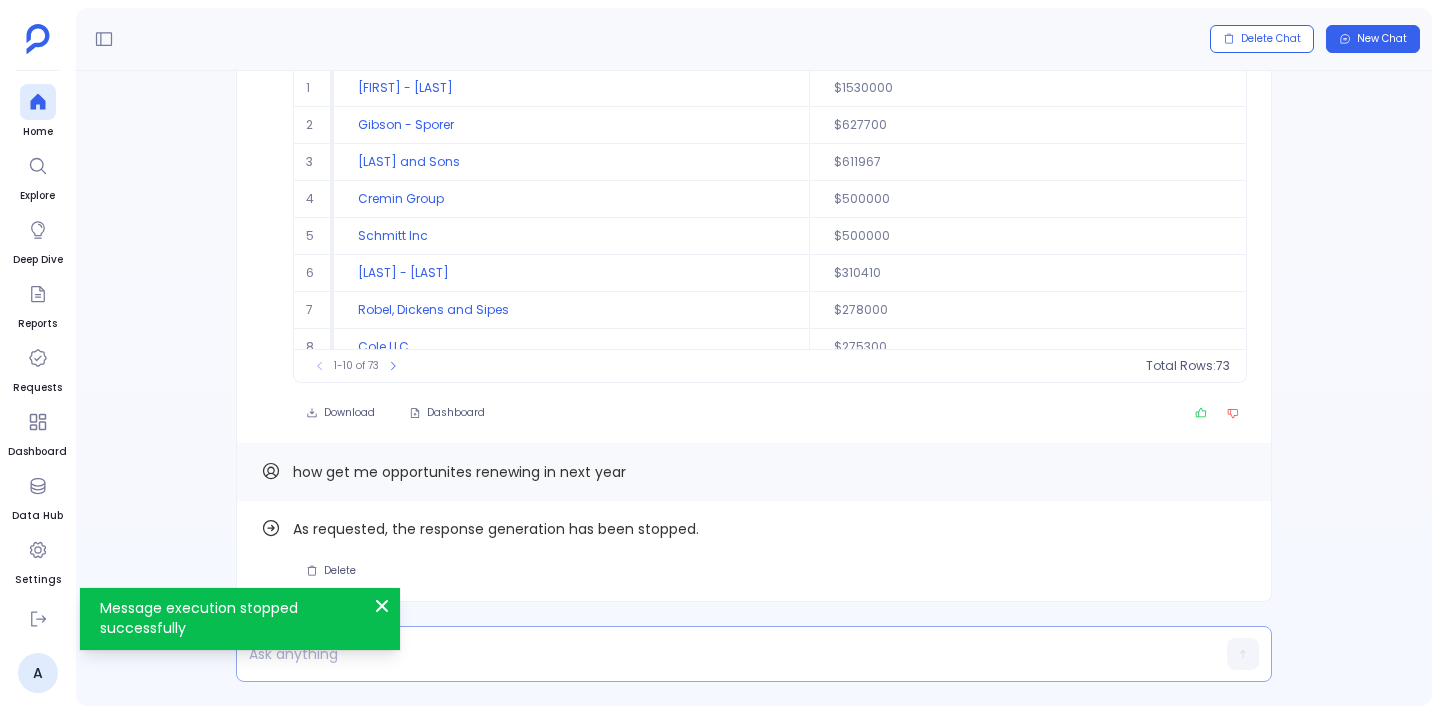 click on "Message execution stopped successfully Close" at bounding box center [240, 619] 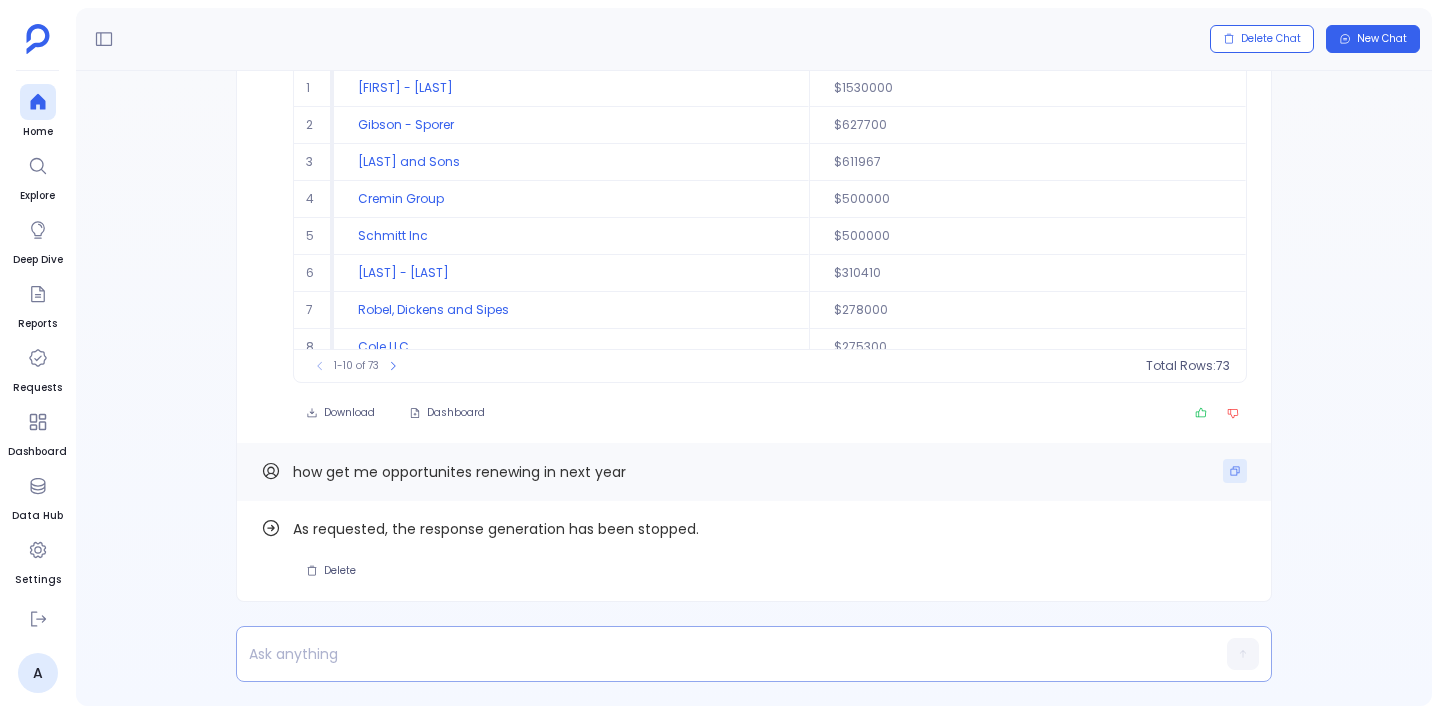 click at bounding box center (1235, 471) 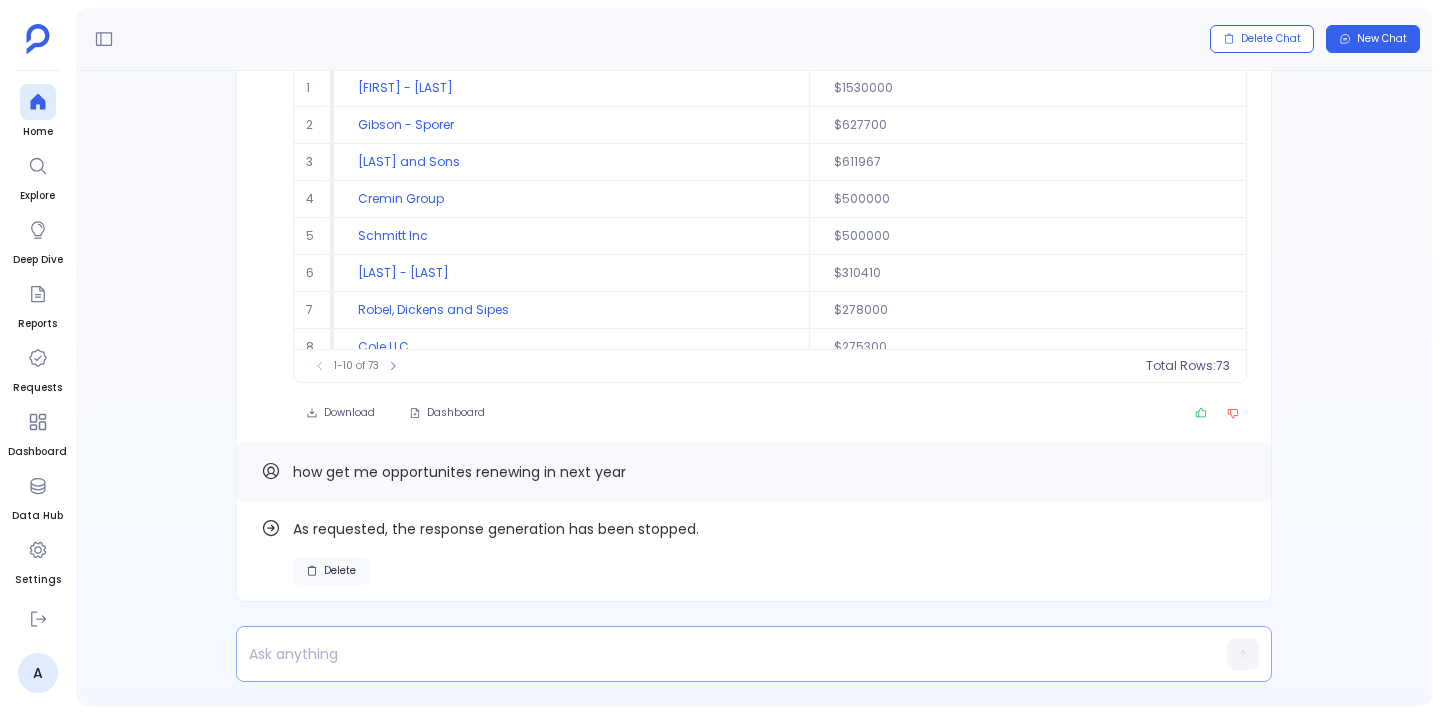 click on "Delete" at bounding box center (340, 571) 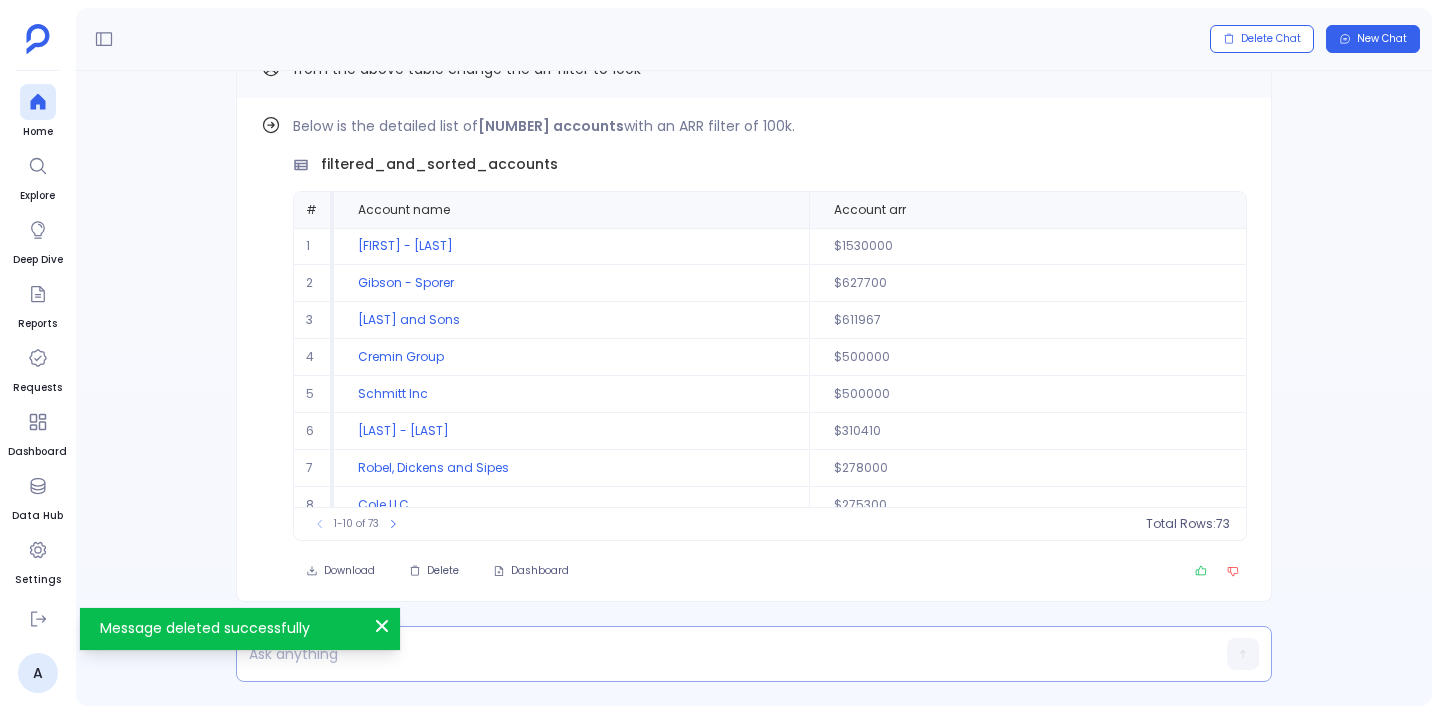 click at bounding box center [715, 654] 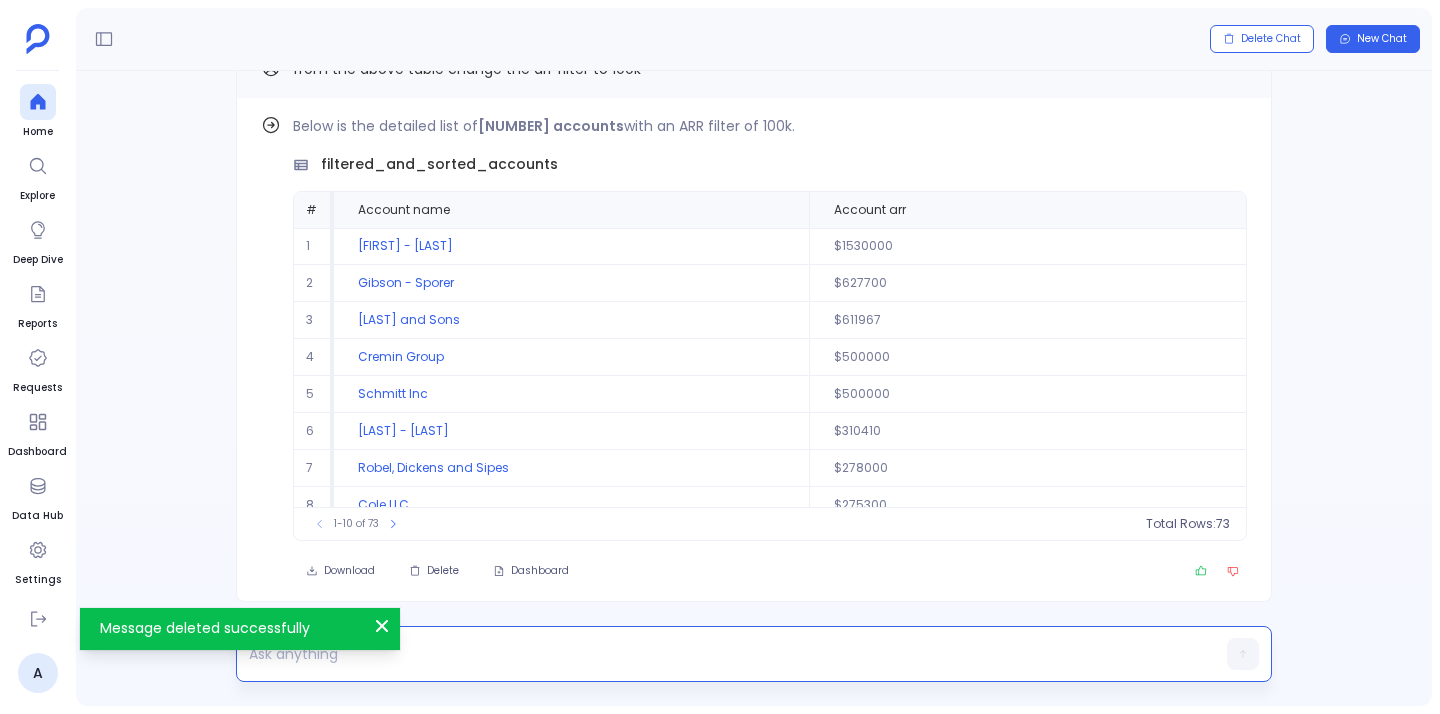 click 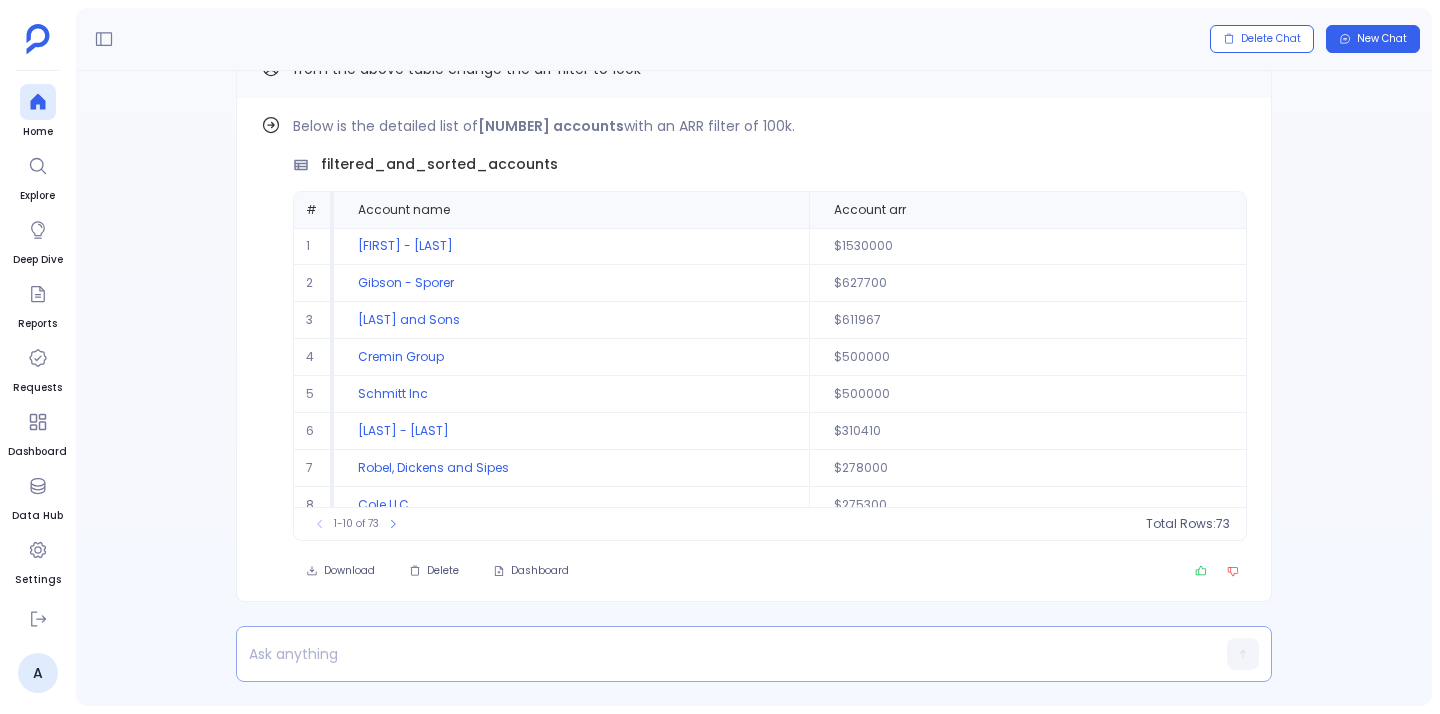 click at bounding box center (715, 654) 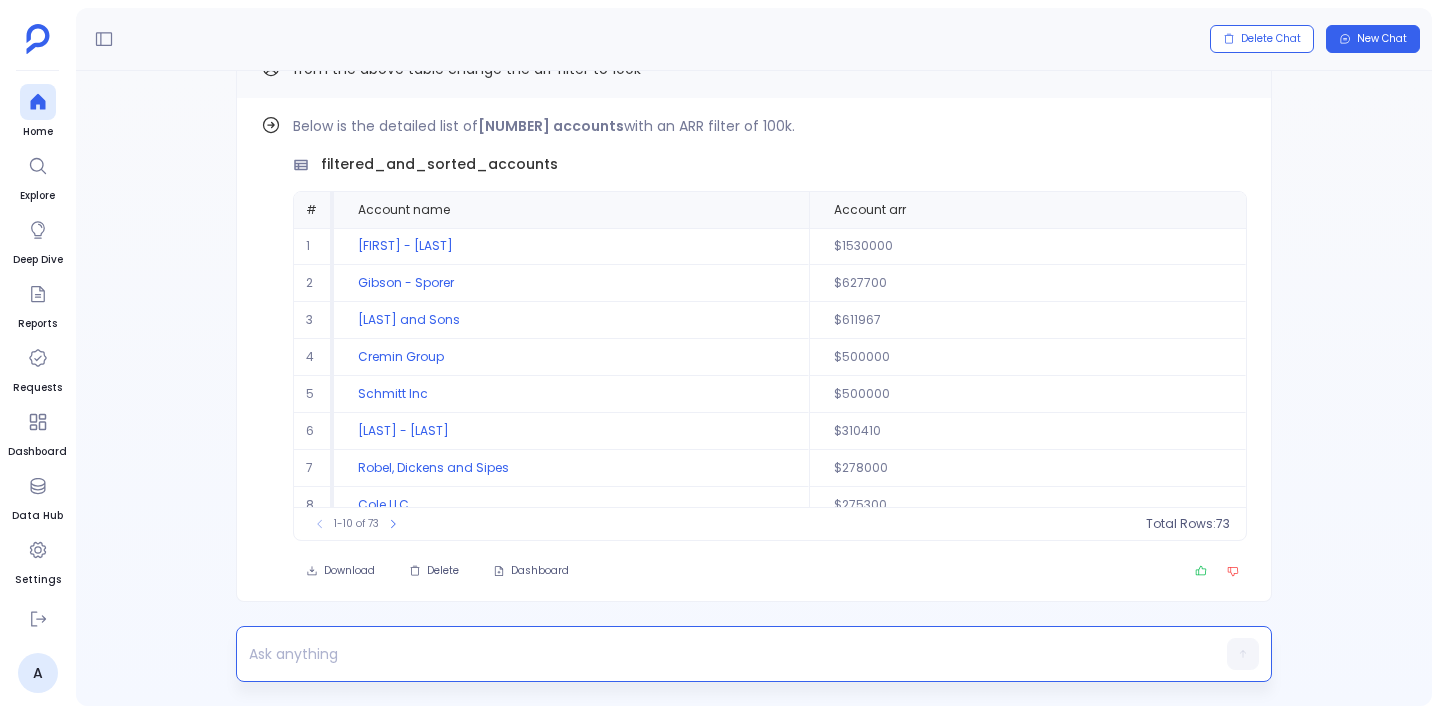 click at bounding box center [715, 654] 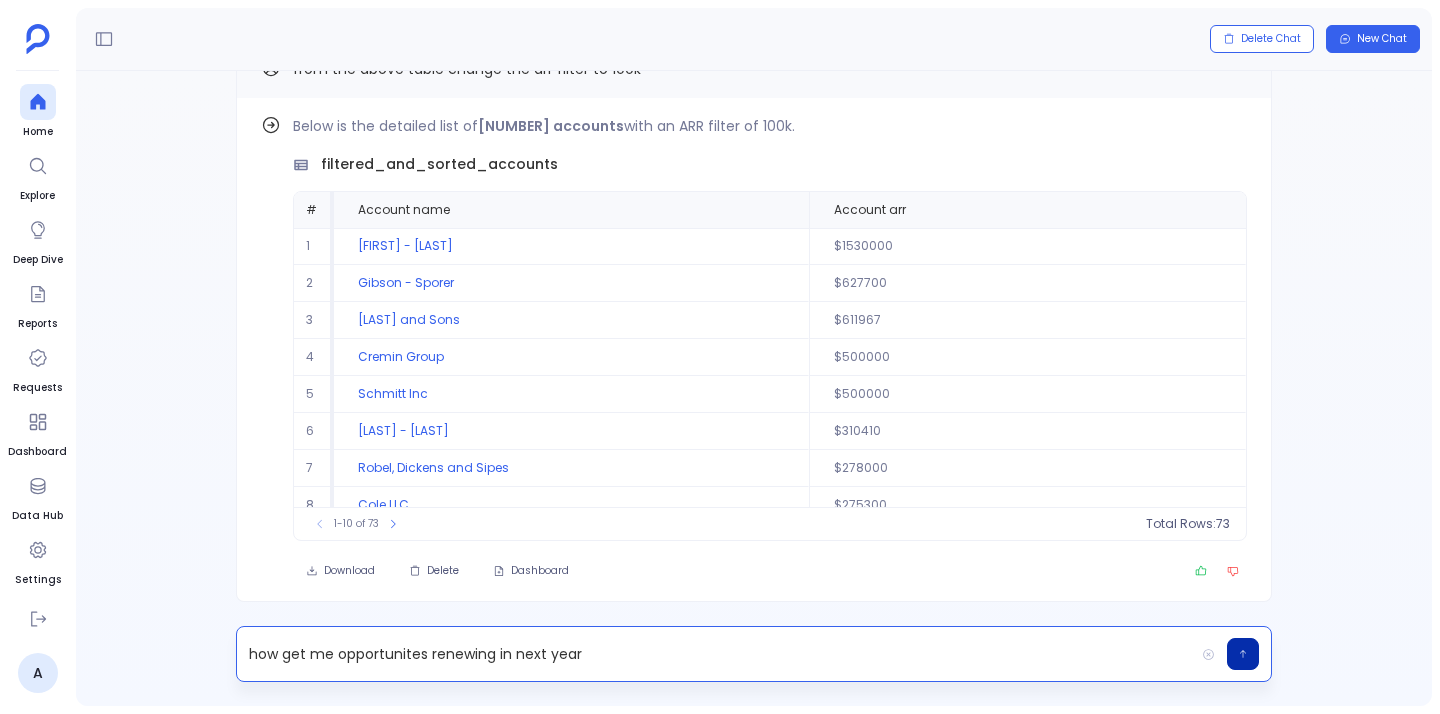click on "how get me opportunites renewing in next year" at bounding box center [715, 654] 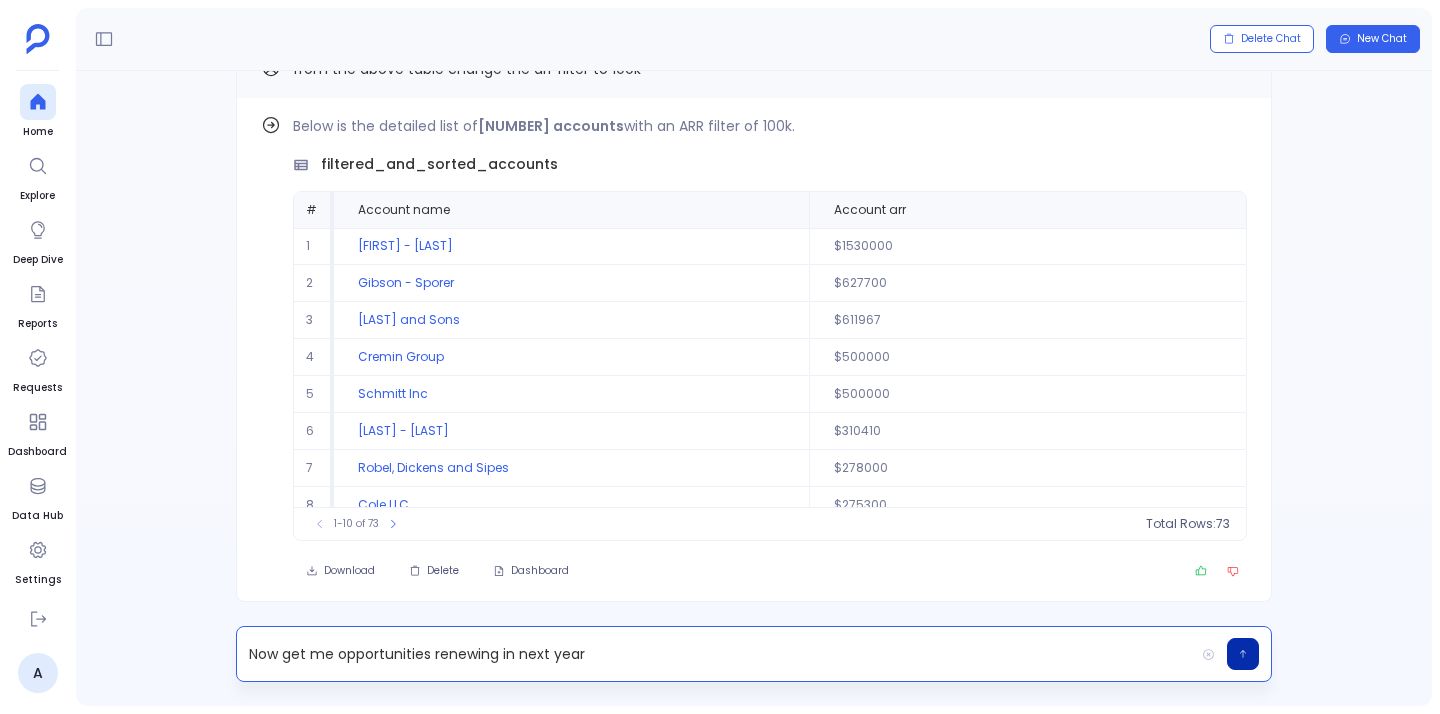click on "Now get me opportunities renewing in next year" at bounding box center (715, 654) 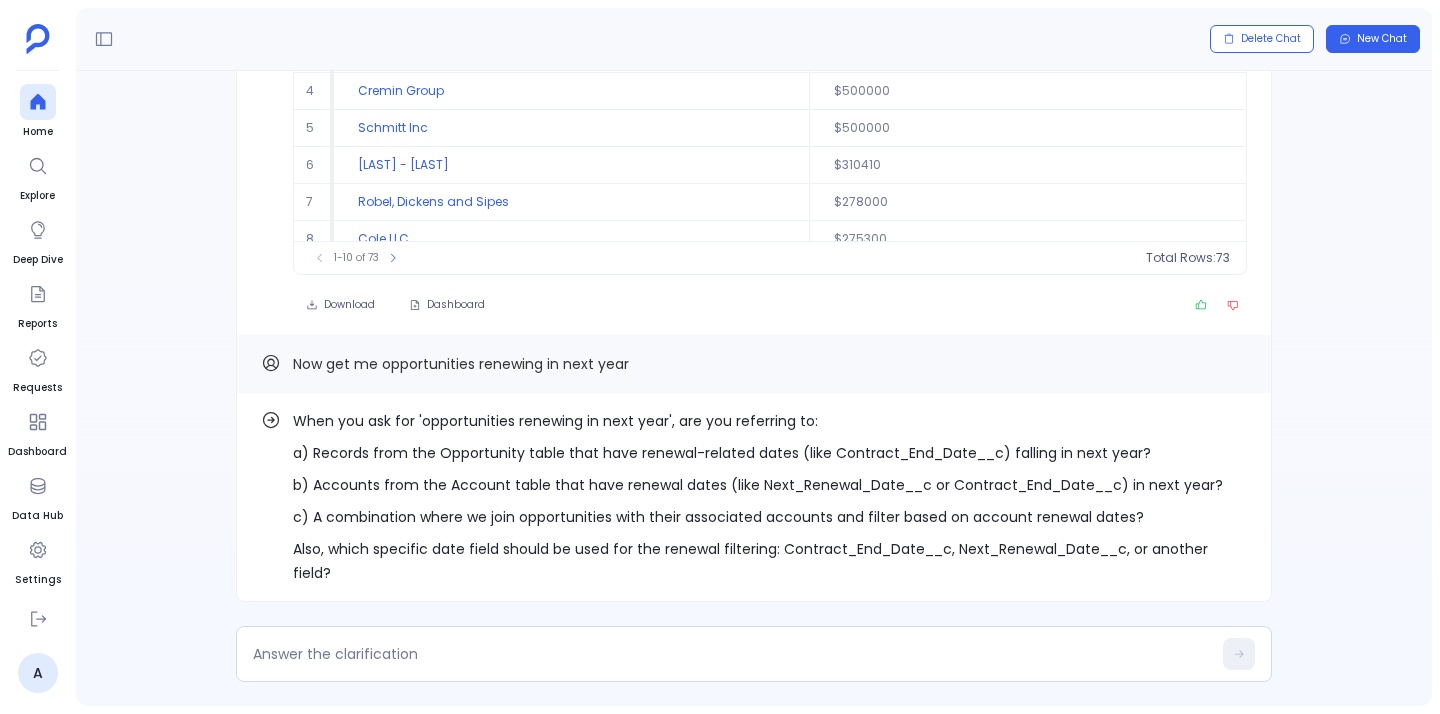 click on "a) Records from the Opportunity table that have renewal-related dates (like Contract_End_Date__c) falling in next year?" at bounding box center [770, 453] 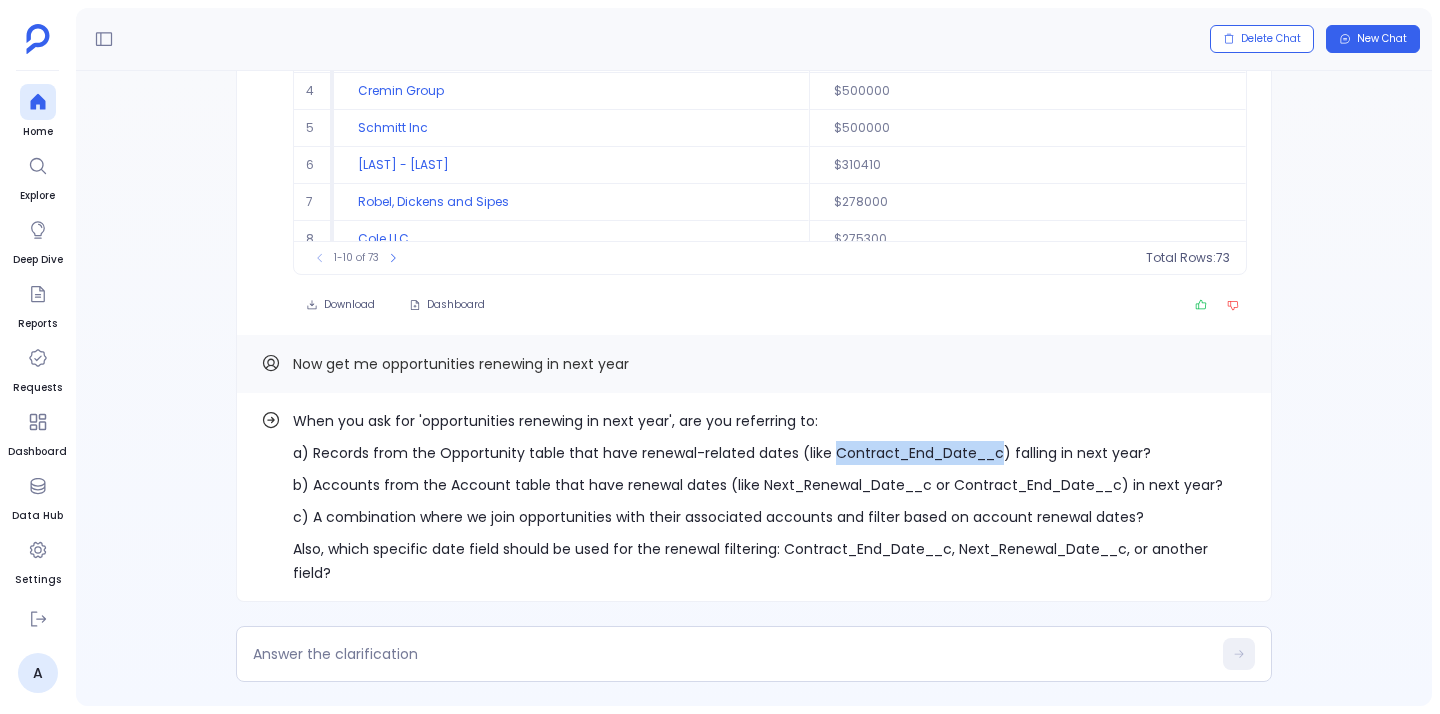 click on "a) Records from the Opportunity table that have renewal-related dates (like Contract_End_Date__c) falling in next year?" at bounding box center (770, 453) 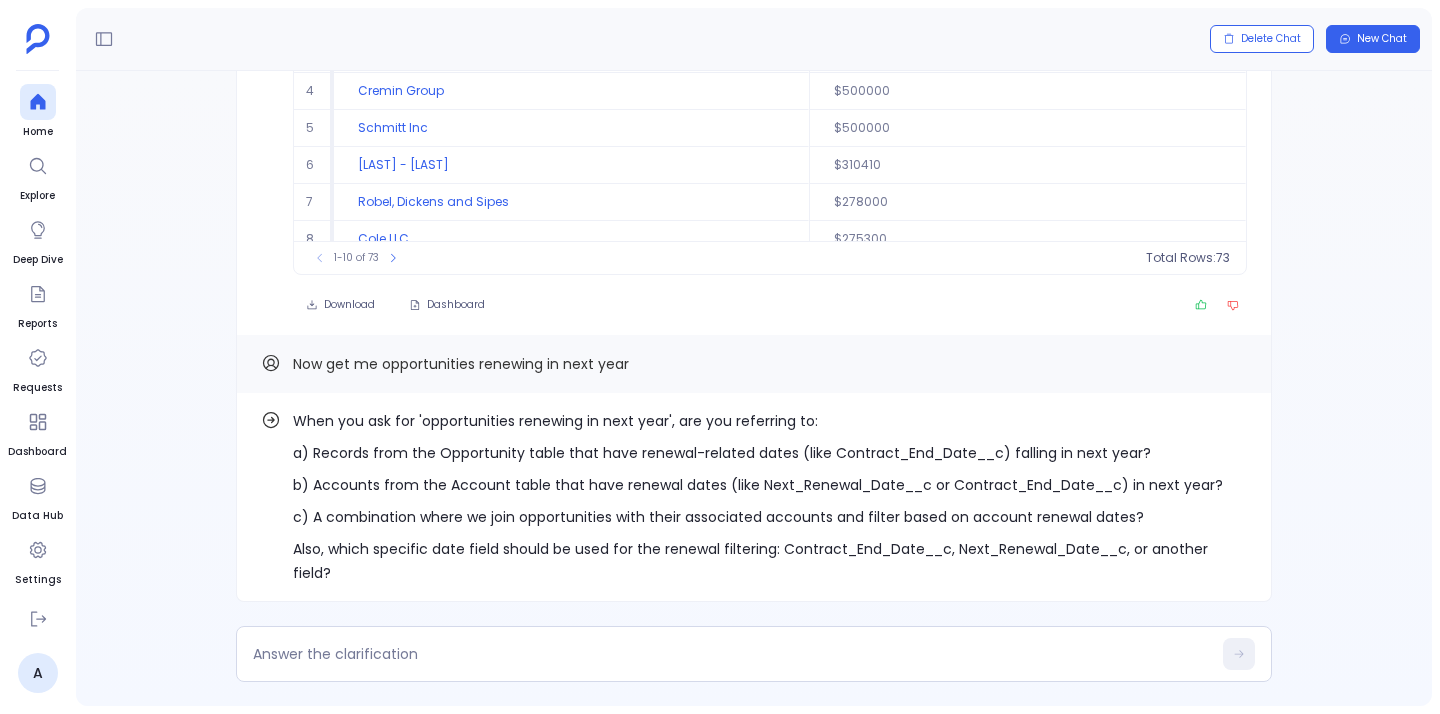 click on "b) Accounts from the Account table that have renewal dates (like Next_Renewal_Date__c or Contract_End_Date__c) in next year?" at bounding box center [770, 485] 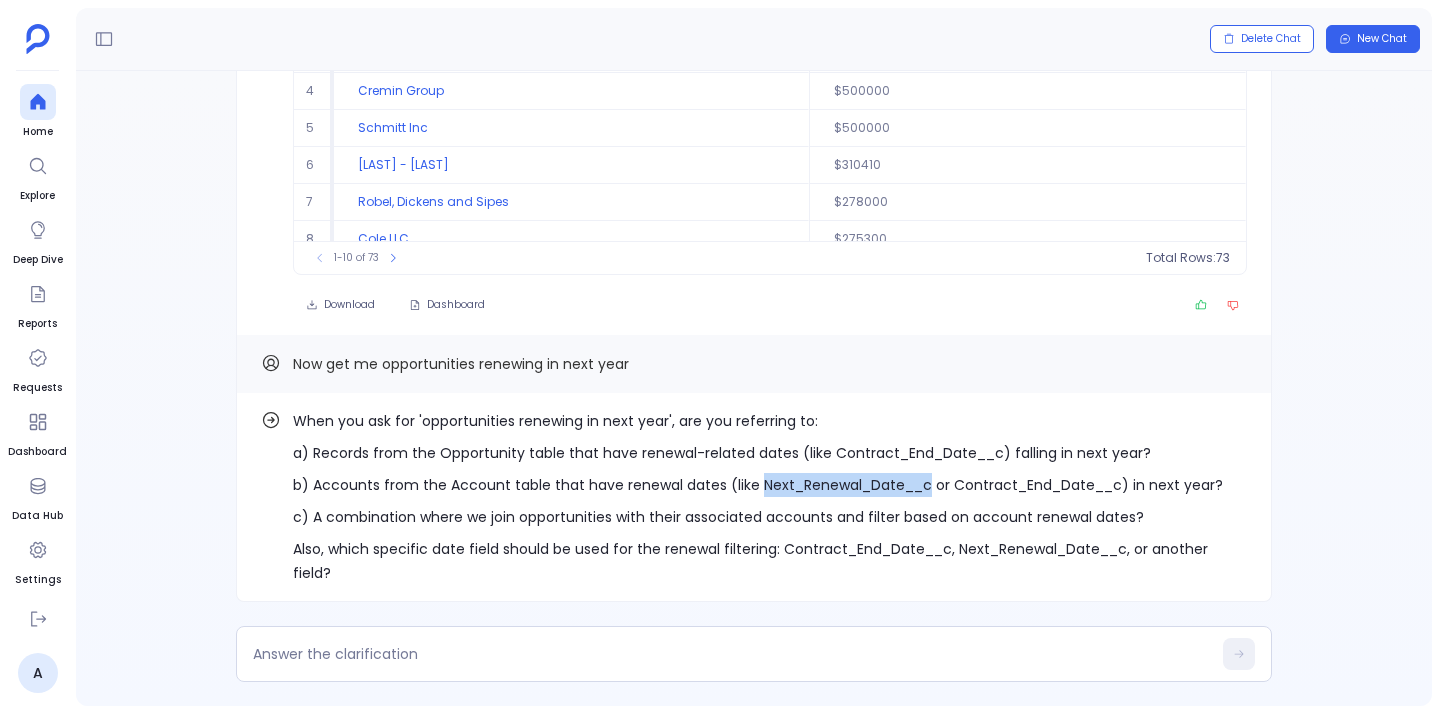 click on "b) Accounts from the Account table that have renewal dates (like Next_Renewal_Date__c or Contract_End_Date__c) in next year?" at bounding box center (770, 485) 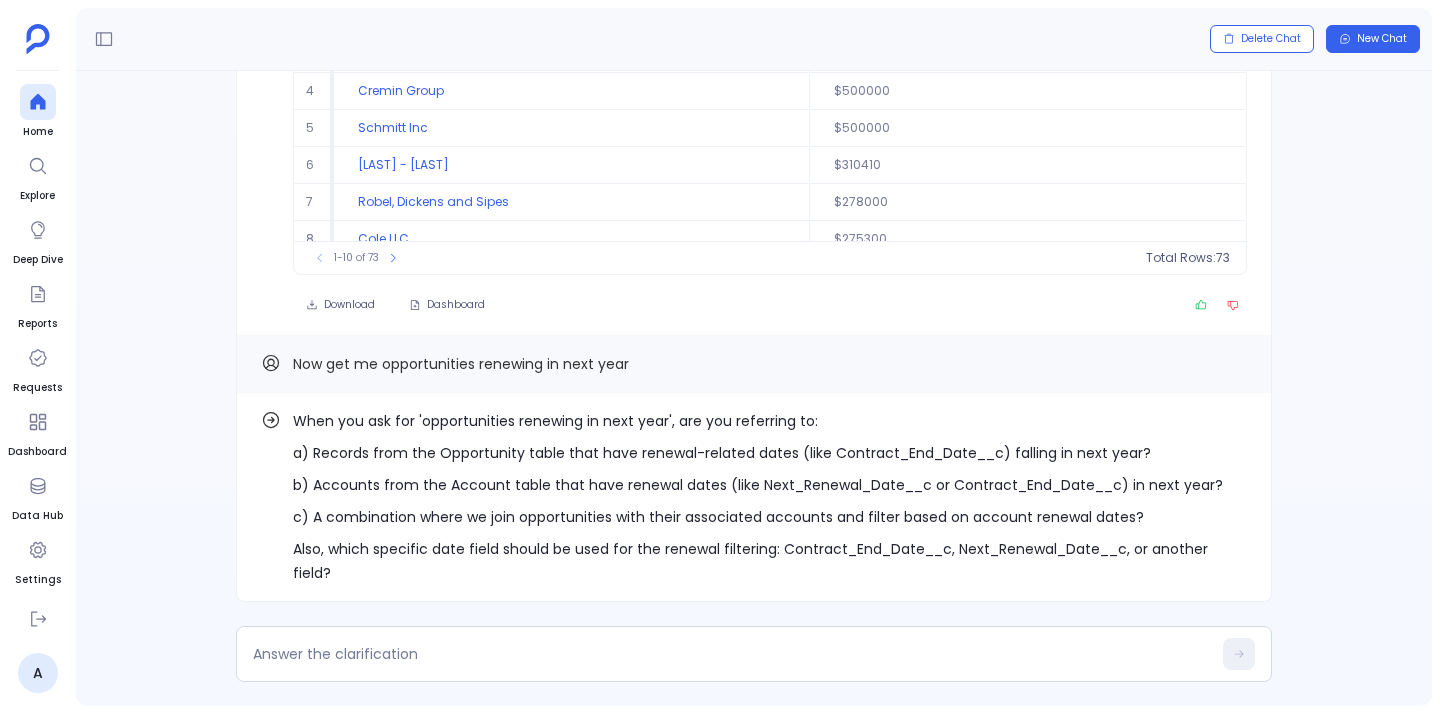 click on "a) Records from the Opportunity table that have renewal-related dates (like Contract_End_Date__c) falling in next year?" at bounding box center (770, 453) 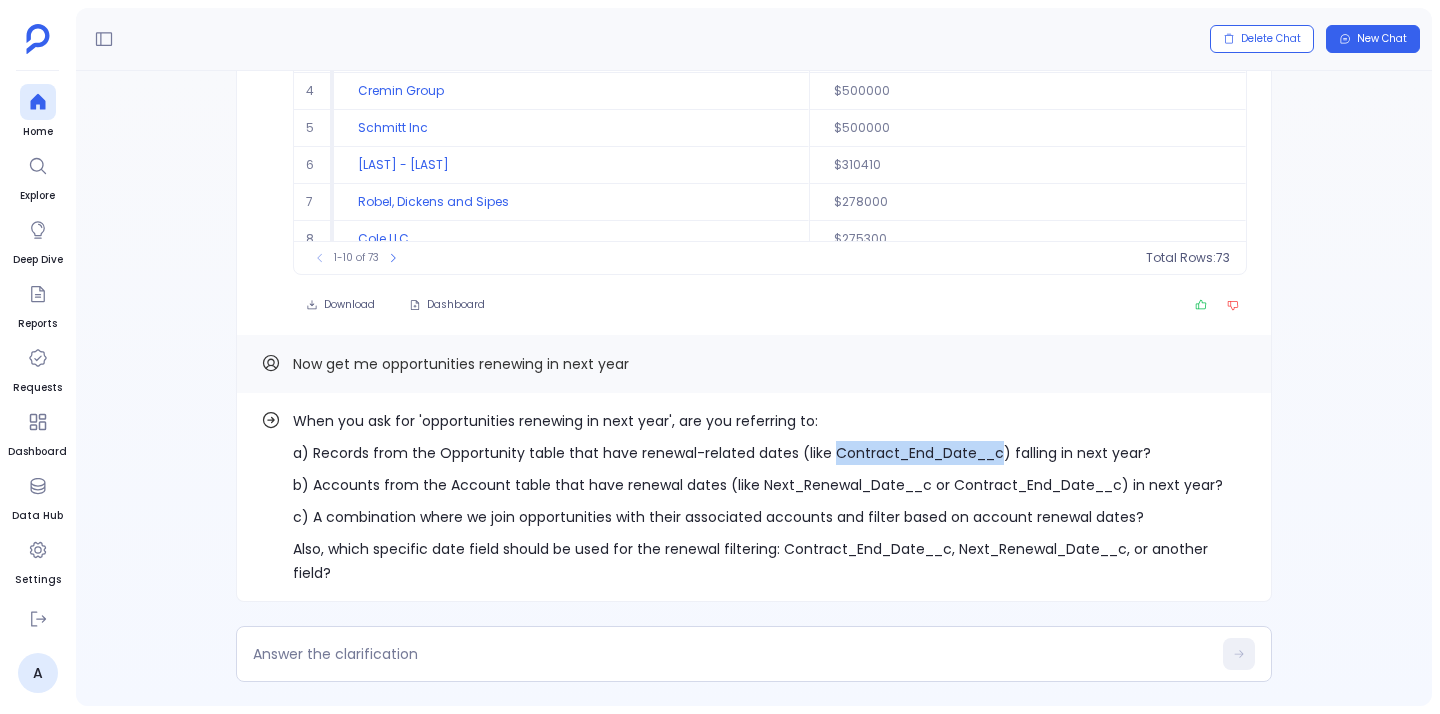click on "a) Records from the Opportunity table that have renewal-related dates (like Contract_End_Date__c) falling in next year?" at bounding box center (770, 453) 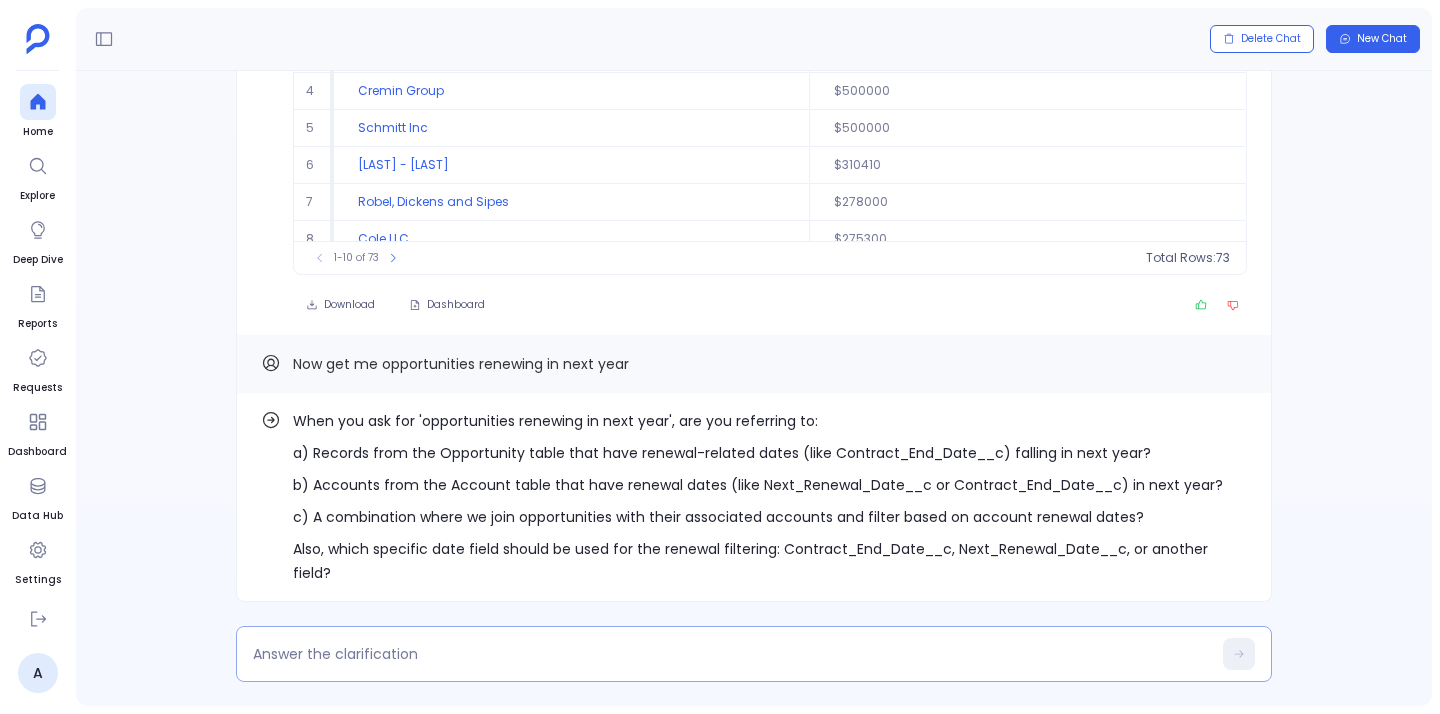 click at bounding box center [732, 654] 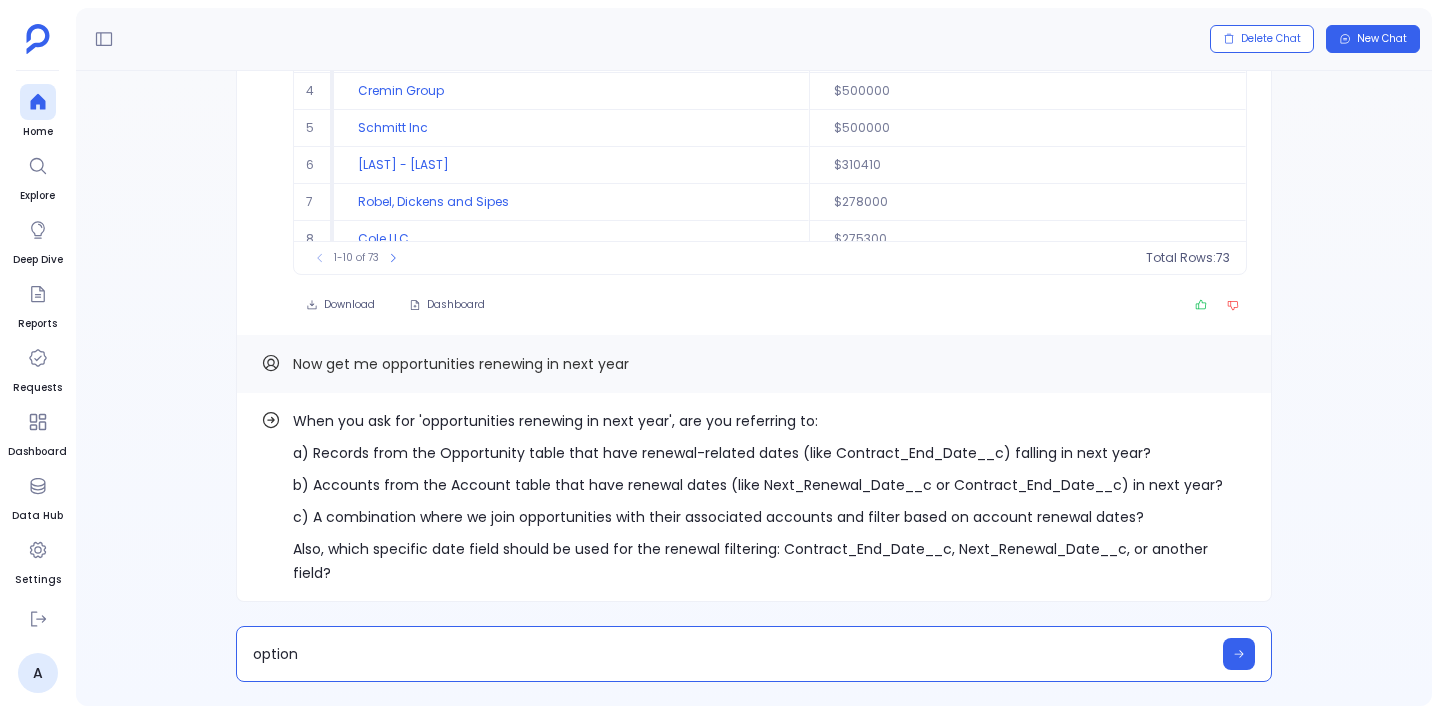 type on "option a" 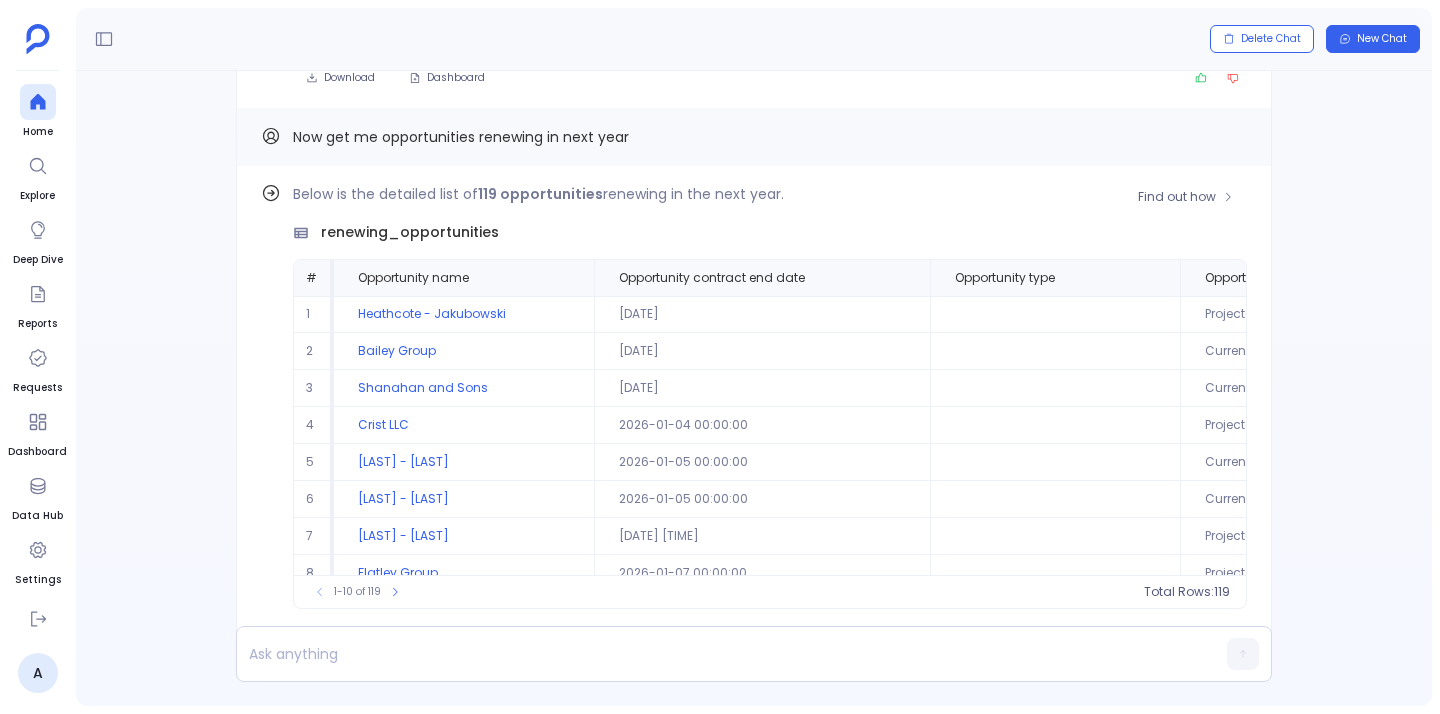 scroll, scrollTop: 0, scrollLeft: 0, axis: both 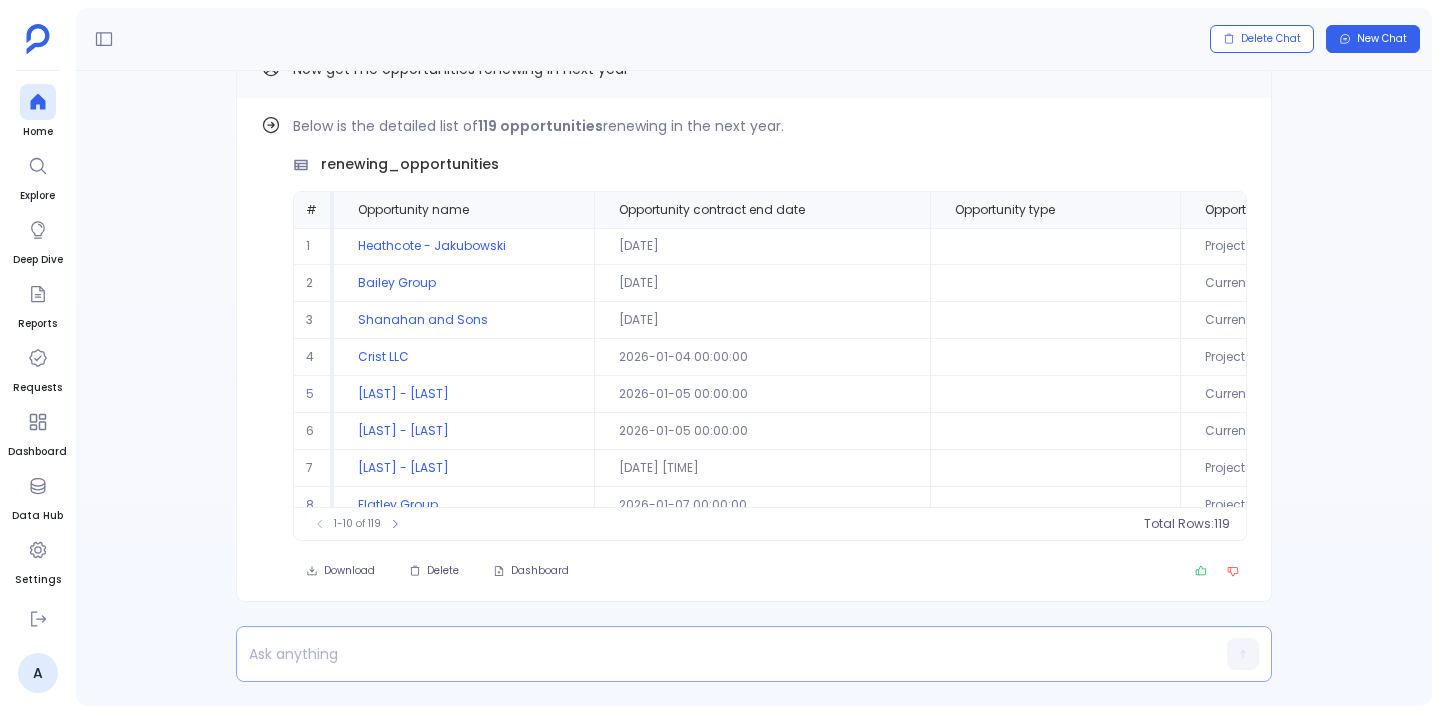 click at bounding box center [715, 654] 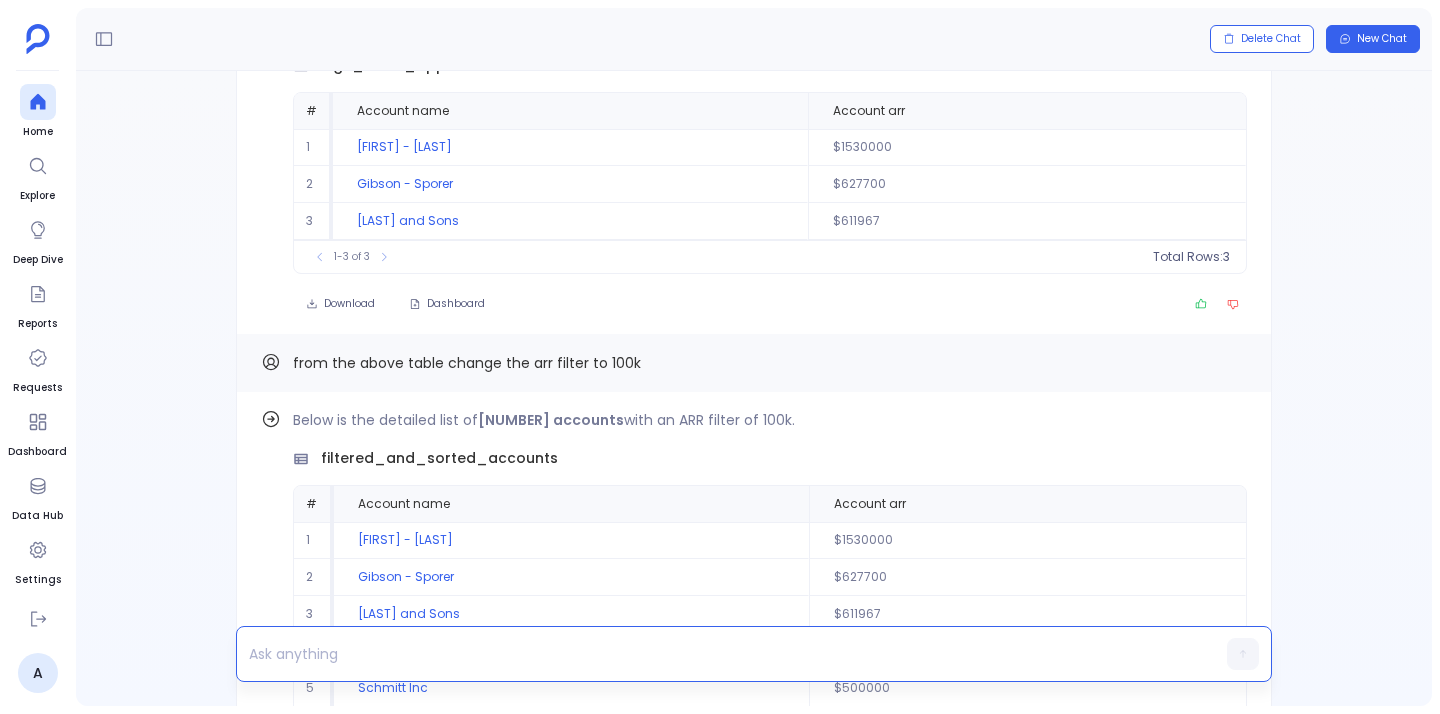 scroll, scrollTop: -800, scrollLeft: 0, axis: vertical 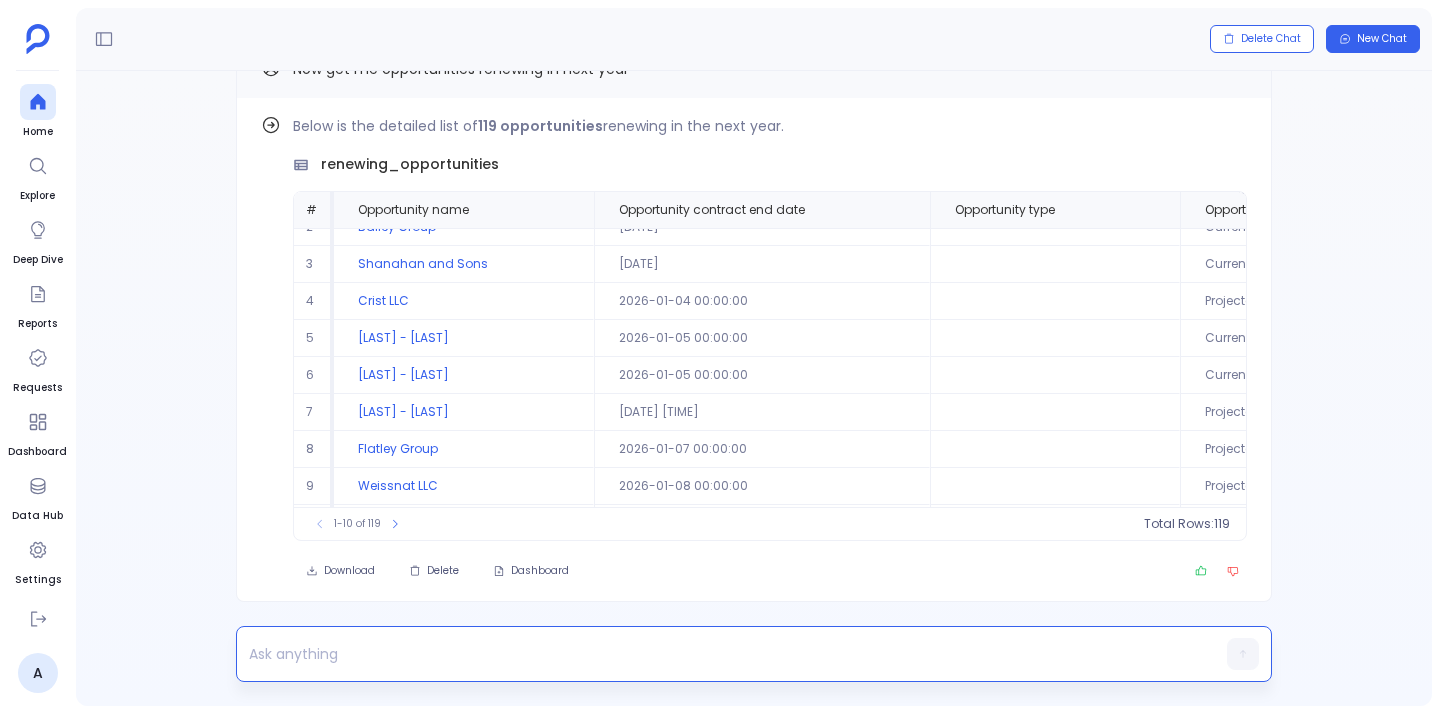 click at bounding box center [715, 654] 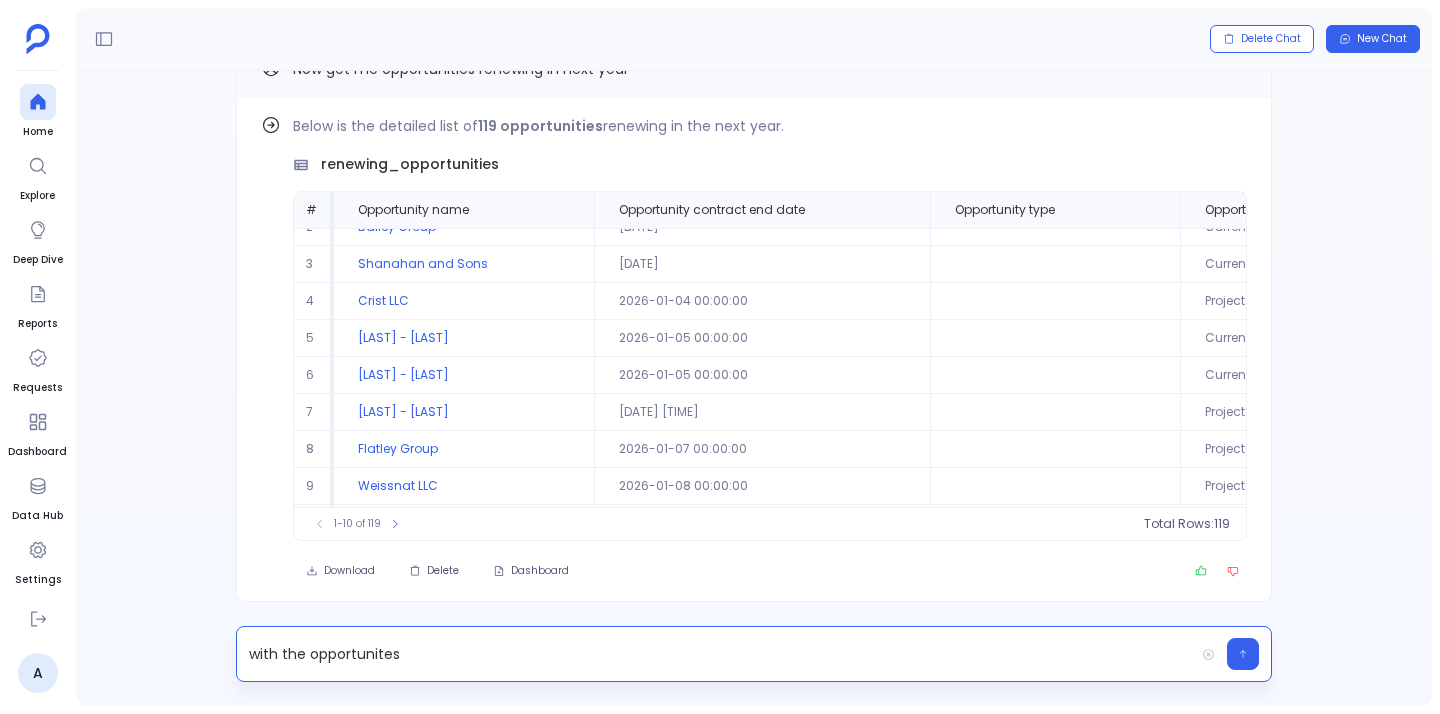 click on "with the opportunites" at bounding box center [715, 654] 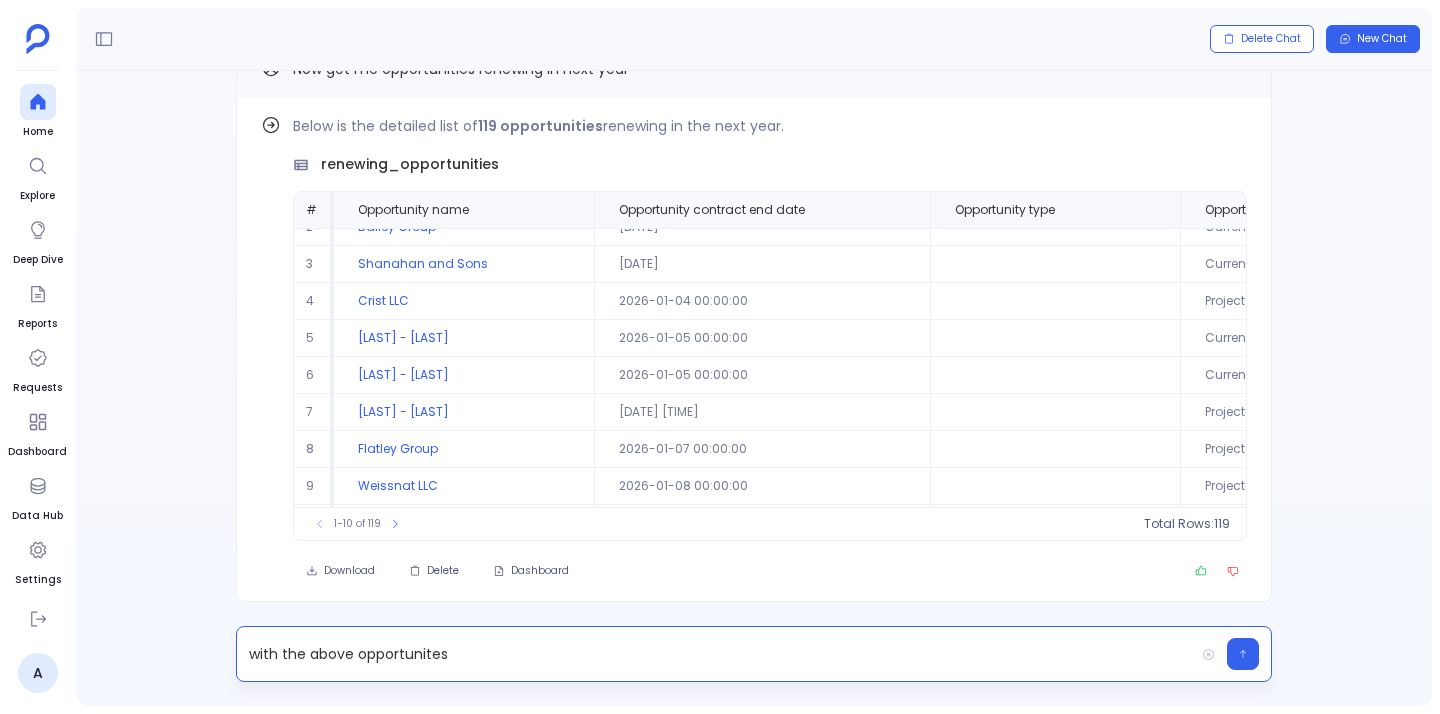 click on "with the above opportunites" at bounding box center (715, 654) 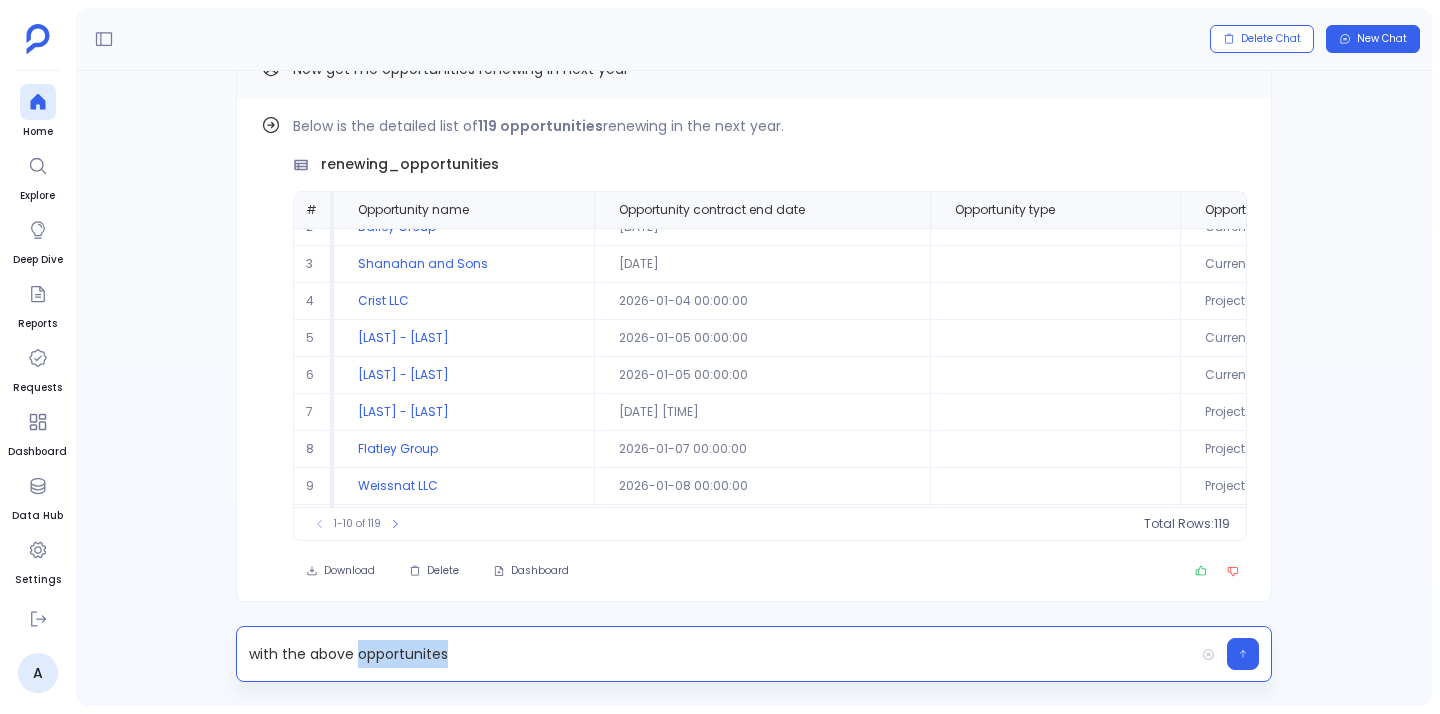 click on "with the above opportunites" at bounding box center [715, 654] 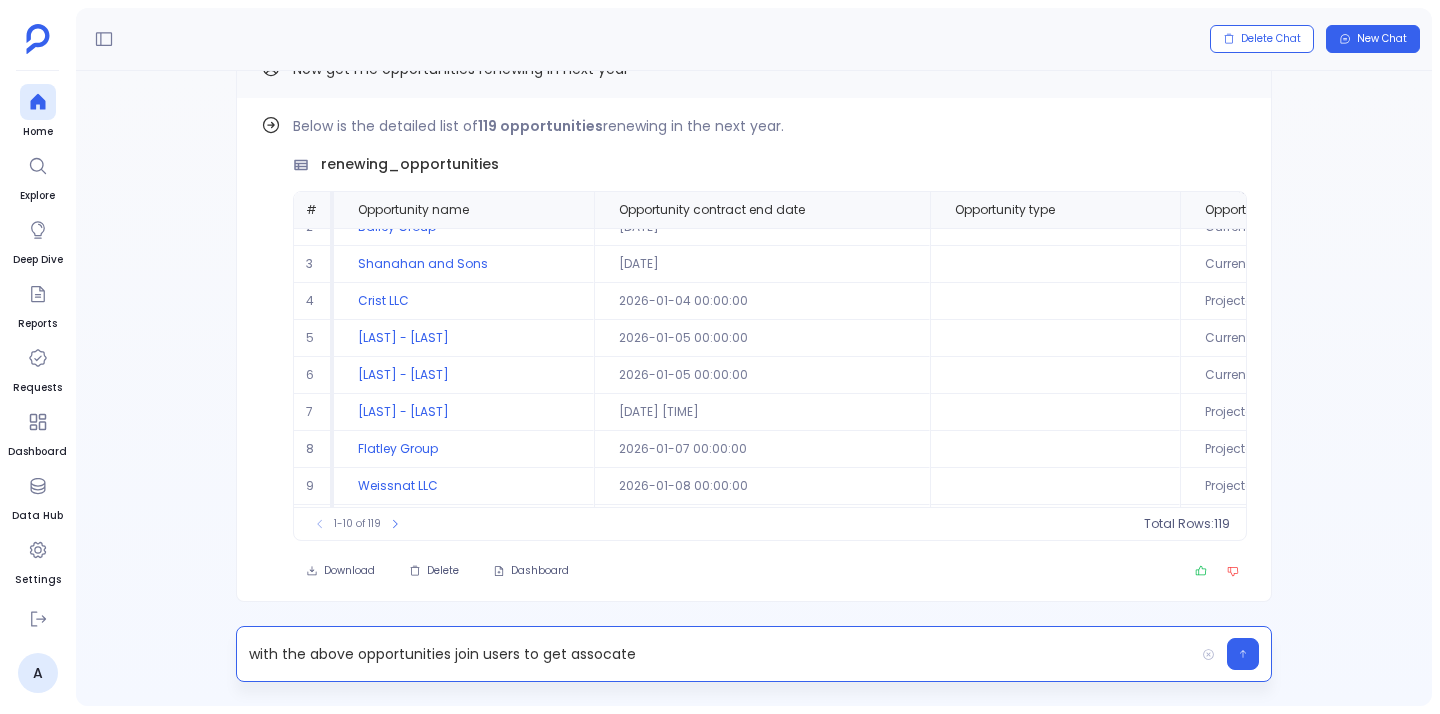 click on "with the above opportunities join users to get assocate" at bounding box center (715, 654) 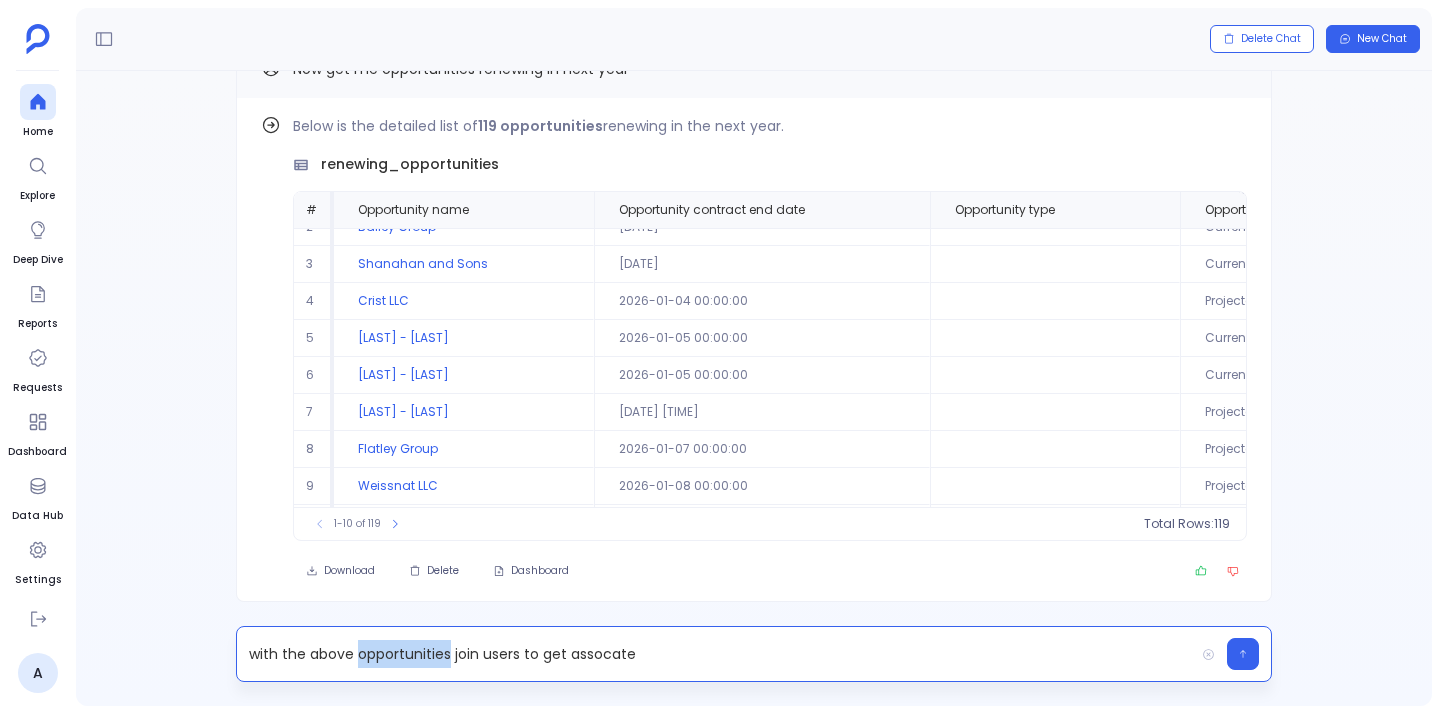 click on "with the above opportunities join users to get assocate" at bounding box center (715, 654) 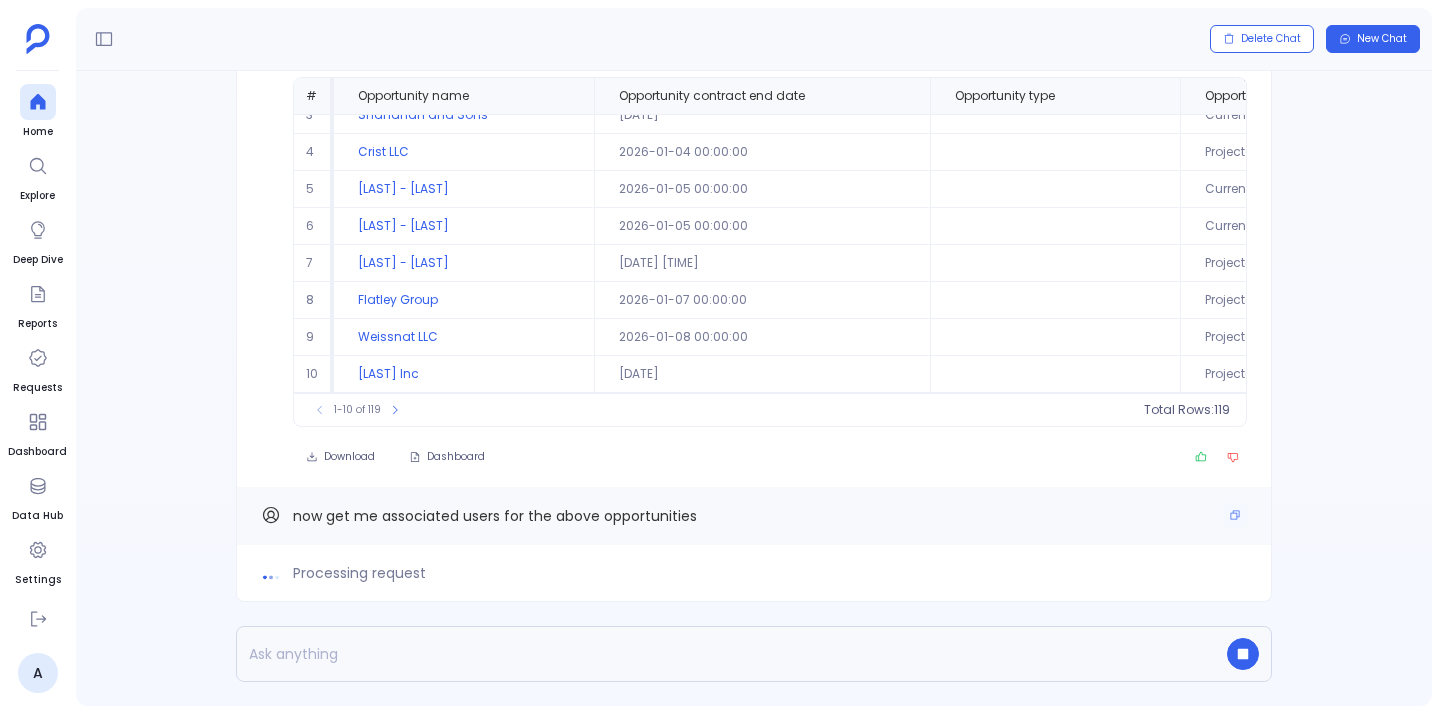 click on "now get me associated users for the above opportunities" at bounding box center (495, 516) 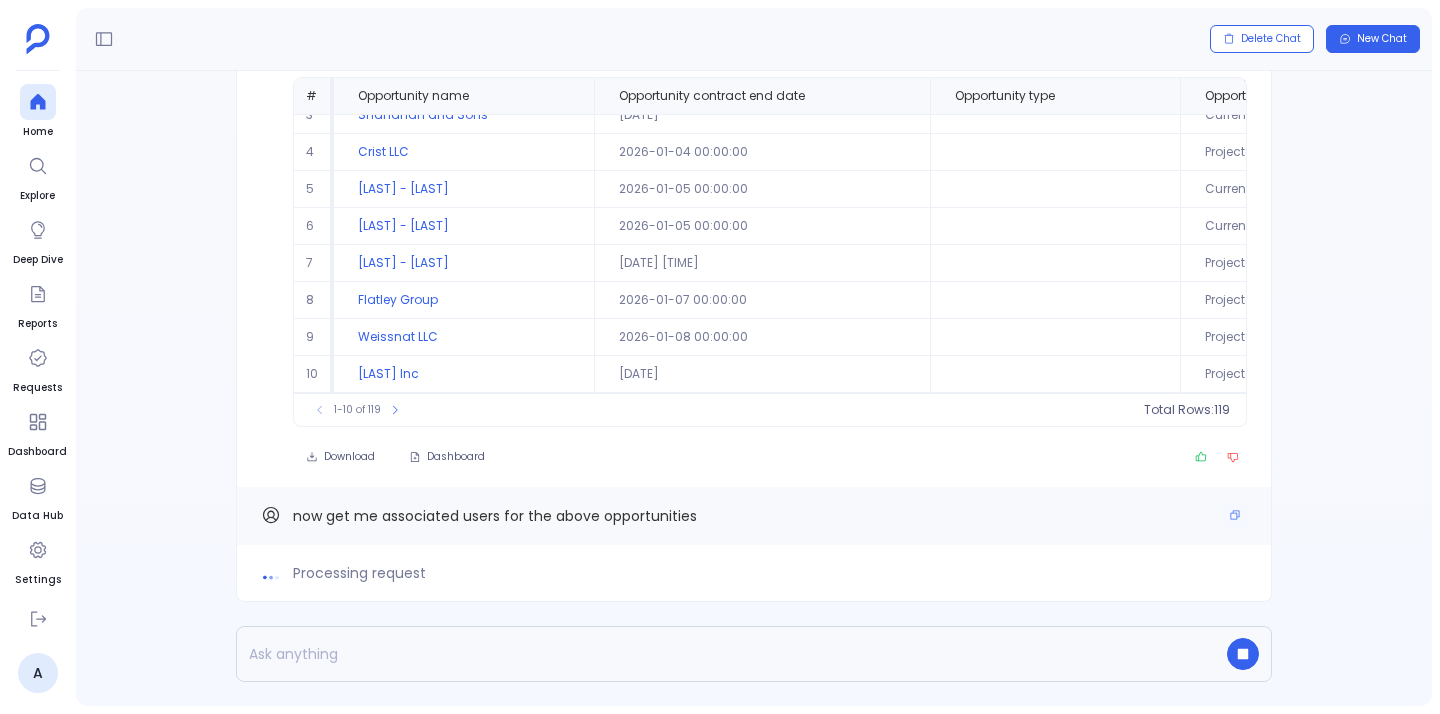 click on "now get me associated users for the above opportunities" at bounding box center [495, 516] 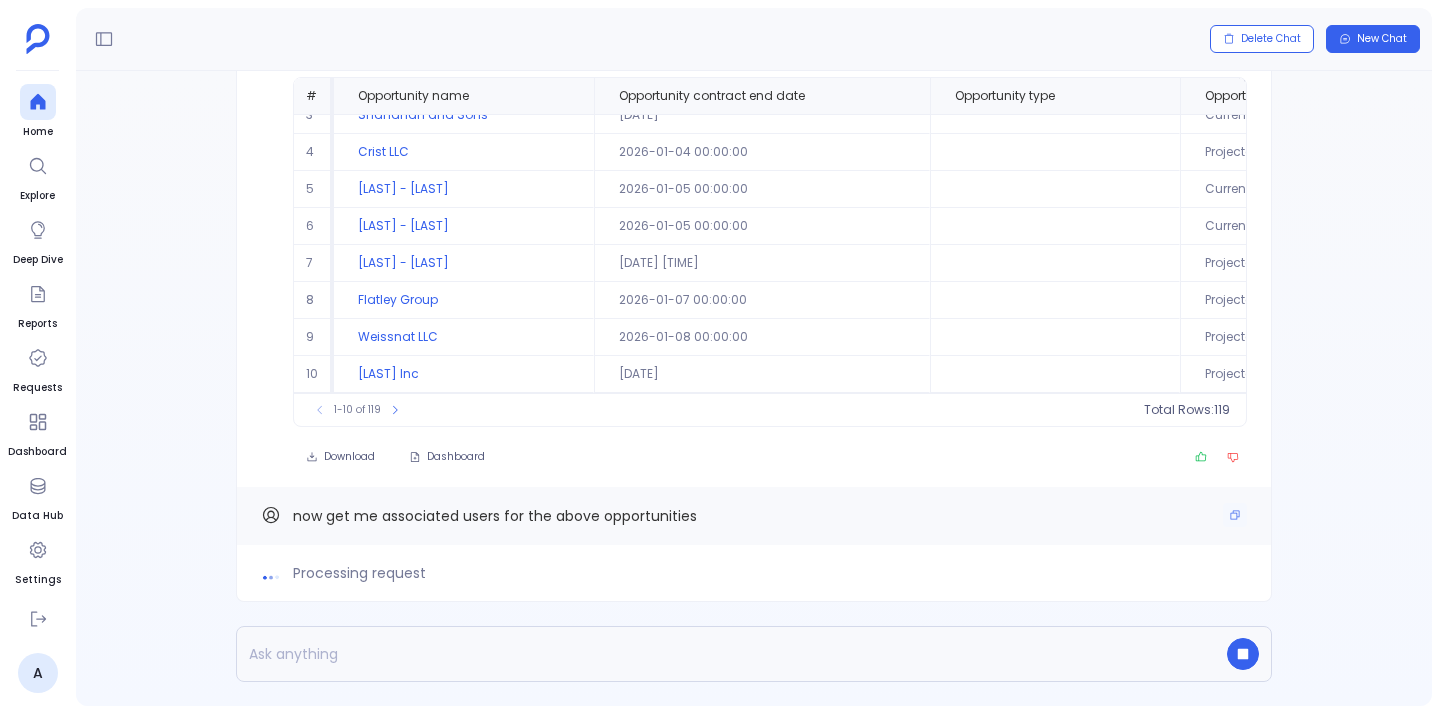 click on "now get me associated users for the above opportunities" at bounding box center (495, 516) 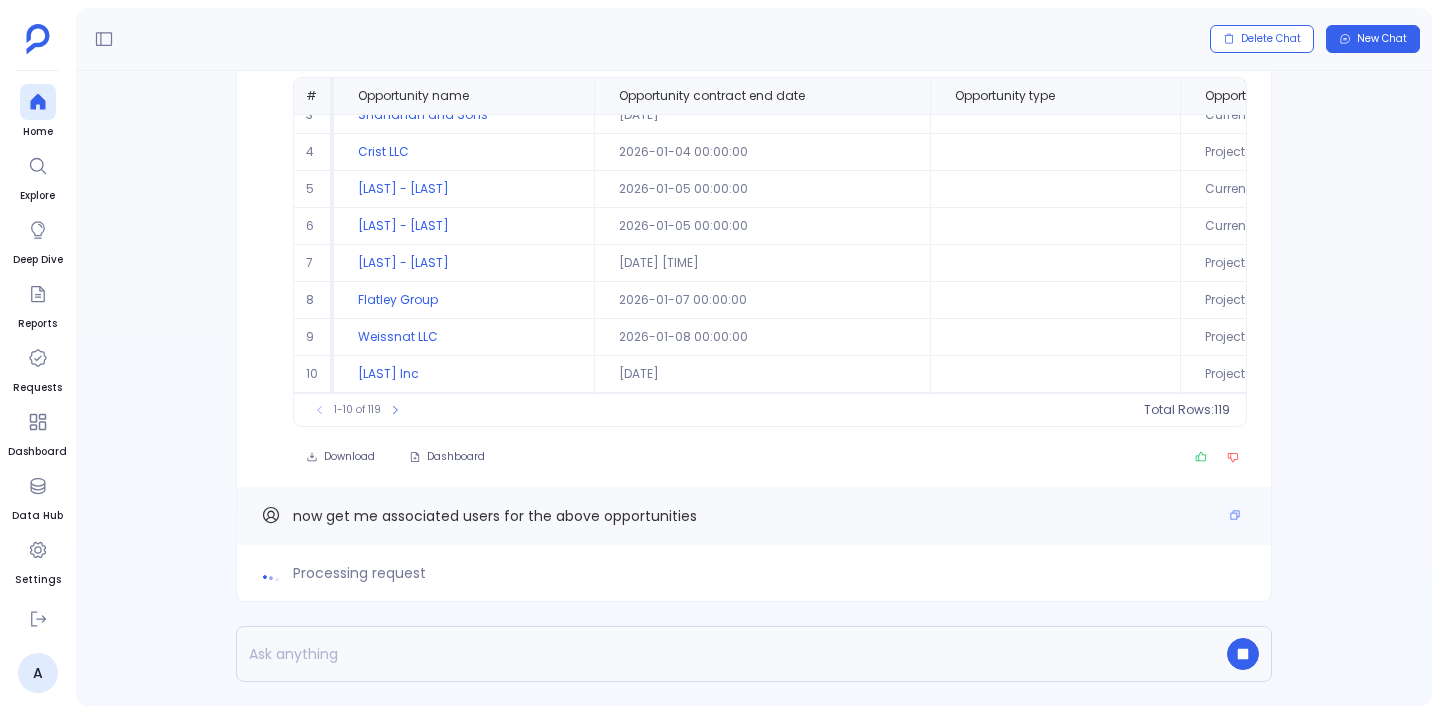 click on "now get me associated users for the above opportunities" at bounding box center (495, 516) 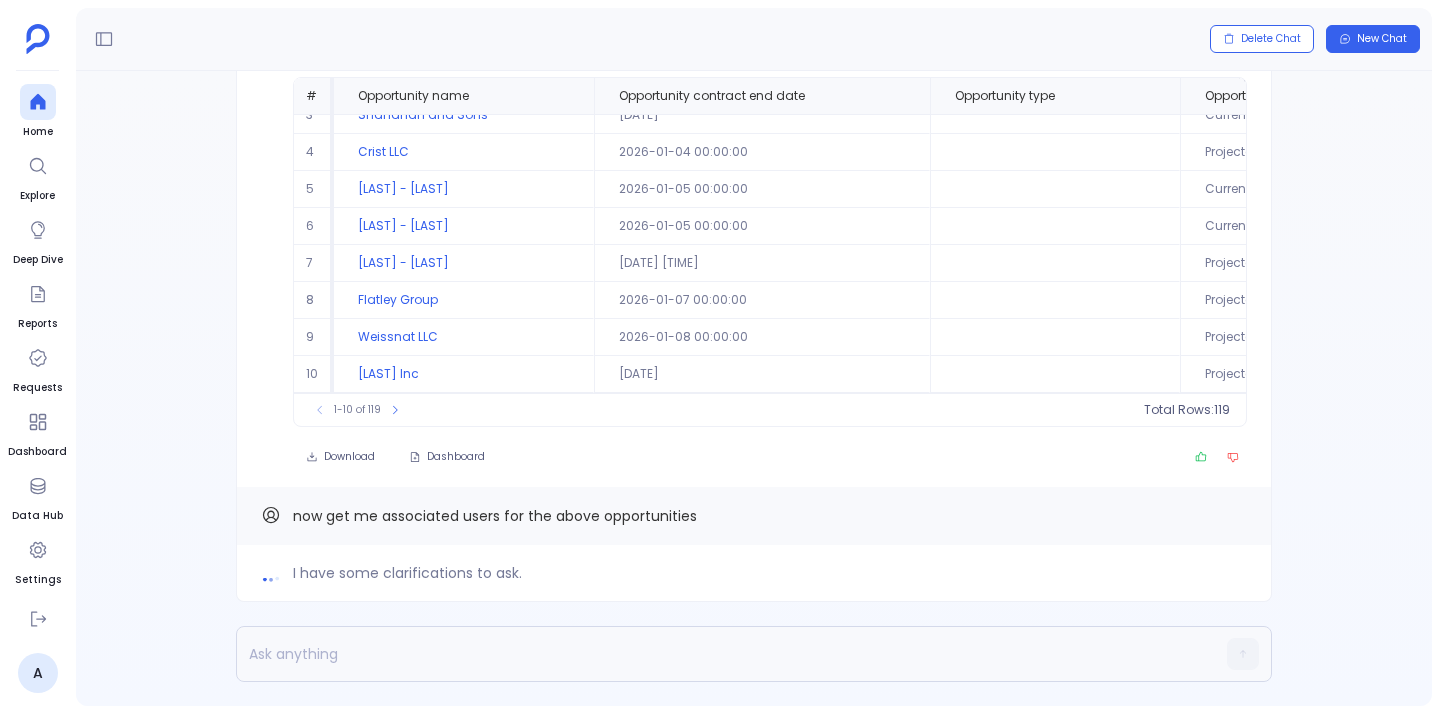 click on "I have some clarifications to ask." at bounding box center [407, 573] 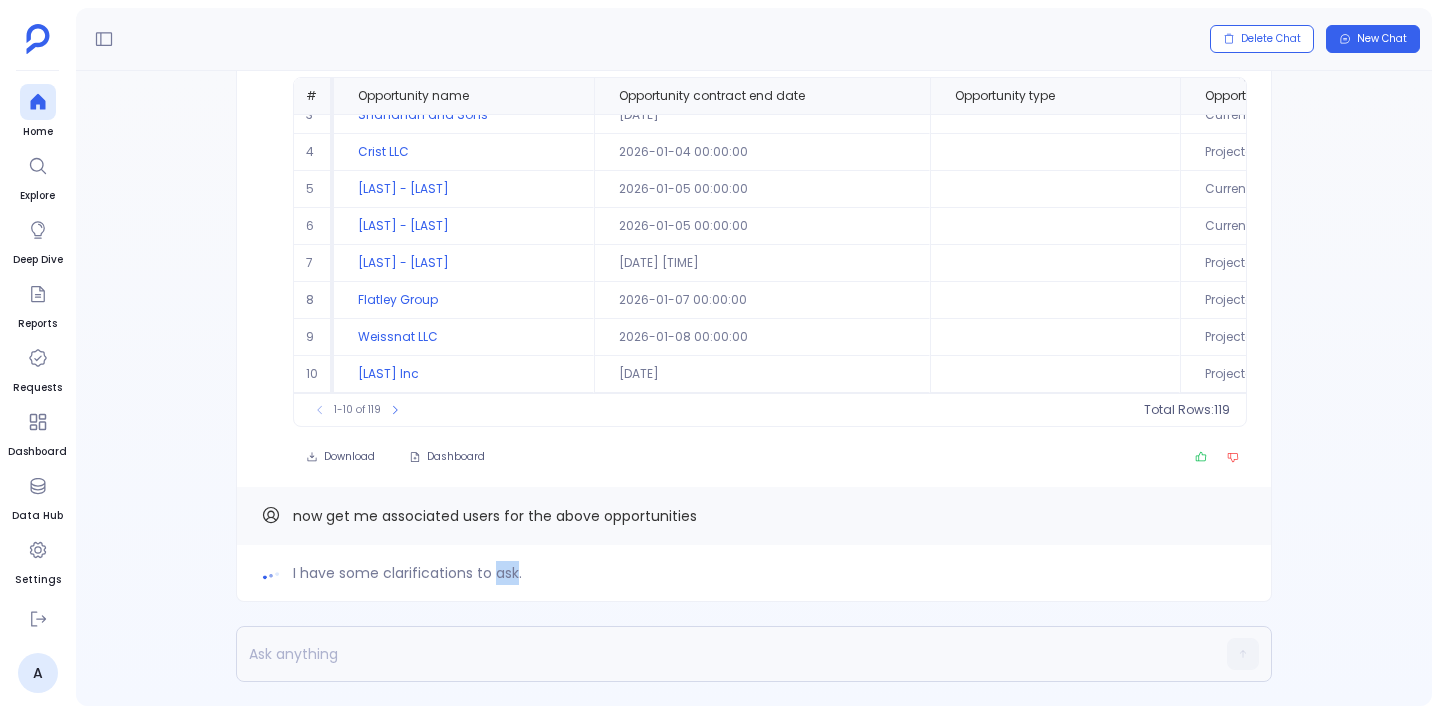 click on "I have some clarifications to ask." at bounding box center (407, 573) 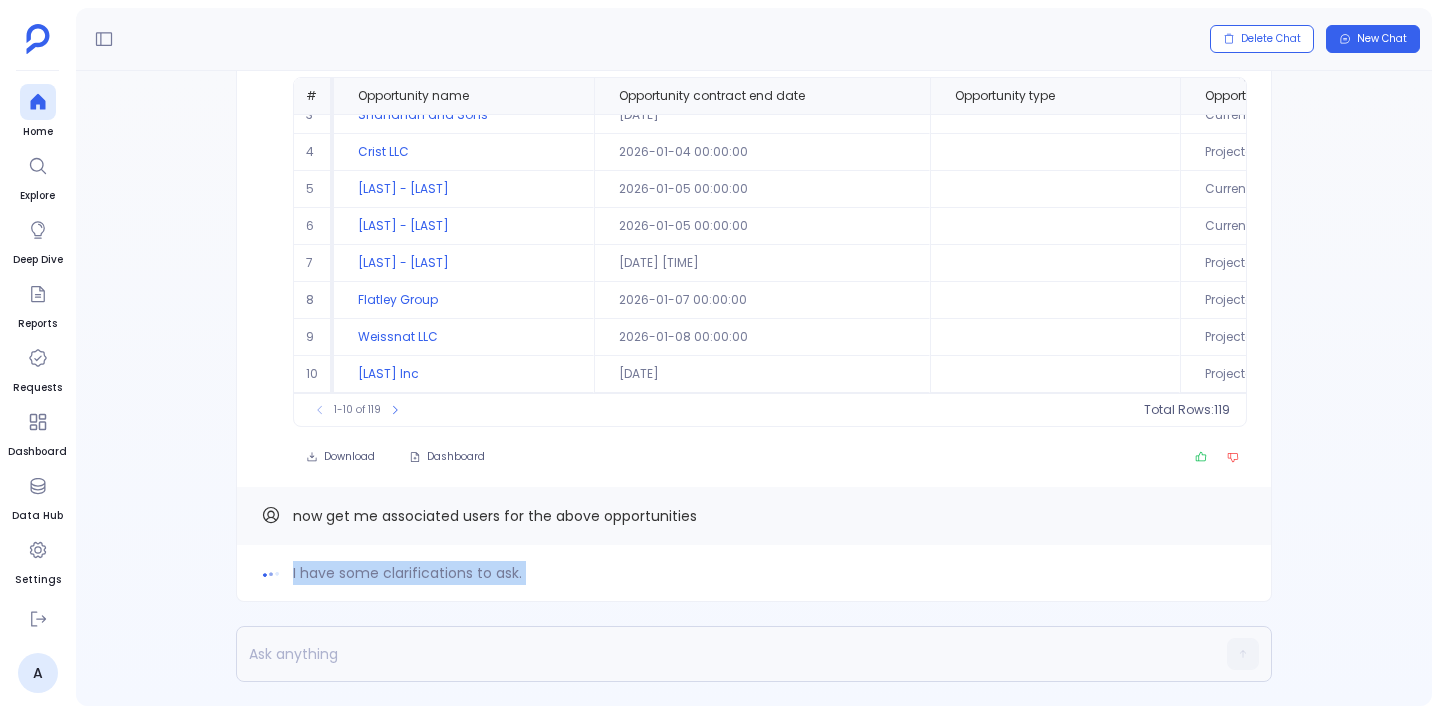 click on "I have some clarifications to ask." at bounding box center (407, 573) 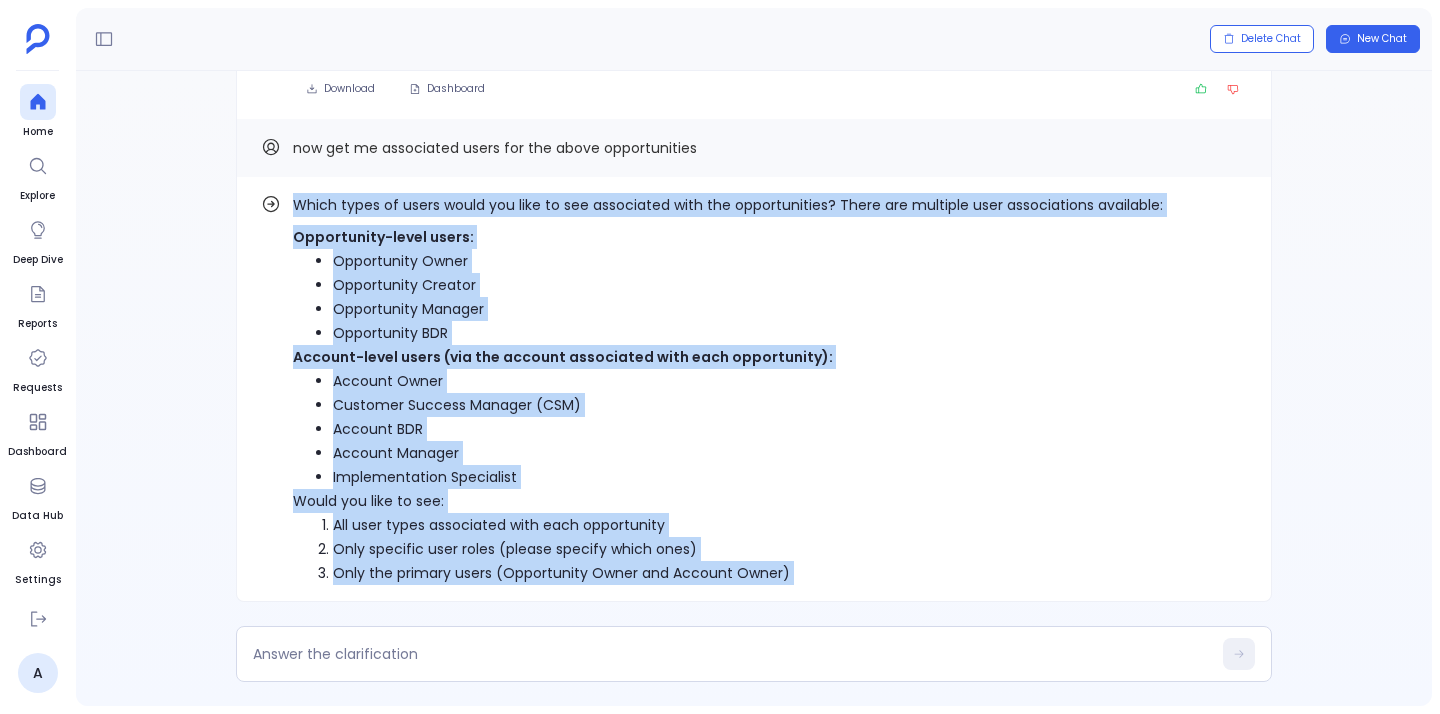 click on "Opportunity Owner" at bounding box center (748, 261) 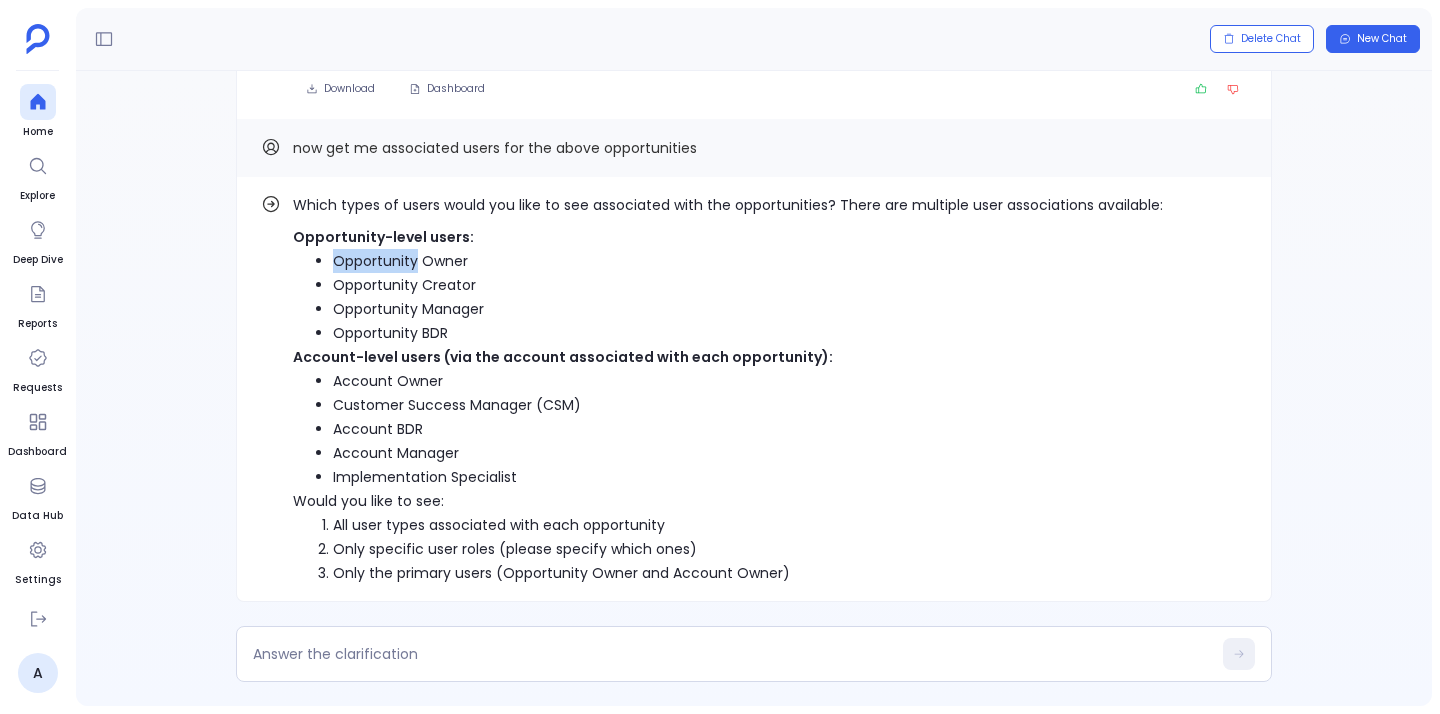 click on "Opportunity Owner" at bounding box center [748, 261] 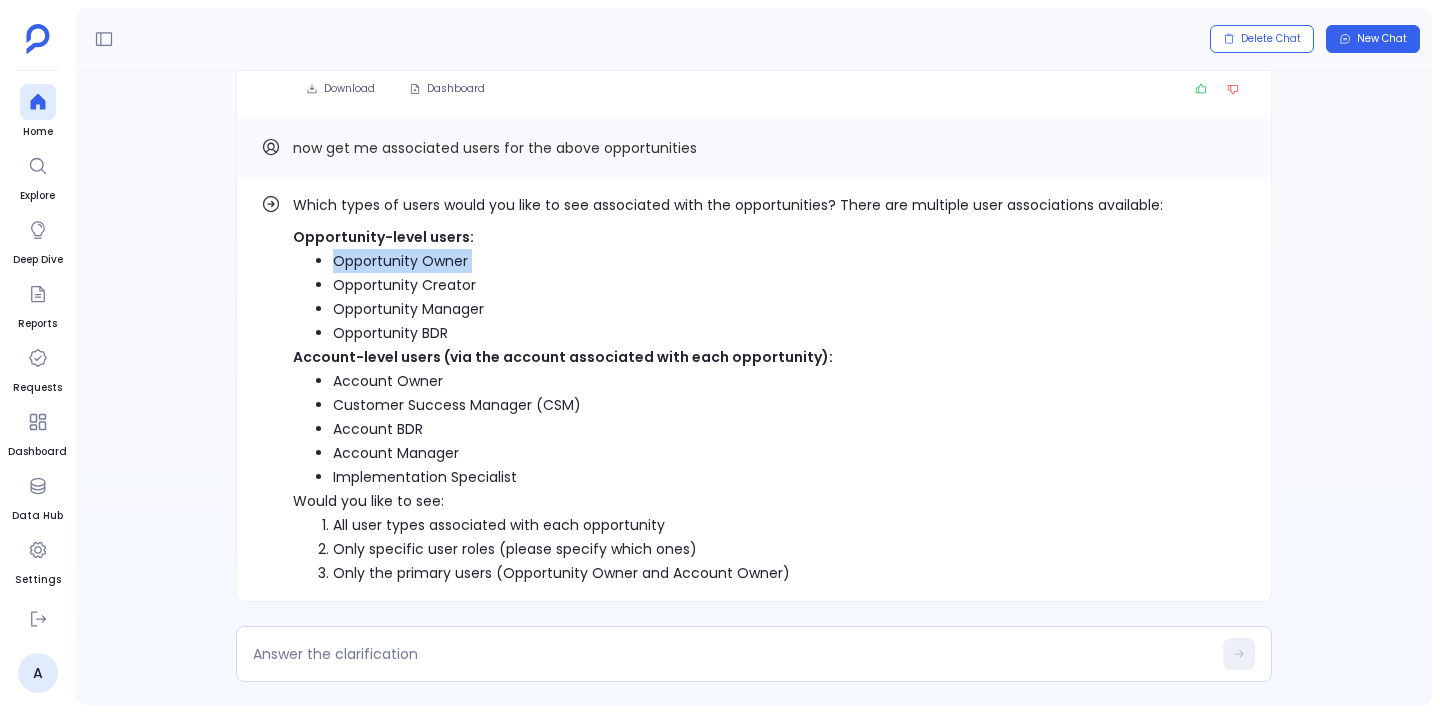 click on "Opportunity Owner" at bounding box center (748, 261) 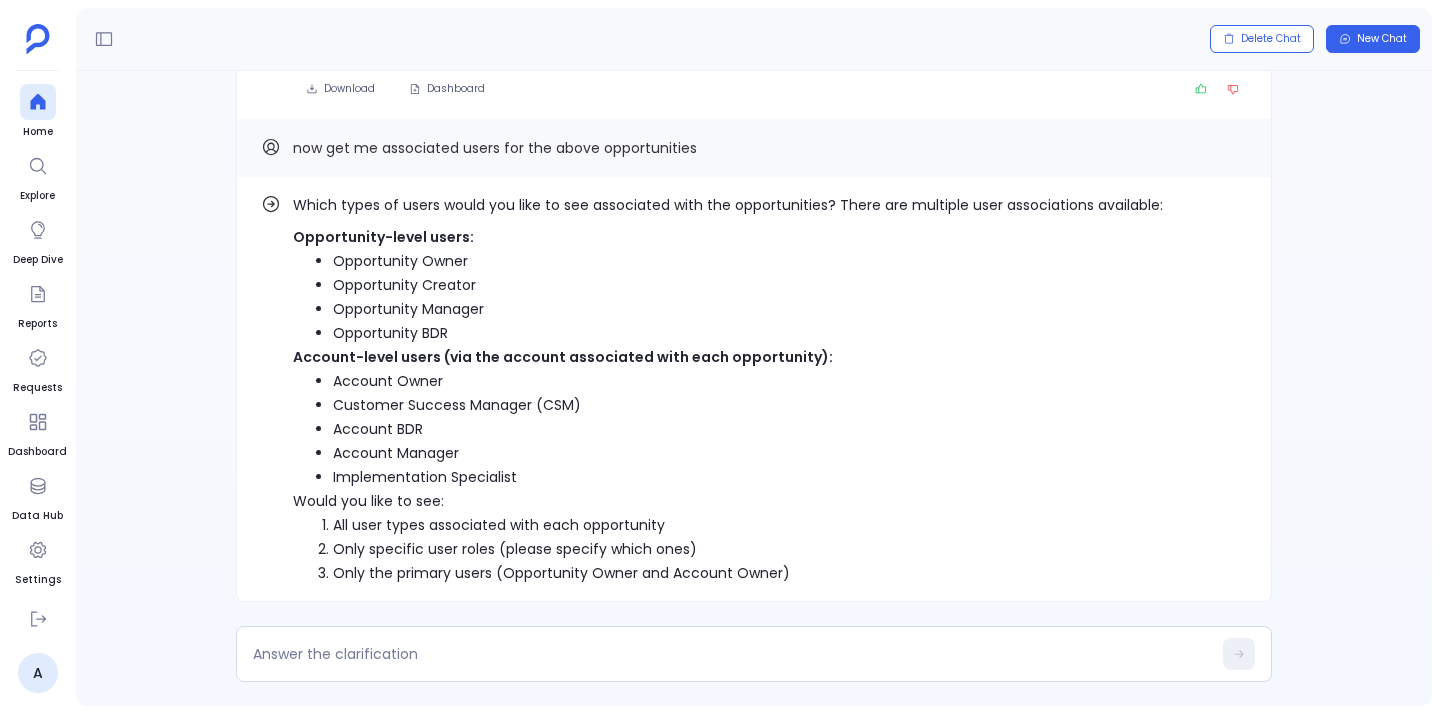 click on "Opportunity Creator" at bounding box center [748, 285] 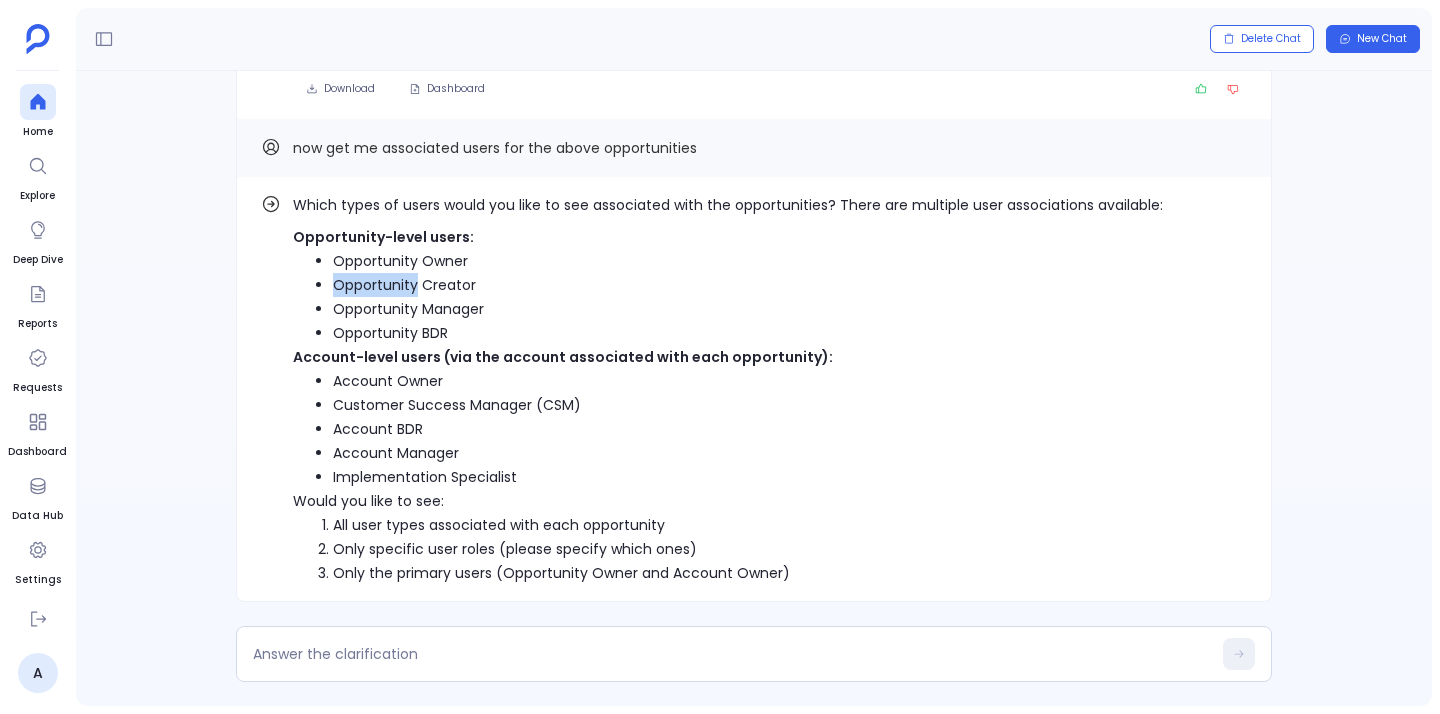click on "Opportunity Creator" at bounding box center [748, 285] 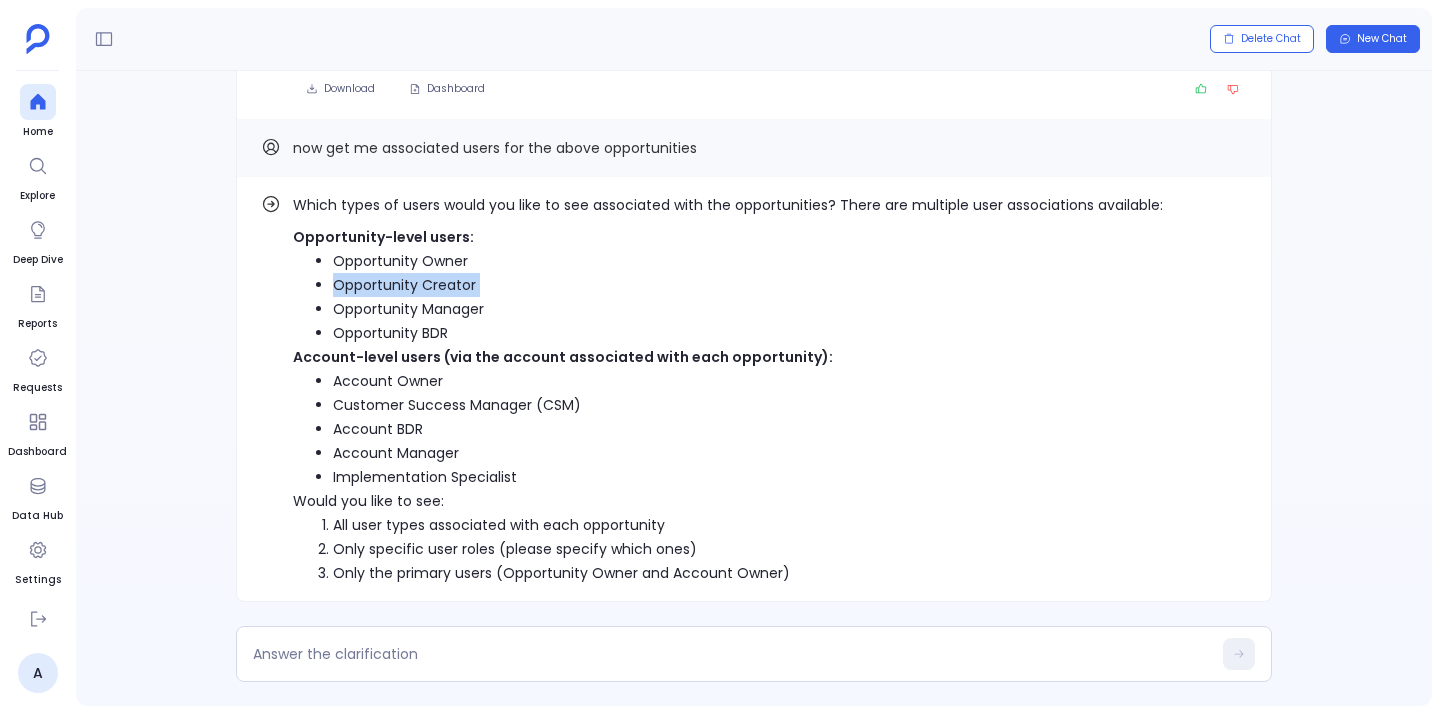 click on "Opportunity Creator" at bounding box center (748, 285) 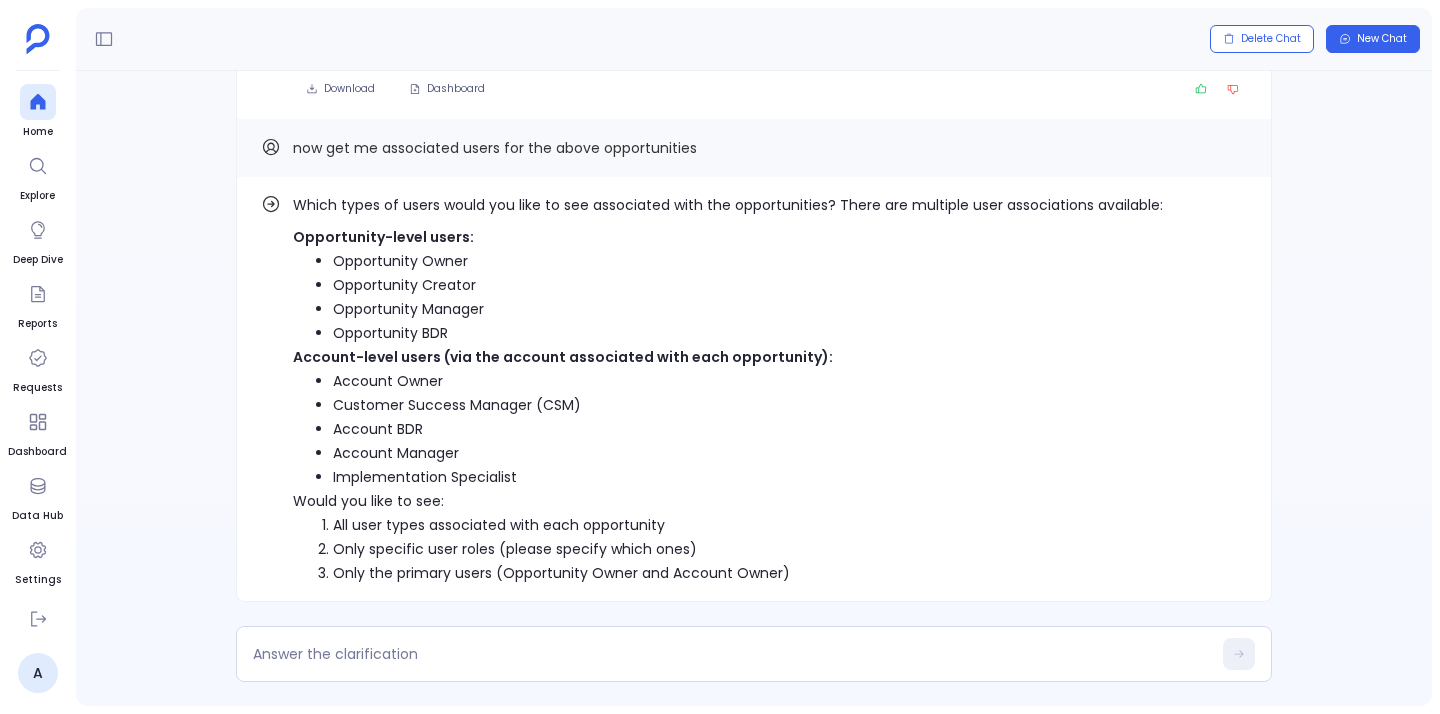 click on "Opportunity Manager" at bounding box center [748, 309] 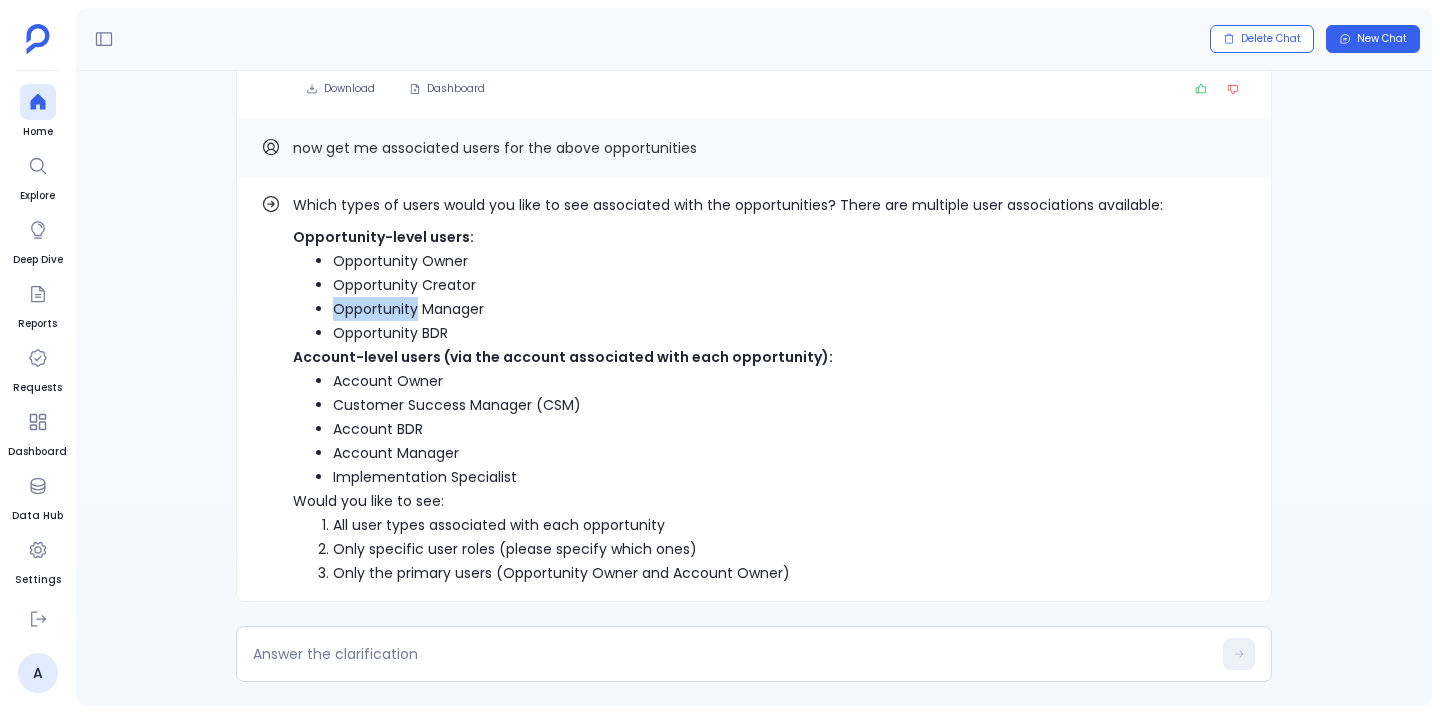 click on "Opportunity Manager" at bounding box center (748, 309) 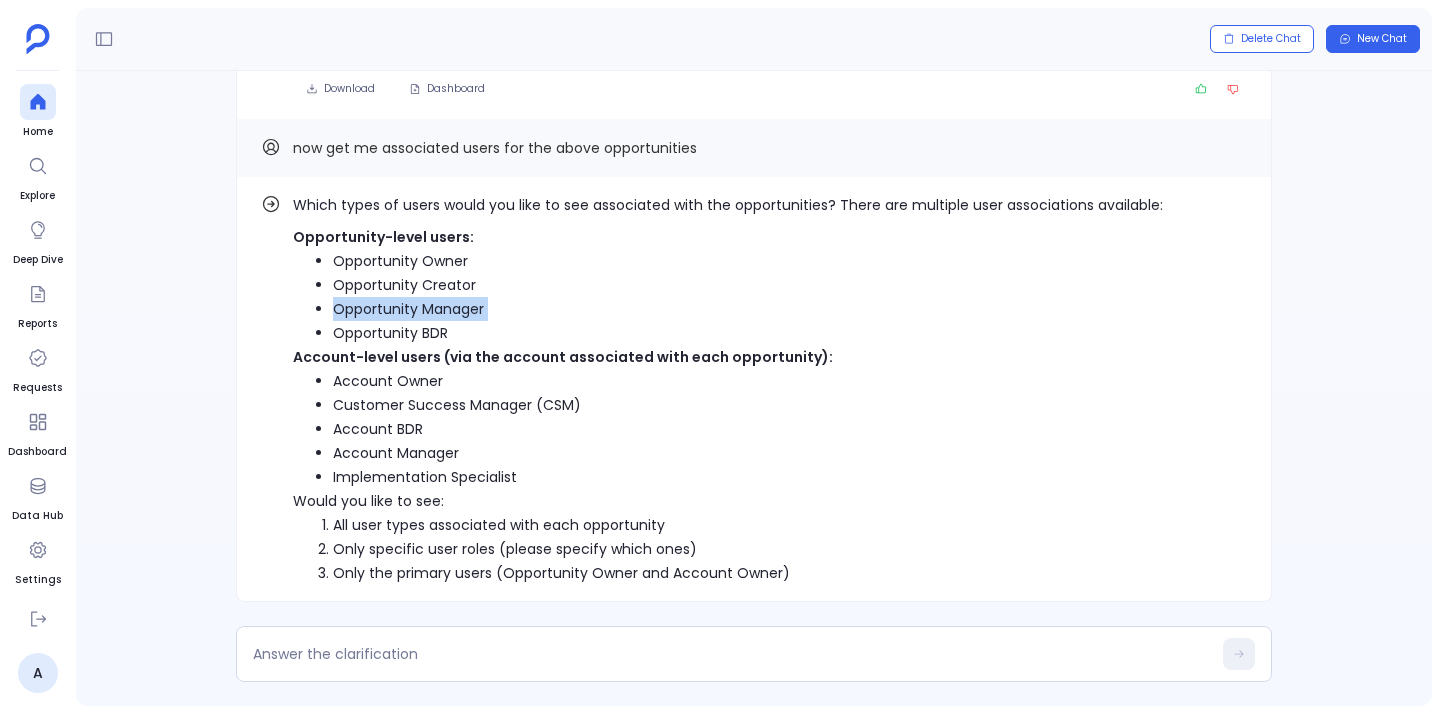 click on "Opportunity Manager" at bounding box center (748, 309) 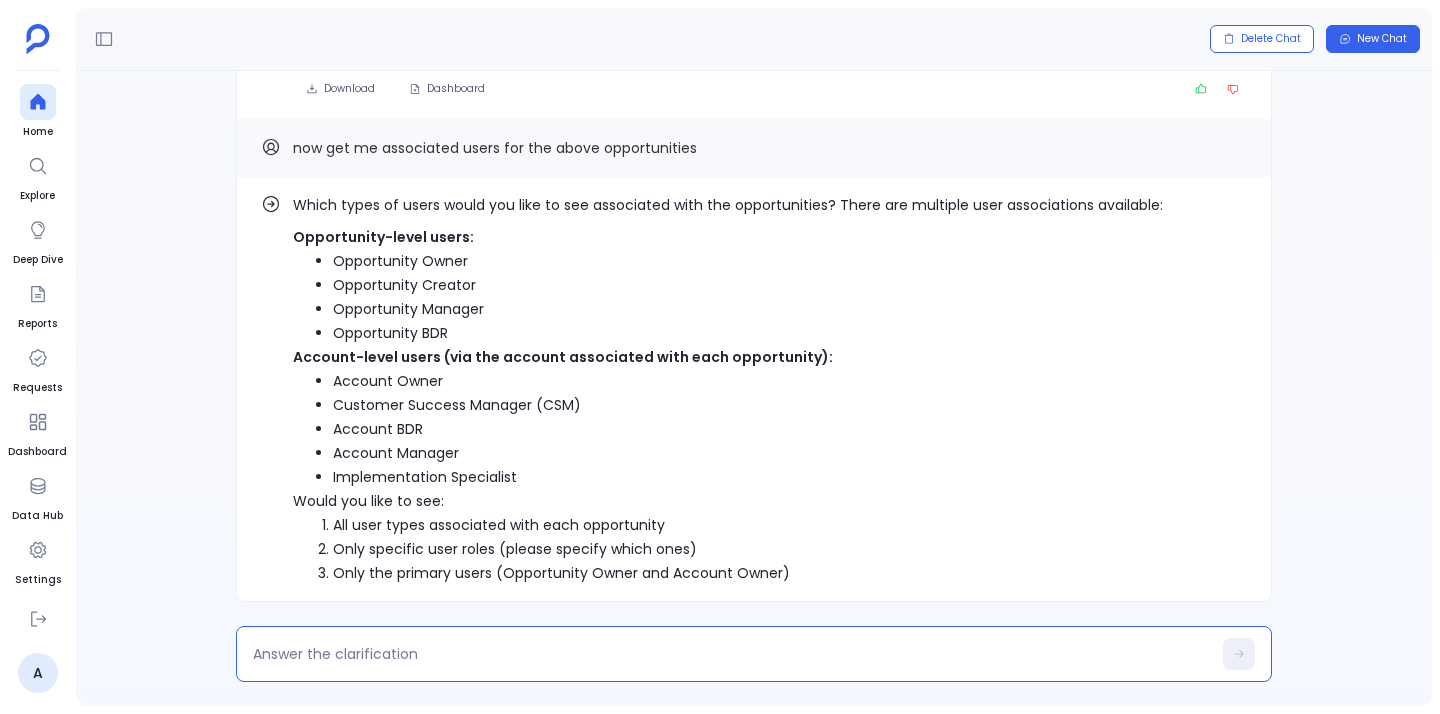 click at bounding box center (732, 654) 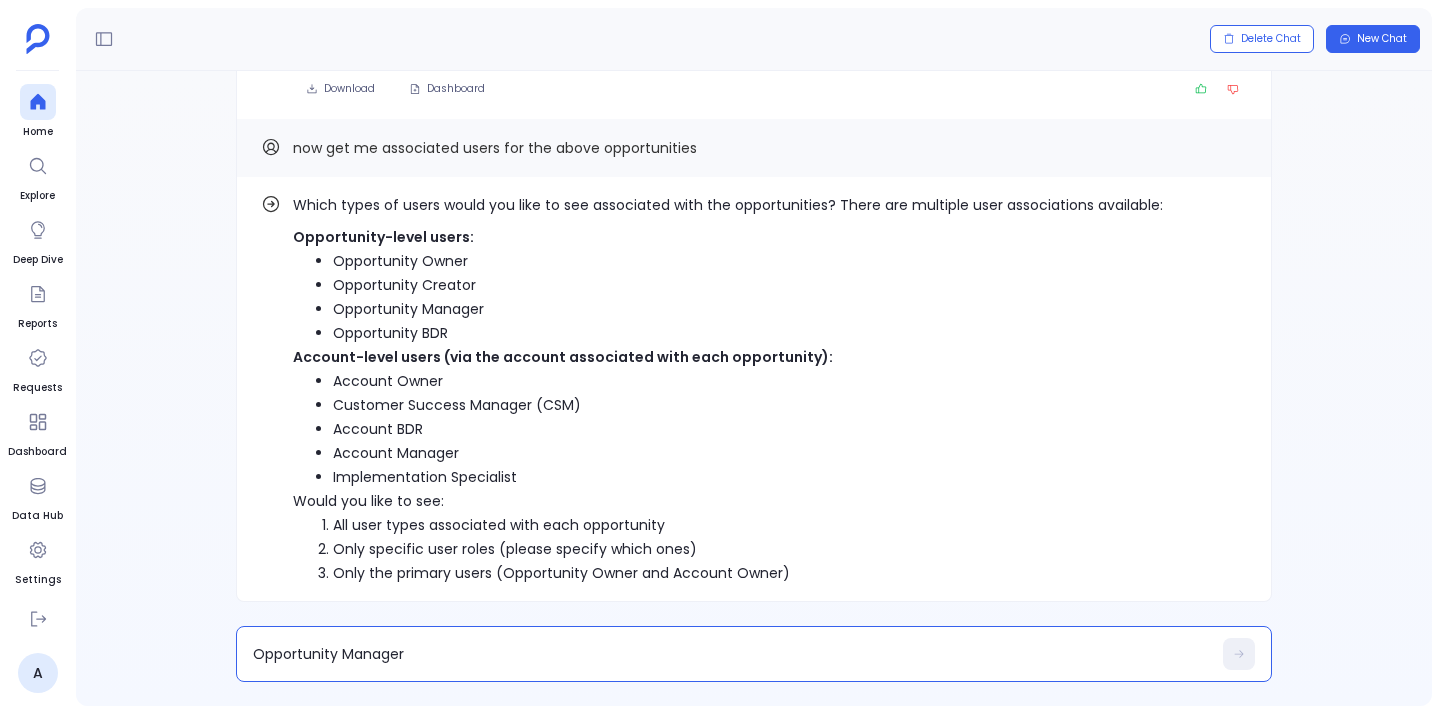 scroll, scrollTop: 0, scrollLeft: 0, axis: both 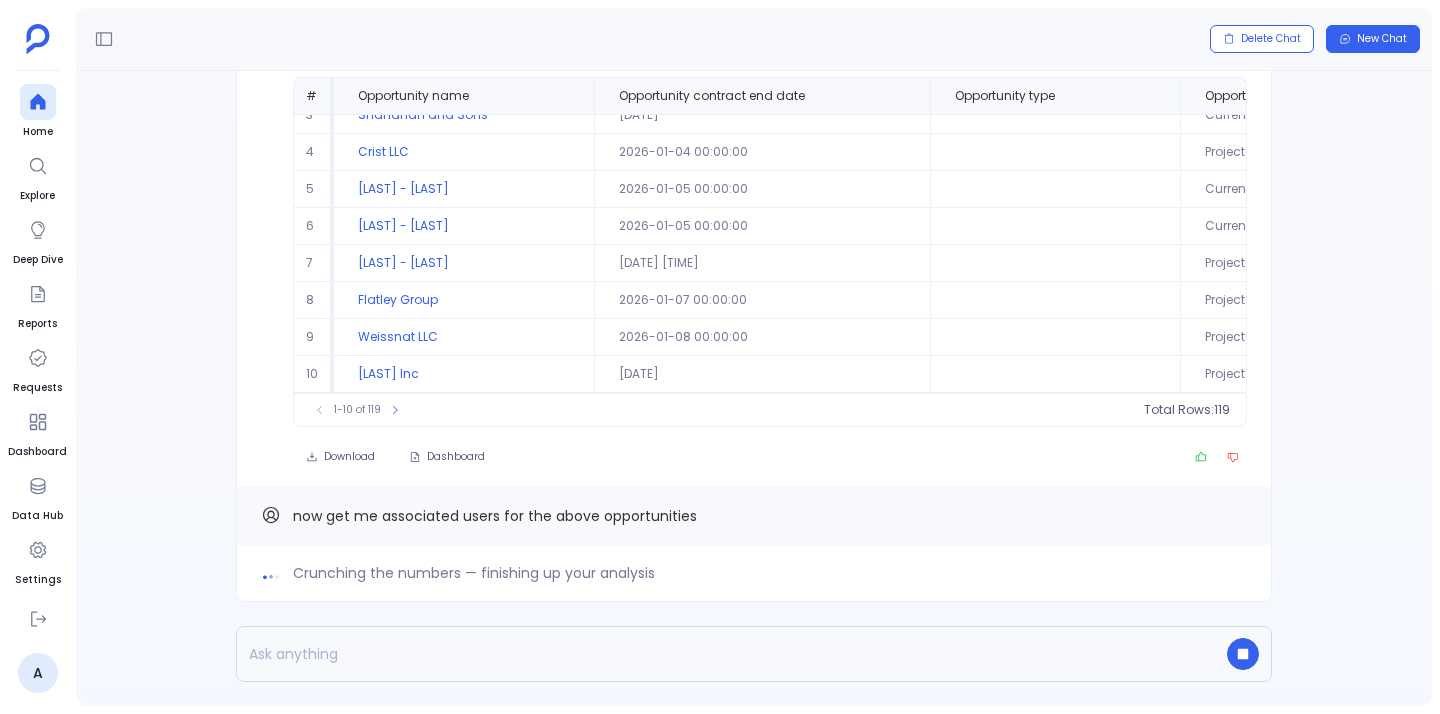 click on "Crunching the numbers — finishing up your analysis" at bounding box center (474, 573) 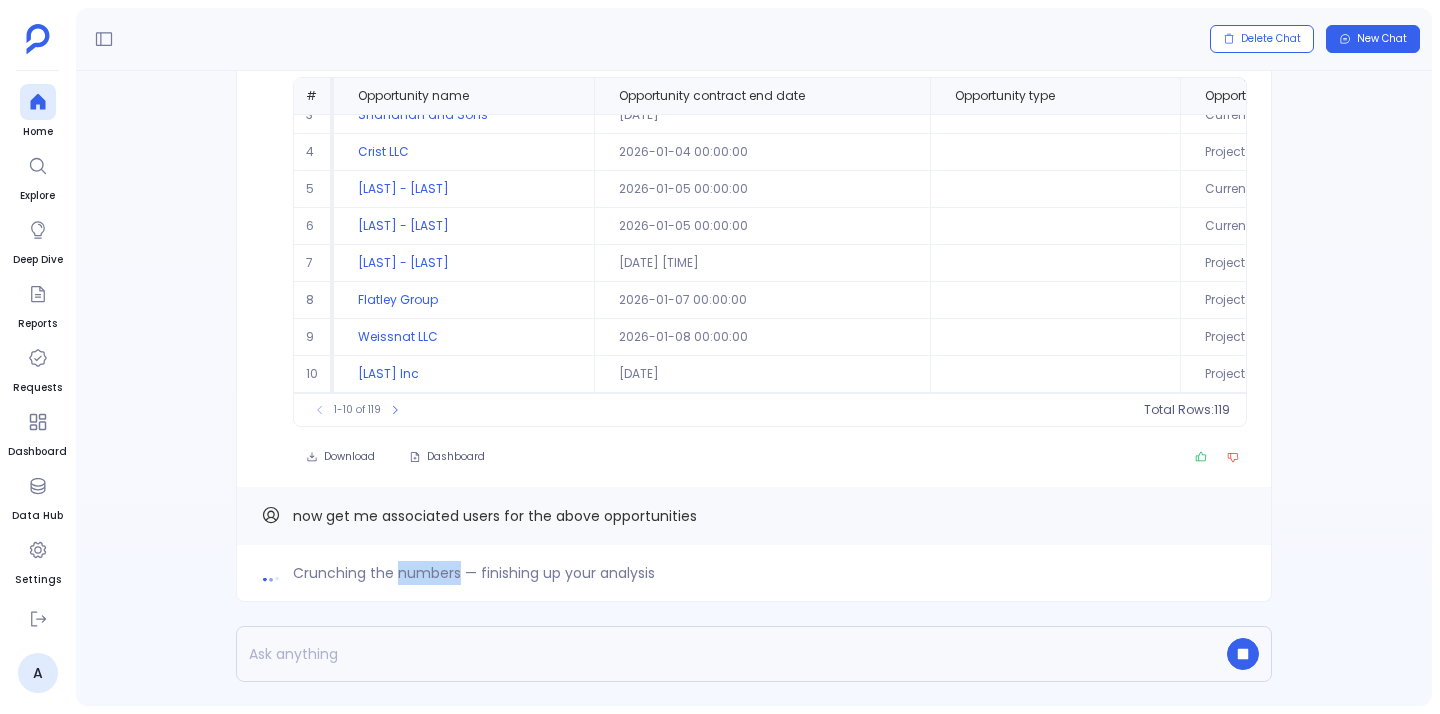 click on "Crunching the numbers — finishing up your analysis" at bounding box center [474, 573] 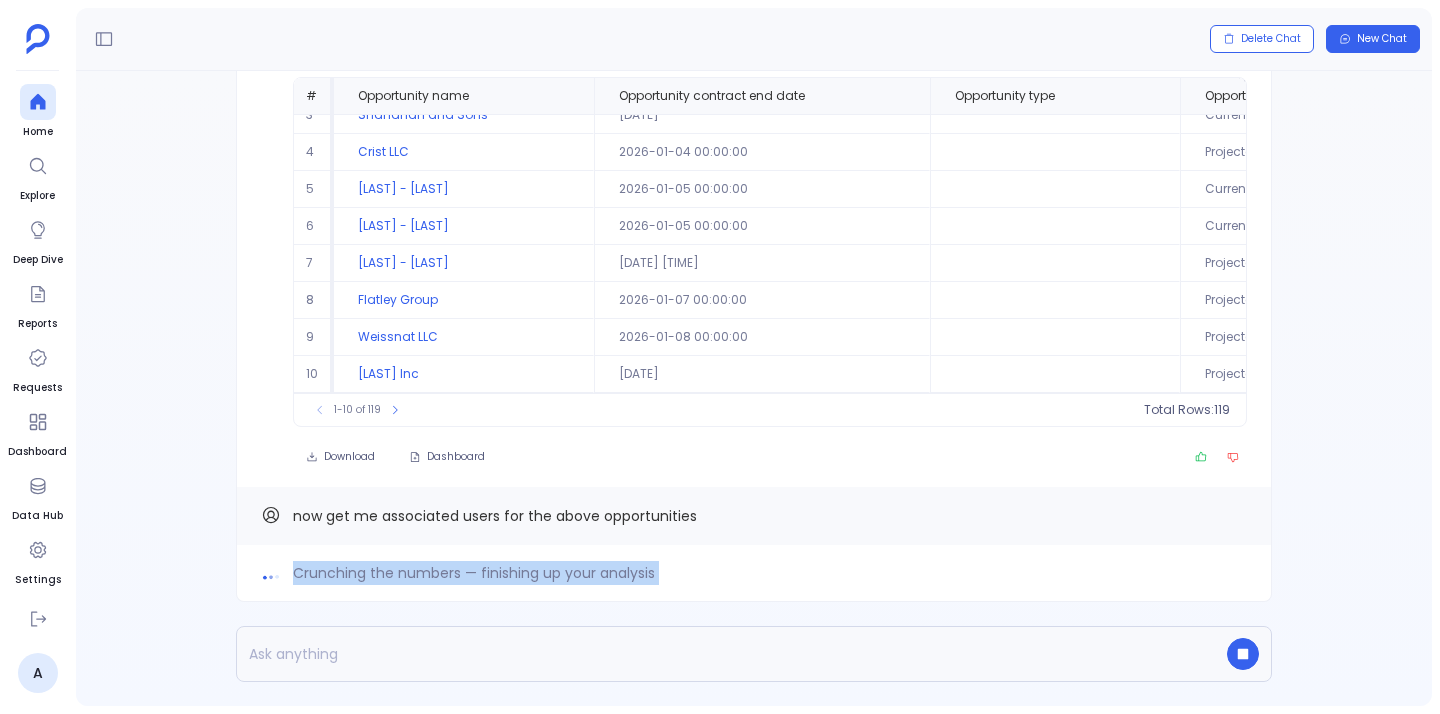 click on "Crunching the numbers — finishing up your analysis" at bounding box center (474, 573) 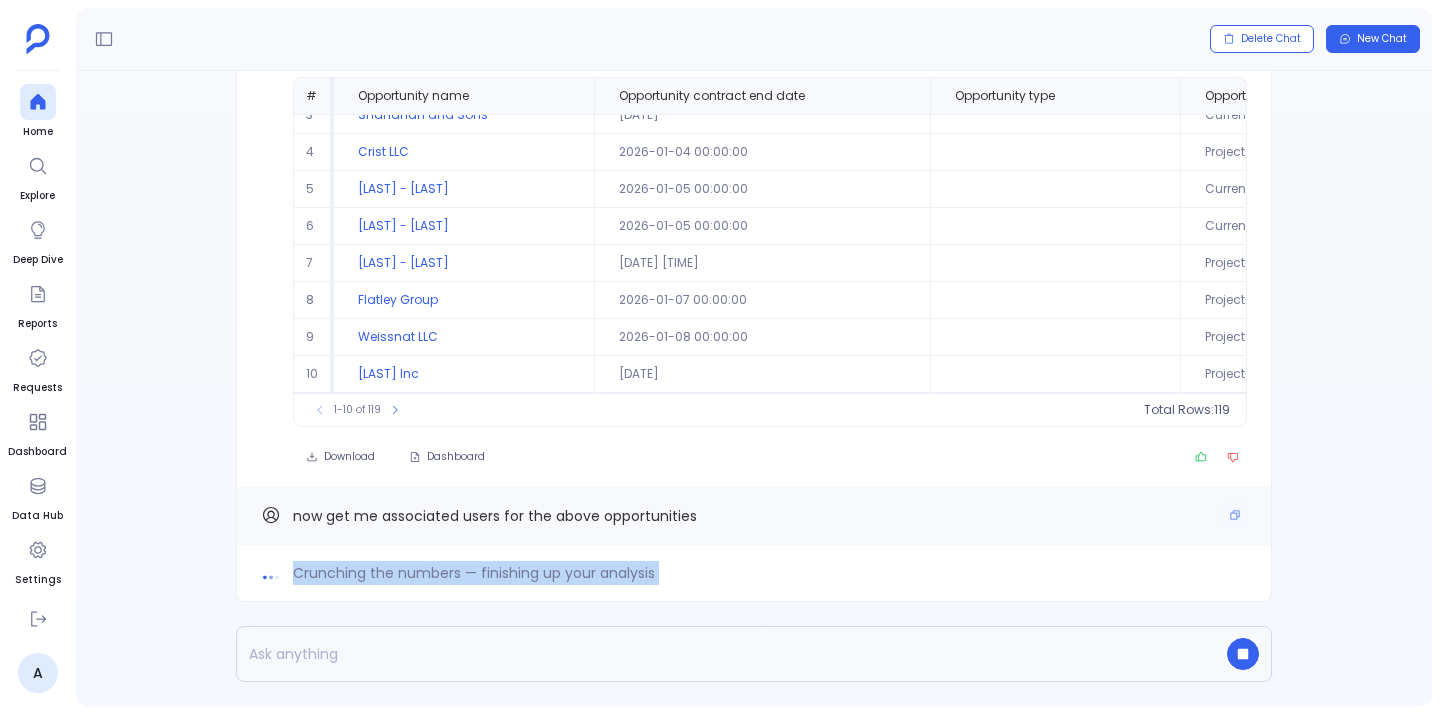 click on "now get me associated users for the above opportunities" at bounding box center (495, 516) 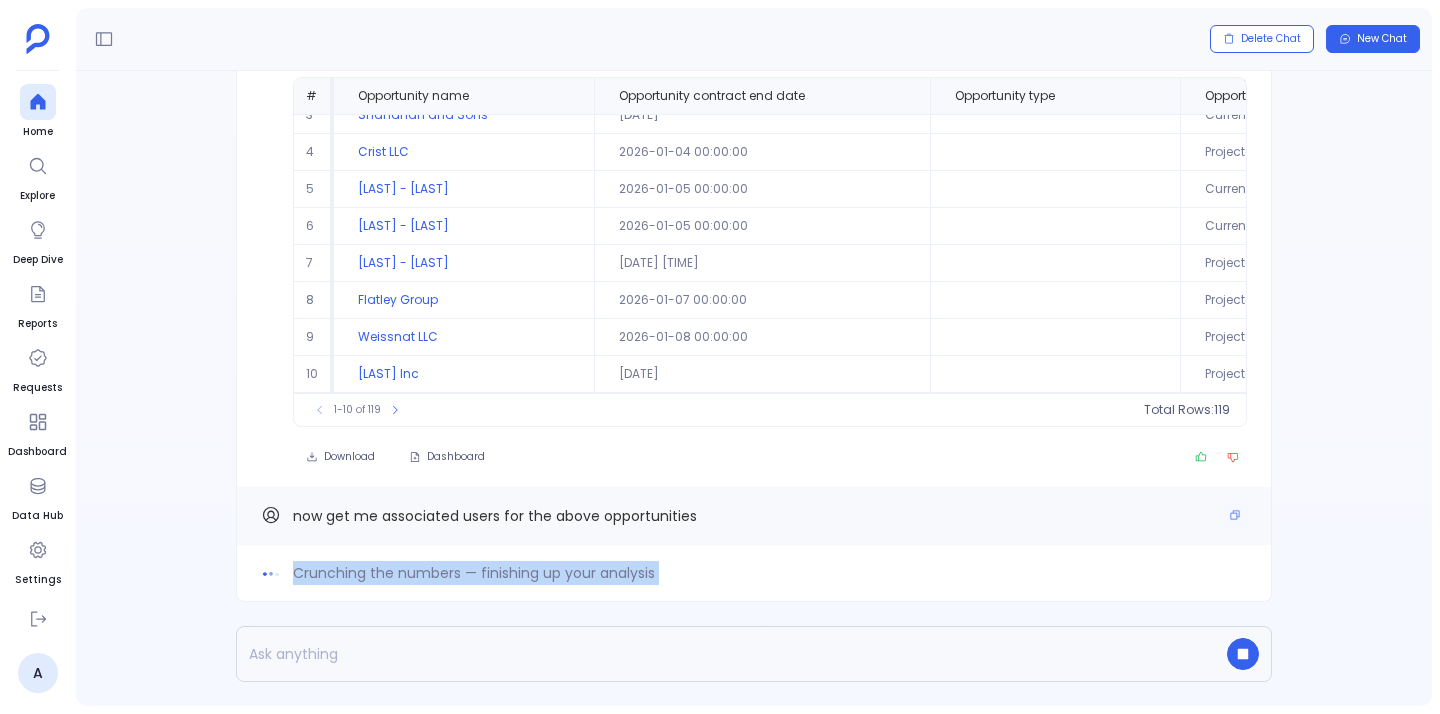 click on "now get me associated users for the above opportunities" at bounding box center [495, 516] 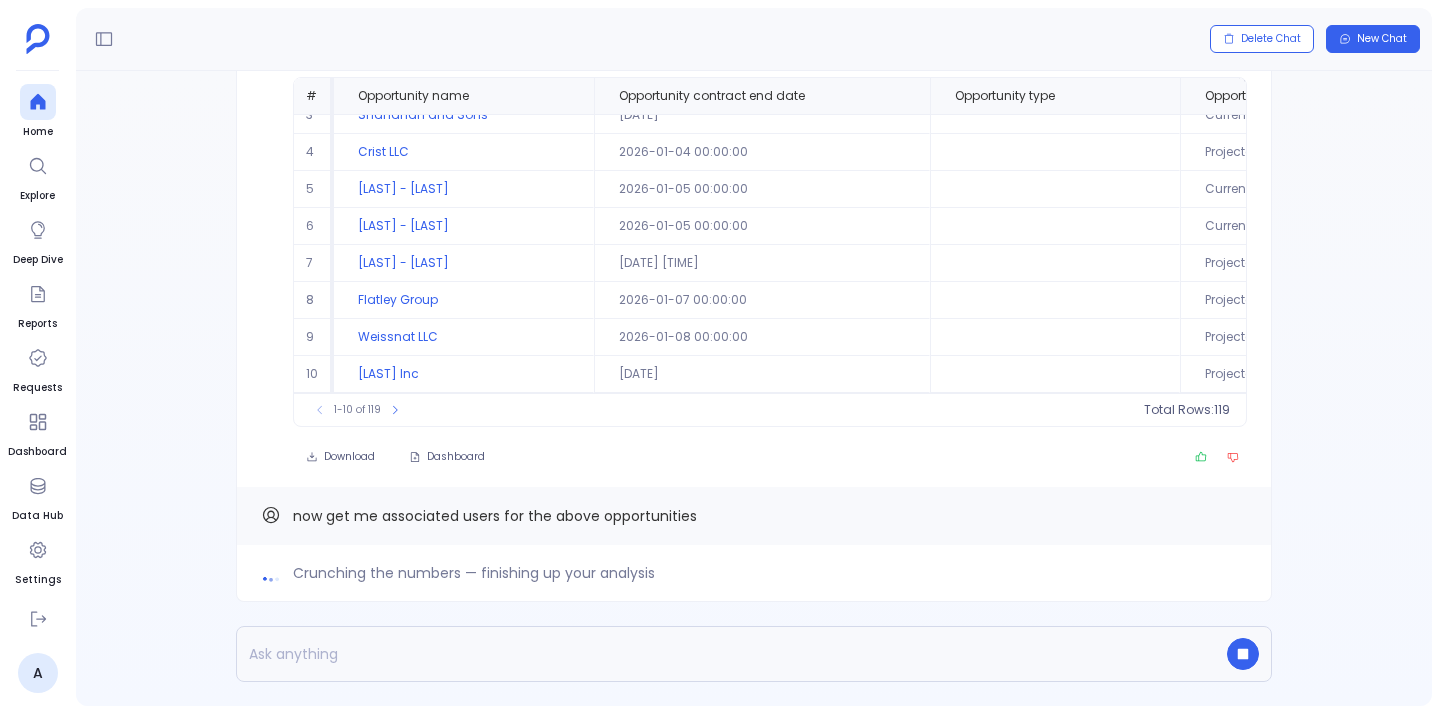 click on "Find out how Below is the detailed list of 119 opportunities renewing in the next year. renewing_opportunities # Opportunity name Opportunity contract end date Opportunity type Opportunity renewal status 1 [LAST] - [LAST] [DATE] Projected Churn 2 [LAST] Group [DATE] Current Lost 3 [LAST] and Sons [DATE] Current Won 4 [LAST] LLC [DATE] Projected Won 5 [LAST] - [LAST] [DATE] Current Won 6 [LAST] - [LAST] [DATE] Current Lost 7 [LAST] - [LAST] [DATE] Projected Won 8 [LAST] Group [DATE] Projected Won 9 [LAST] LLC [DATE] Projected Churn 10 [LAST] Inc [DATE] Projected Won
To pick up a draggable item, press the space bar.
While dragging, use the arrow keys to move the item.
Press space again to drop the item in its new position, or press escape to cancel.
1-10 of 119 Total Rows:  119 Download Dashboard" at bounding box center (754, 235) 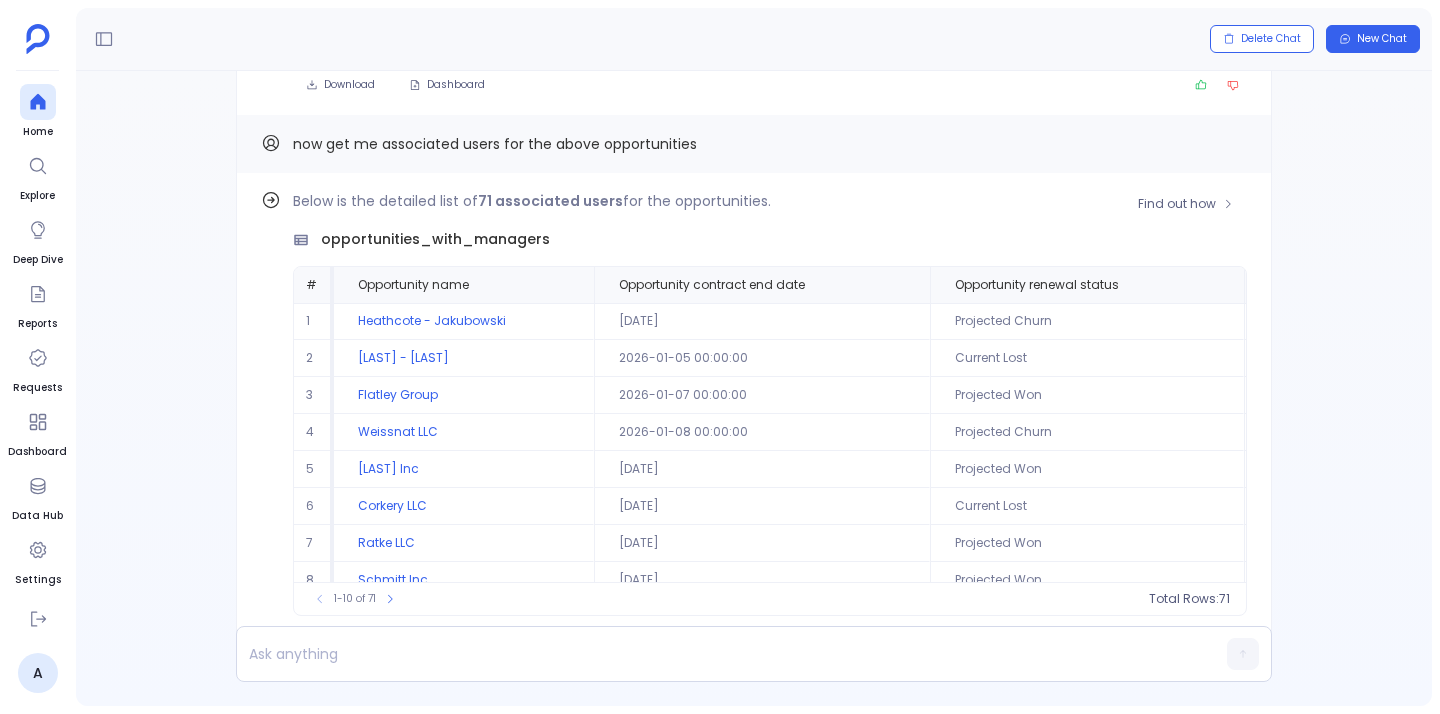 scroll, scrollTop: -81, scrollLeft: 0, axis: vertical 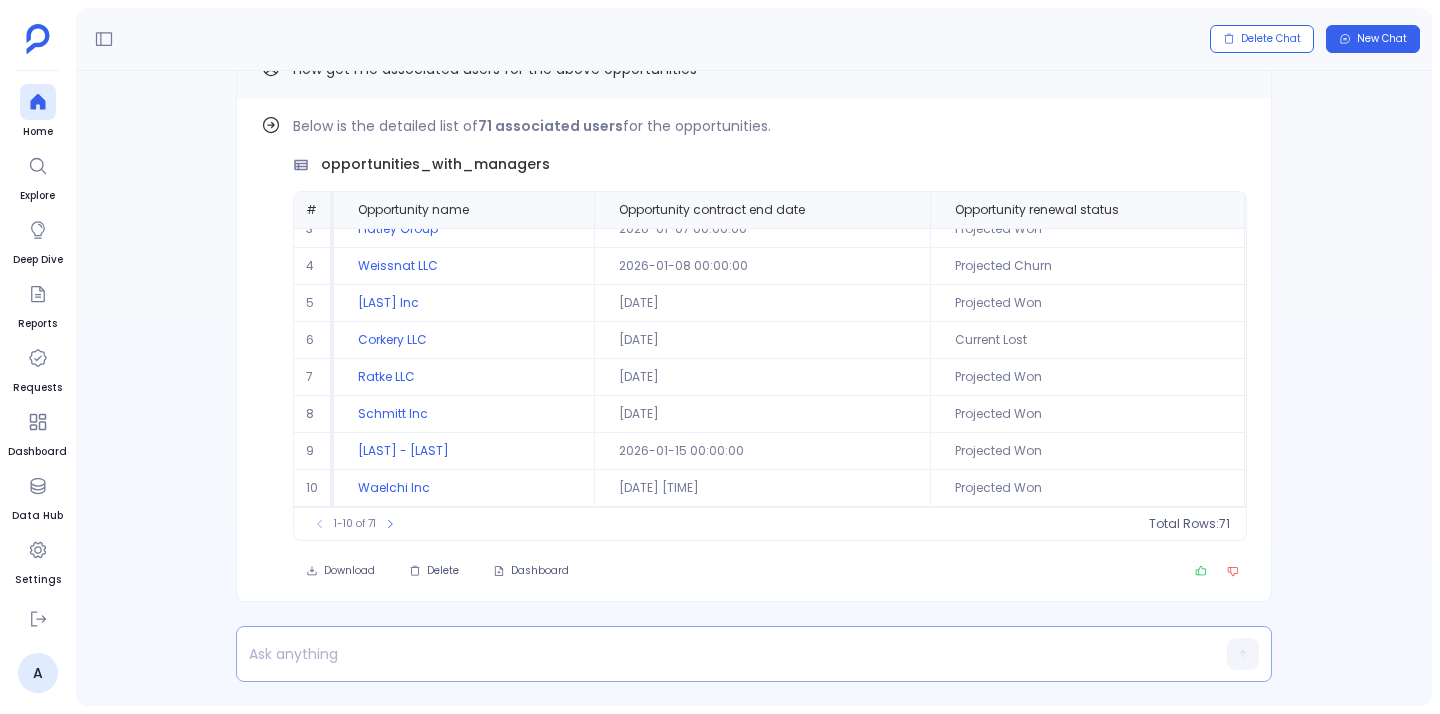 click at bounding box center (715, 654) 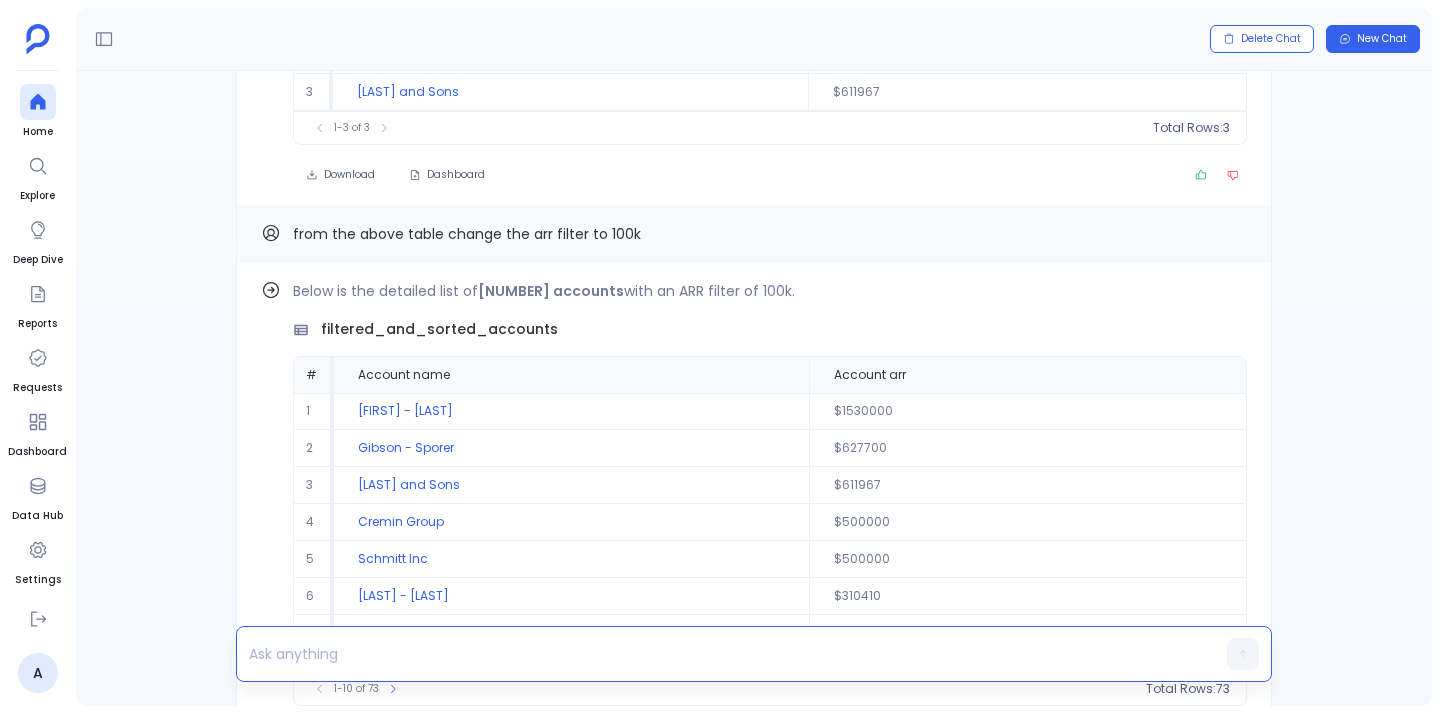 scroll, scrollTop: -1571, scrollLeft: 0, axis: vertical 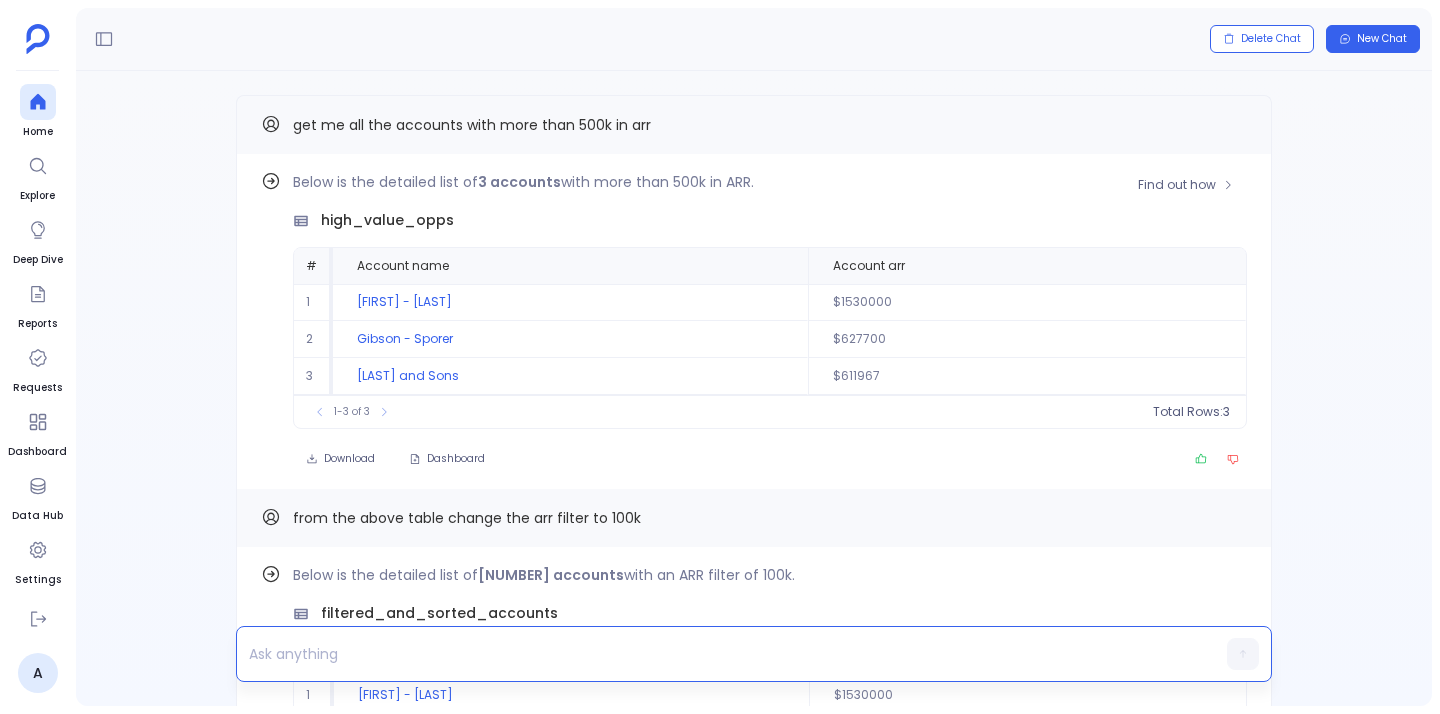 click on "high_value_opps" at bounding box center (387, 220) 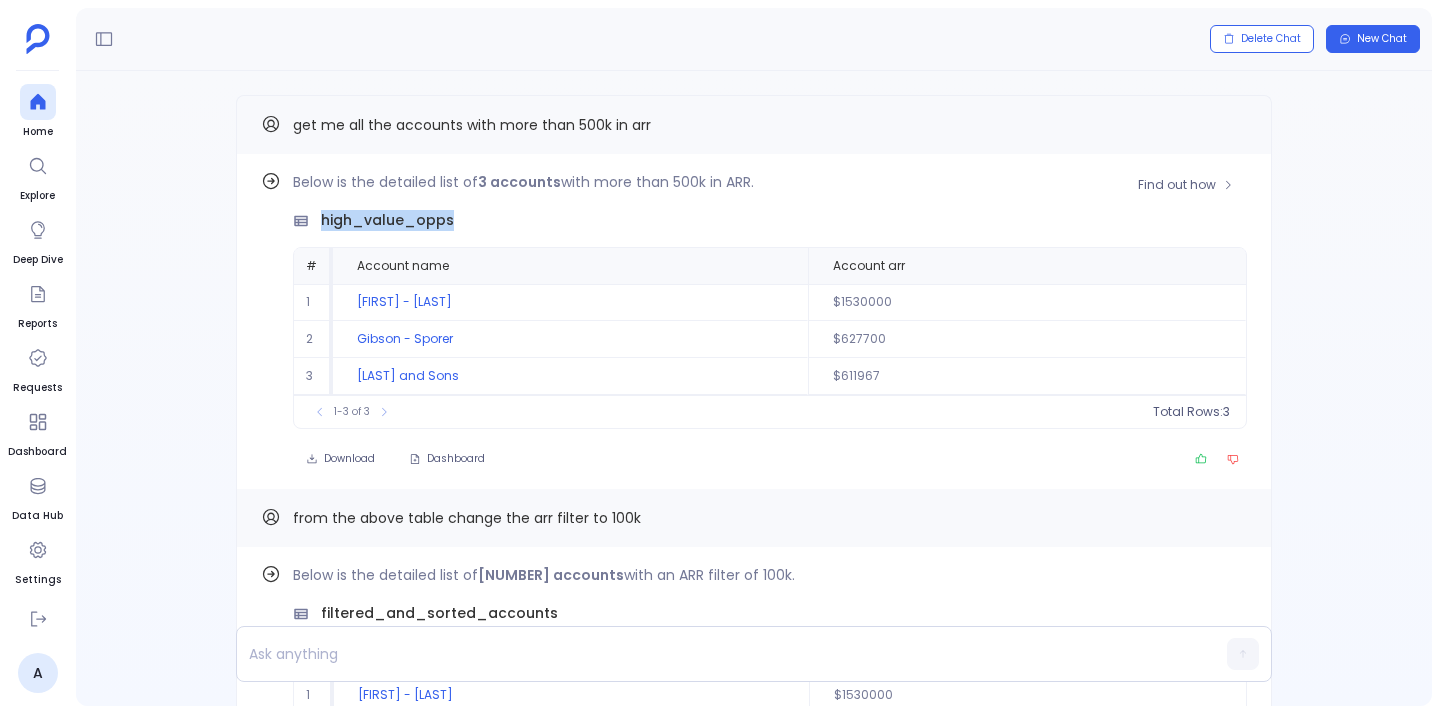 click on "high_value_opps" at bounding box center [387, 220] 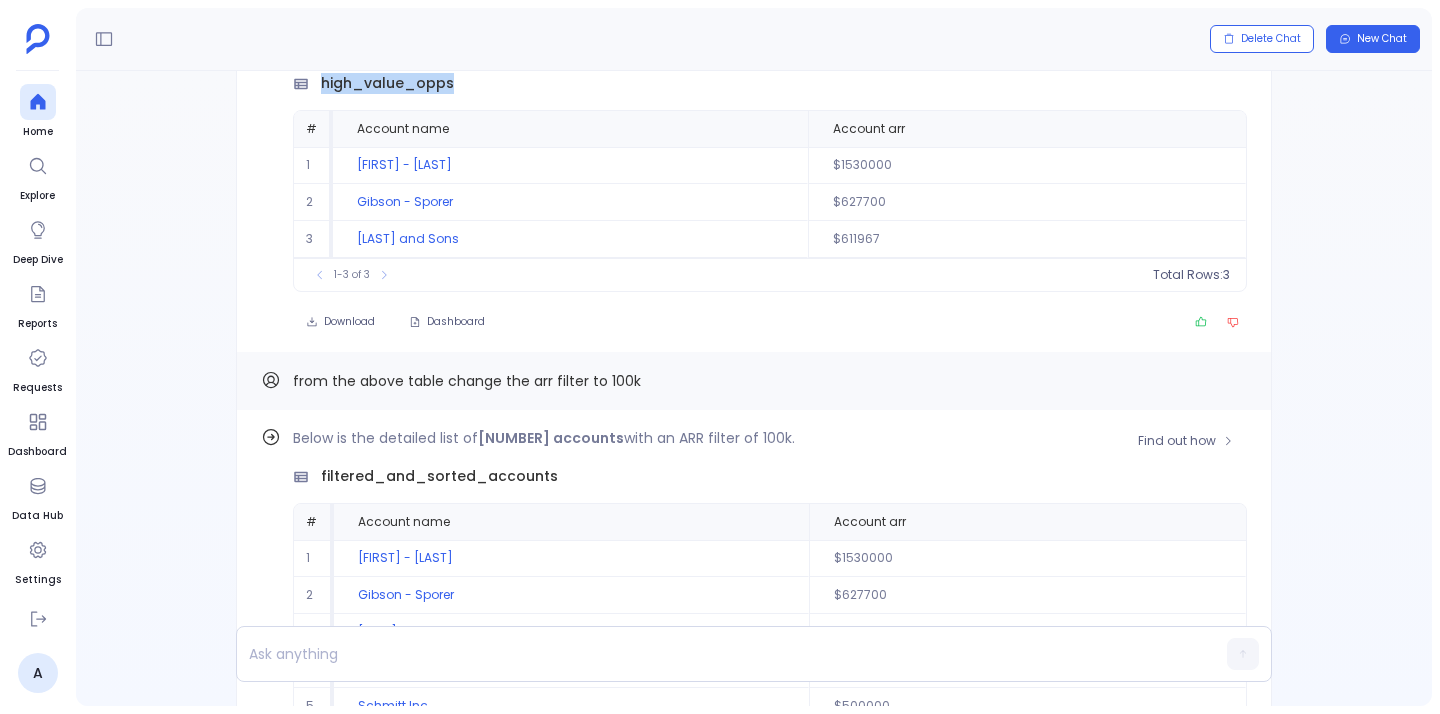 scroll, scrollTop: -1373, scrollLeft: 0, axis: vertical 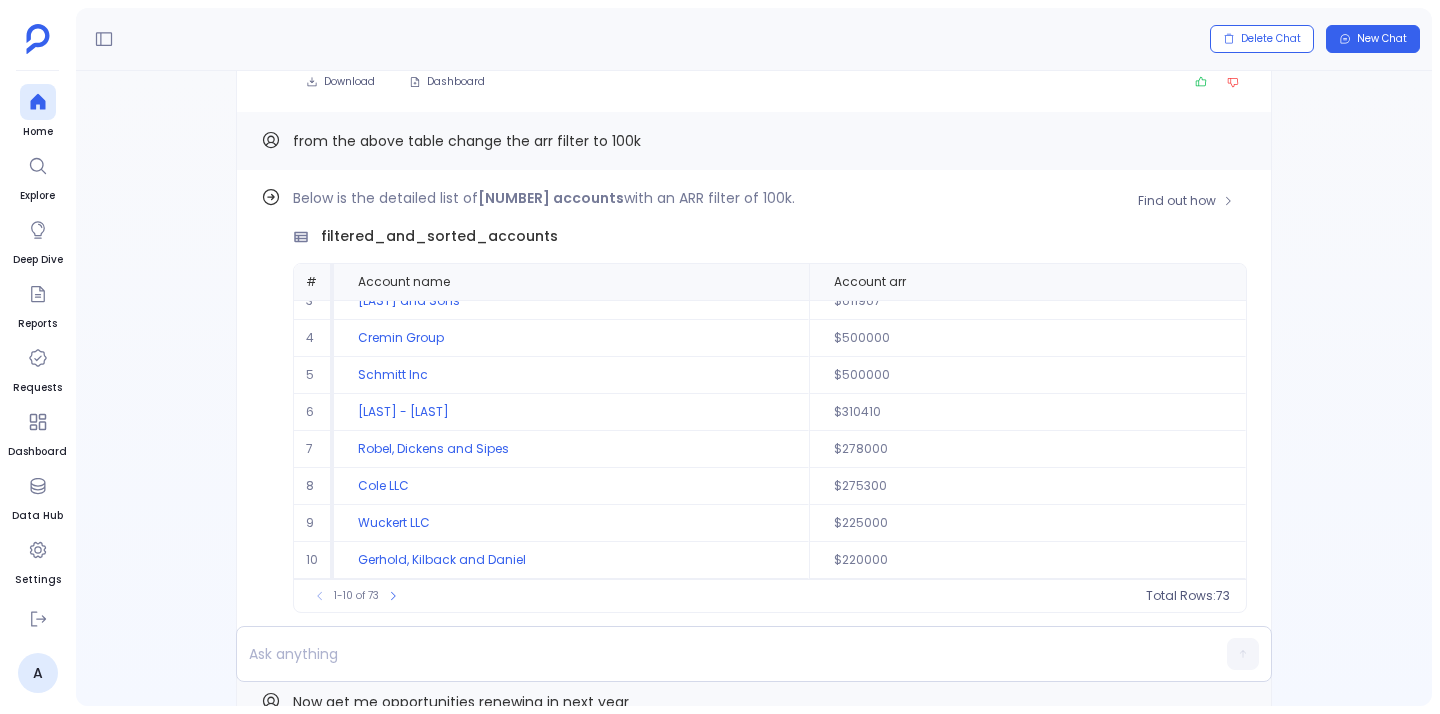 click on "filtered_and_sorted_accounts" at bounding box center (439, 236) 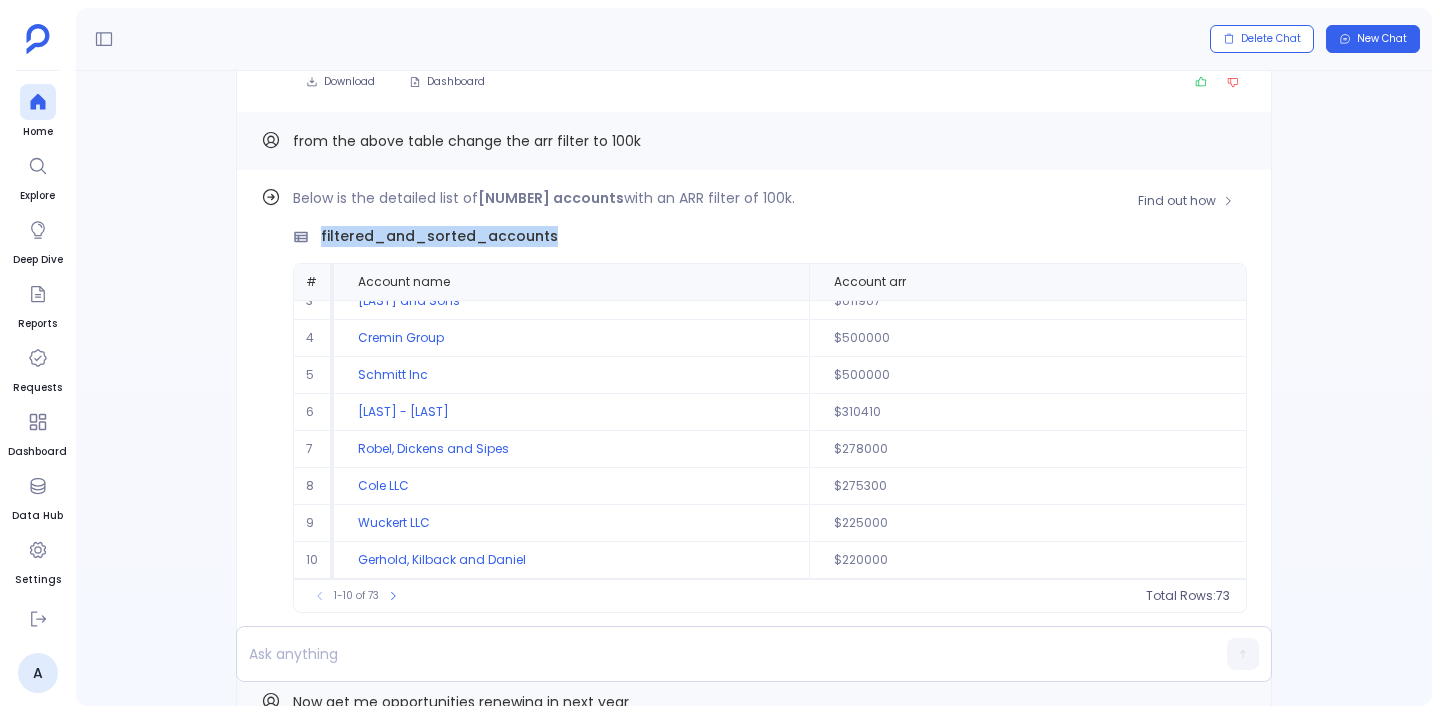 click on "filtered_and_sorted_accounts" at bounding box center [439, 236] 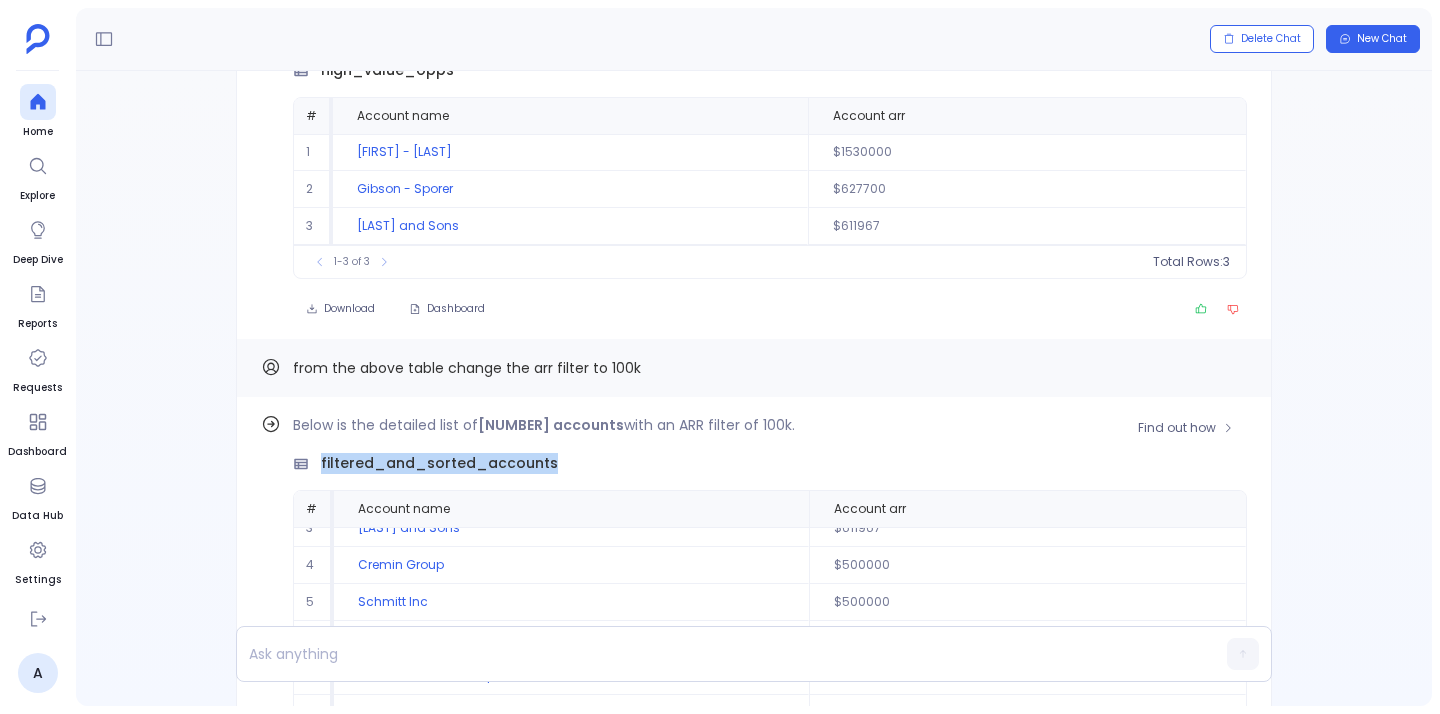 scroll, scrollTop: -1413, scrollLeft: 0, axis: vertical 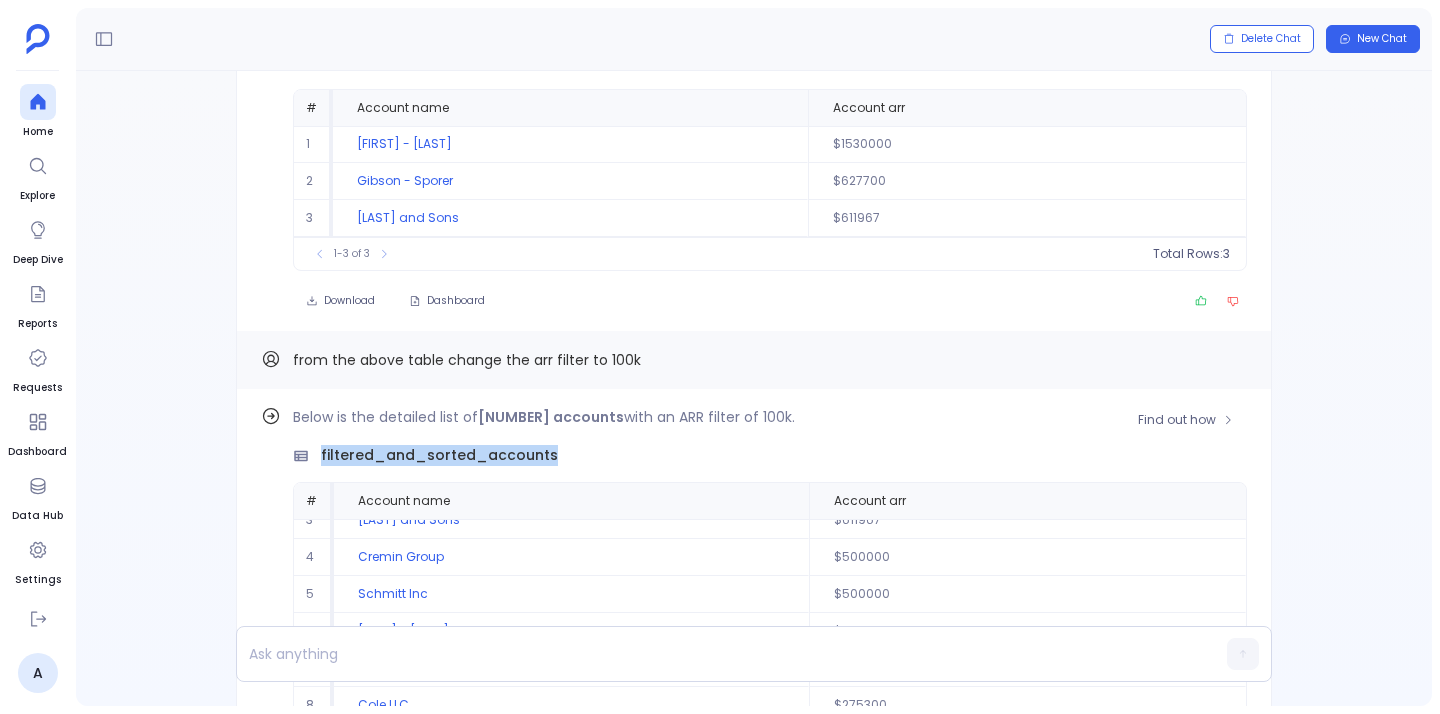 click on "filtered_and_sorted_accounts" at bounding box center (439, 455) 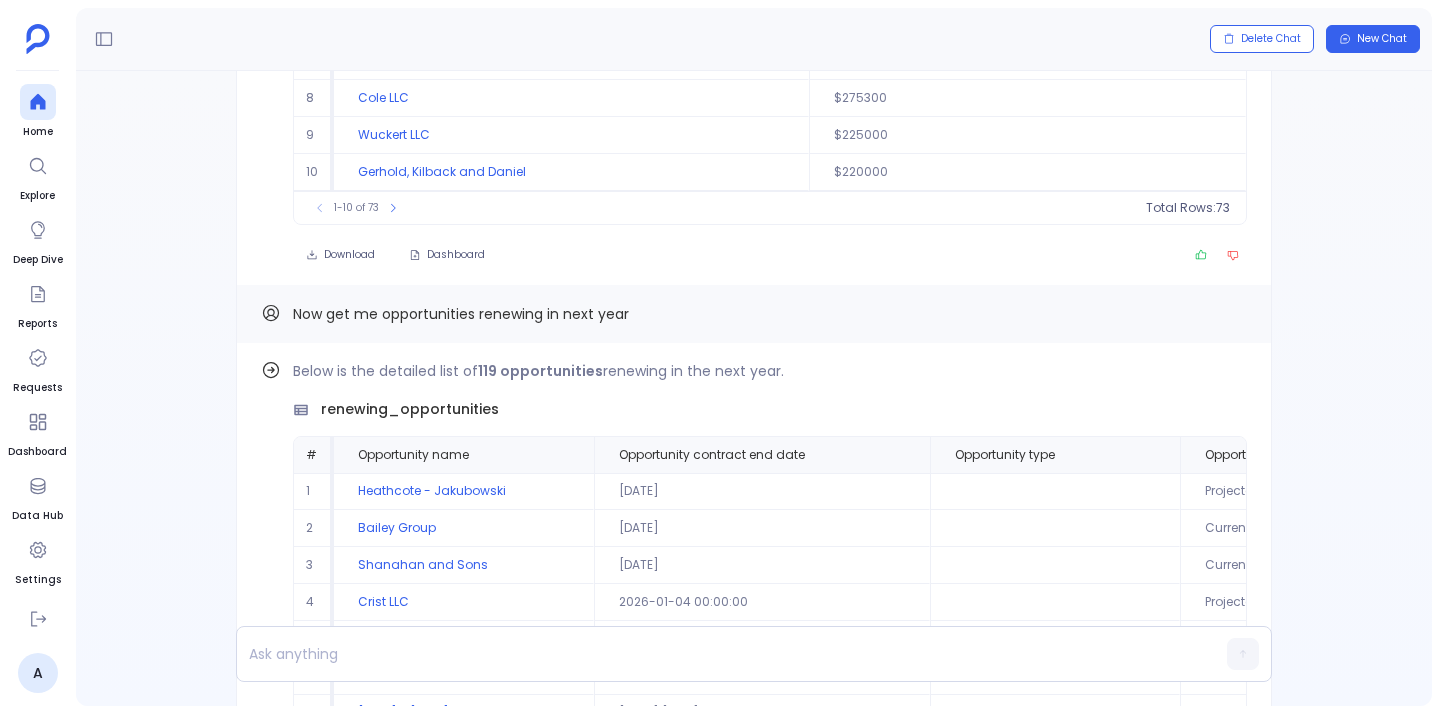 scroll, scrollTop: -712, scrollLeft: 0, axis: vertical 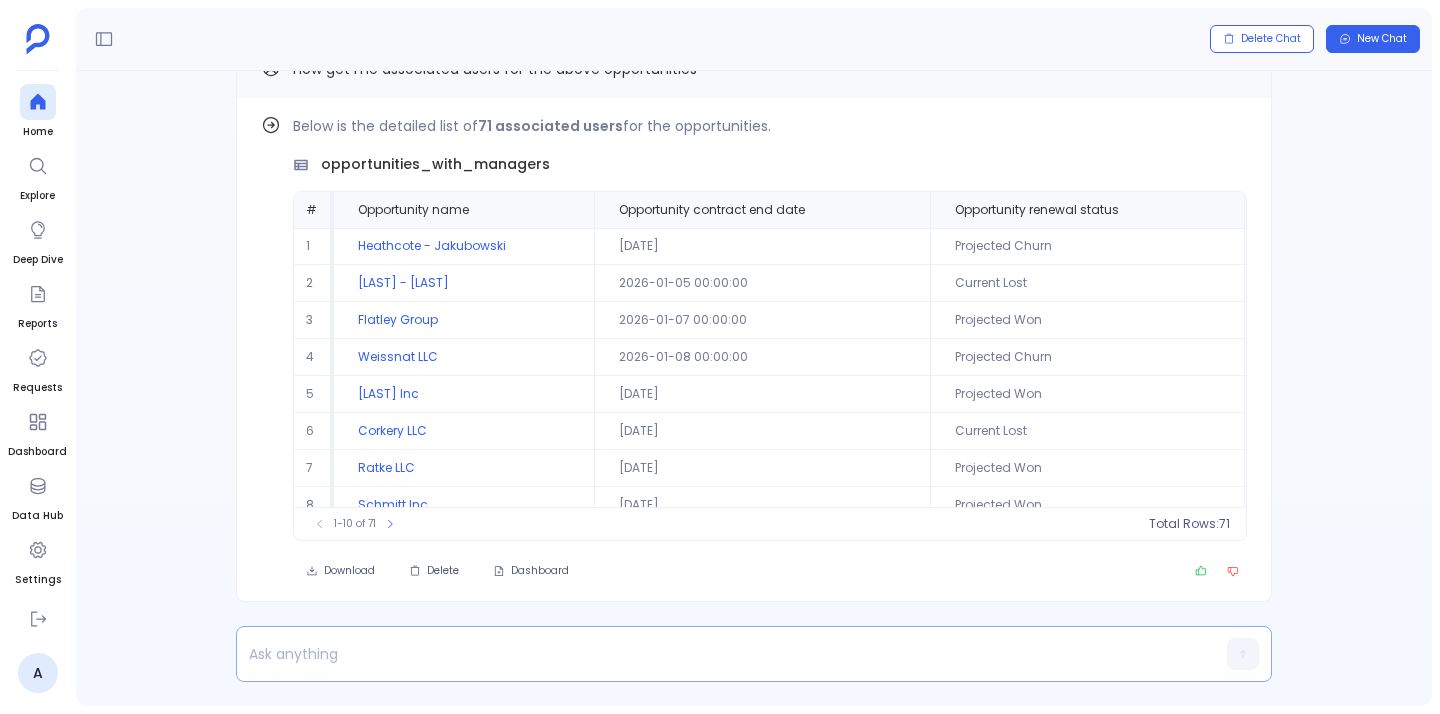 click at bounding box center [715, 654] 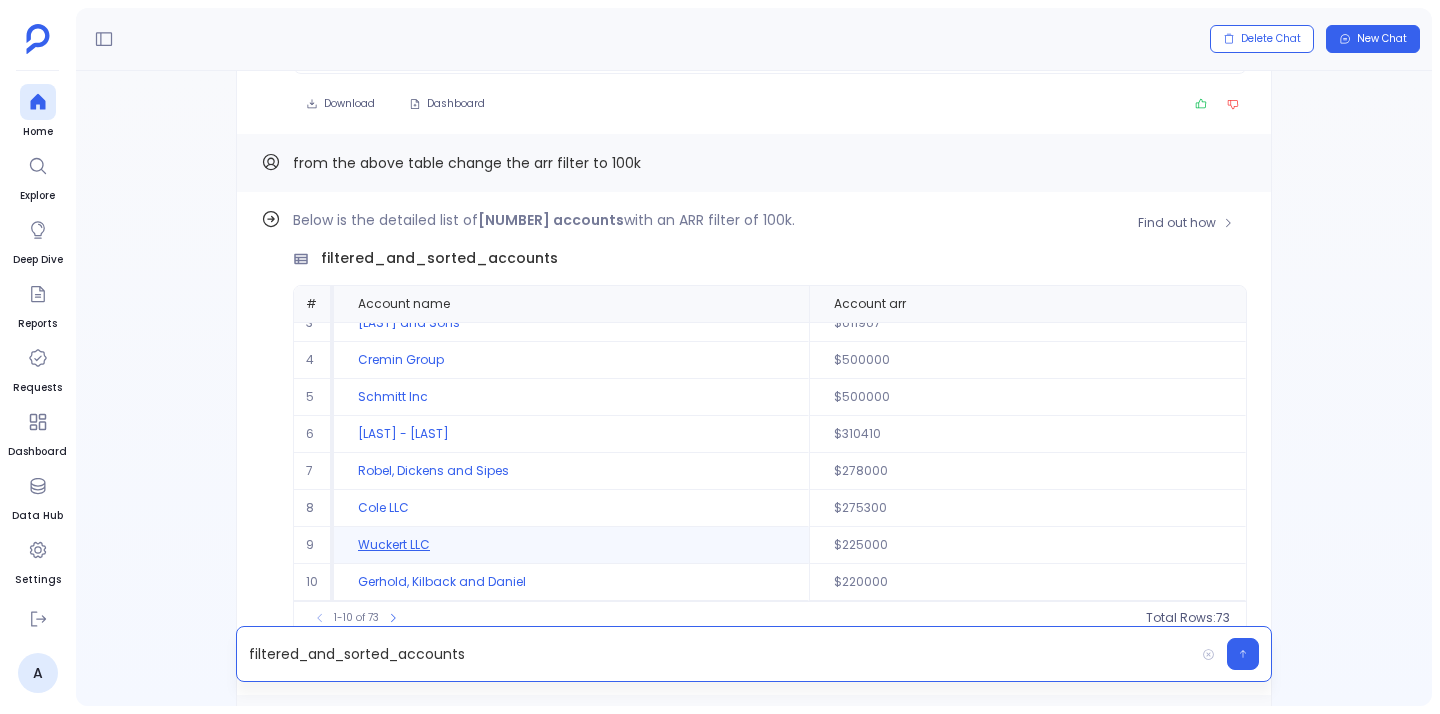 scroll, scrollTop: -1186, scrollLeft: 0, axis: vertical 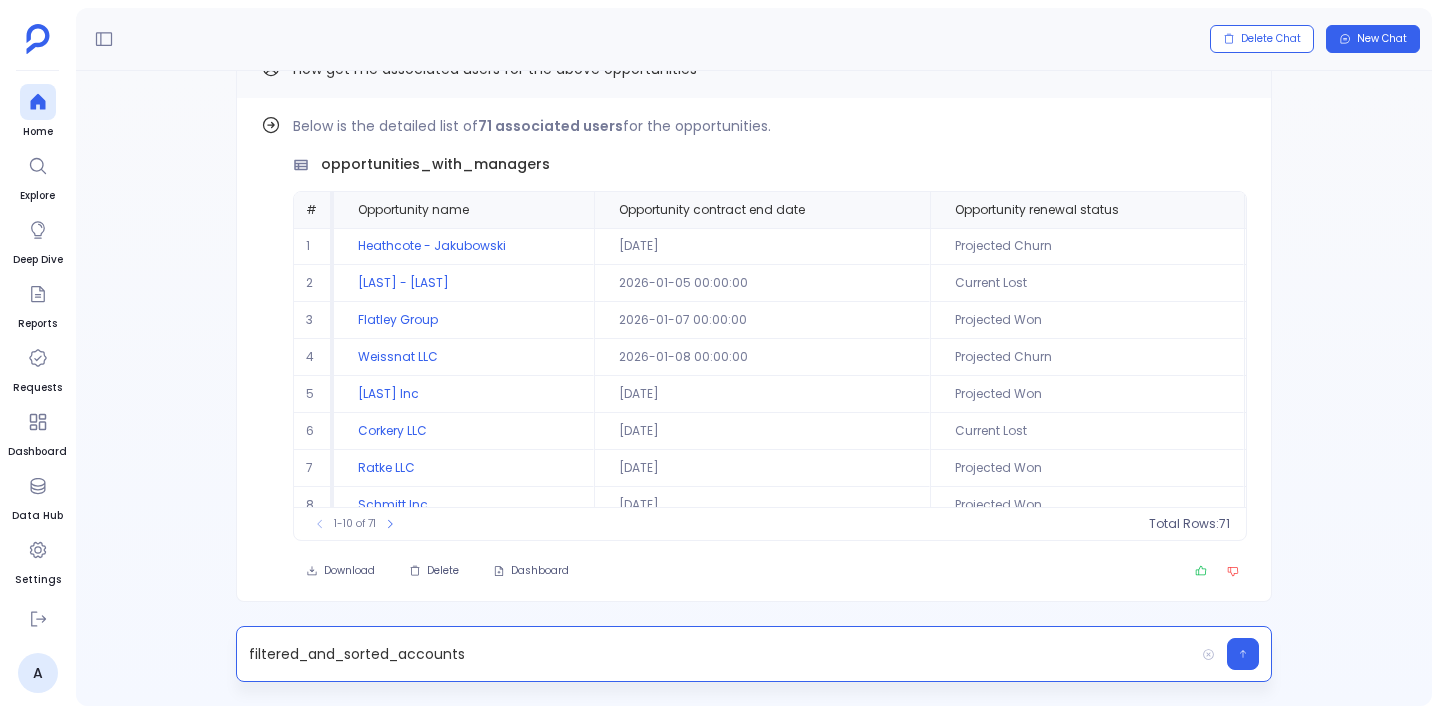 type 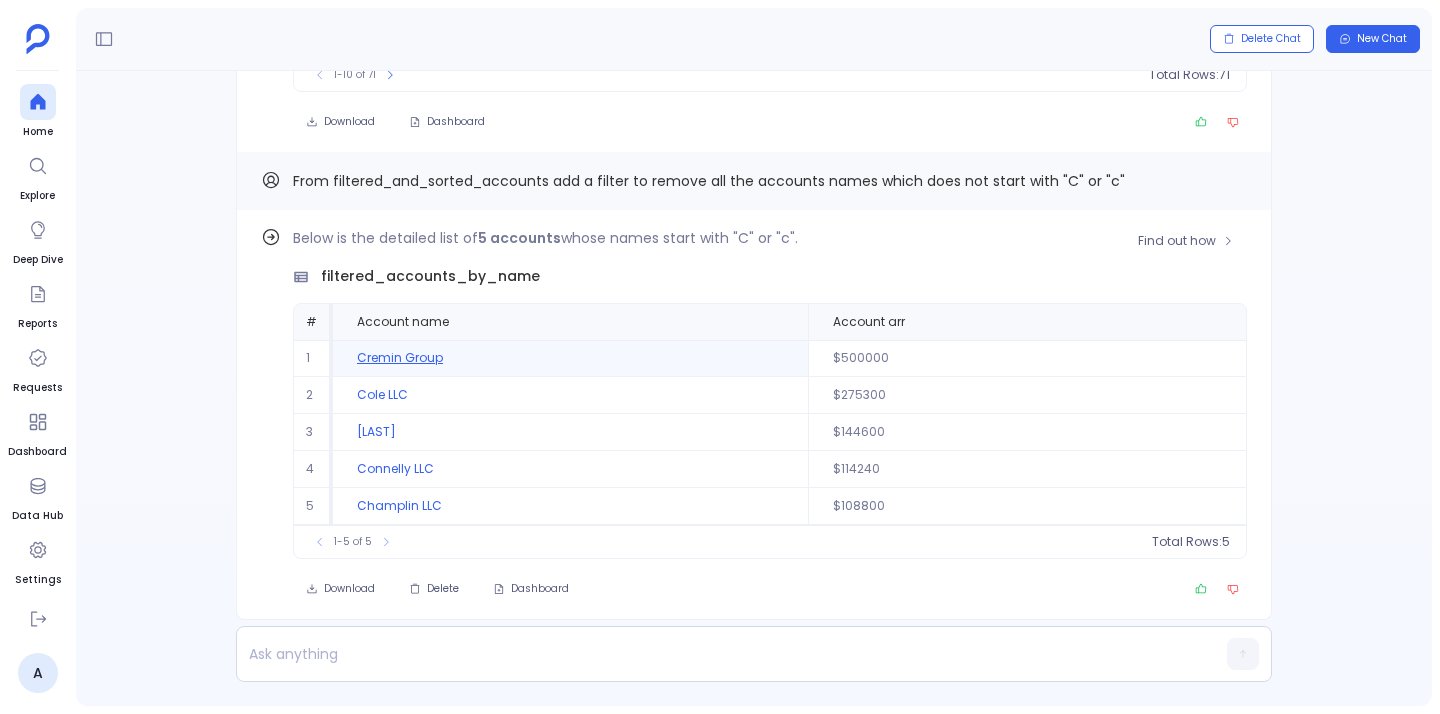 scroll, scrollTop: 0, scrollLeft: 0, axis: both 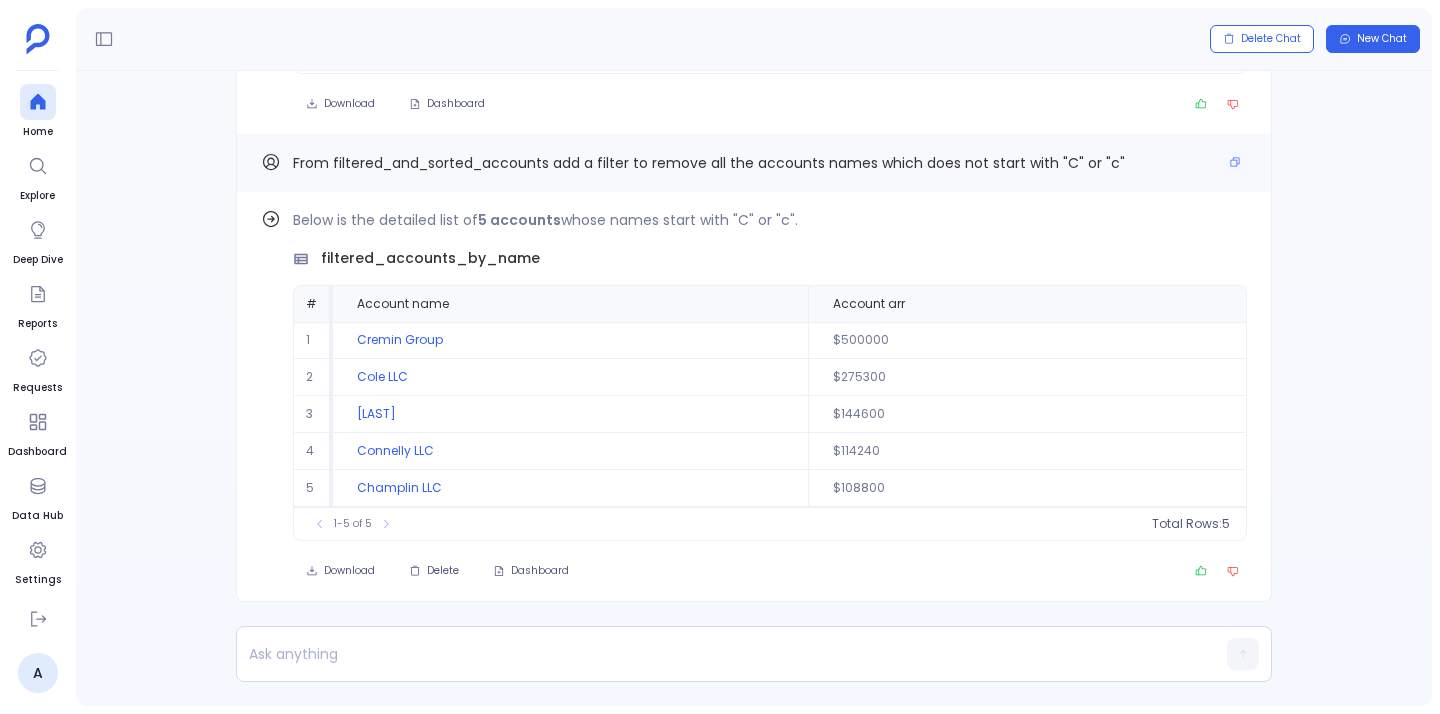 click on "From filtered_and_sorted_accounts add a filter to remove all the accounts names which does not start with "C" or "c"" at bounding box center (709, 163) 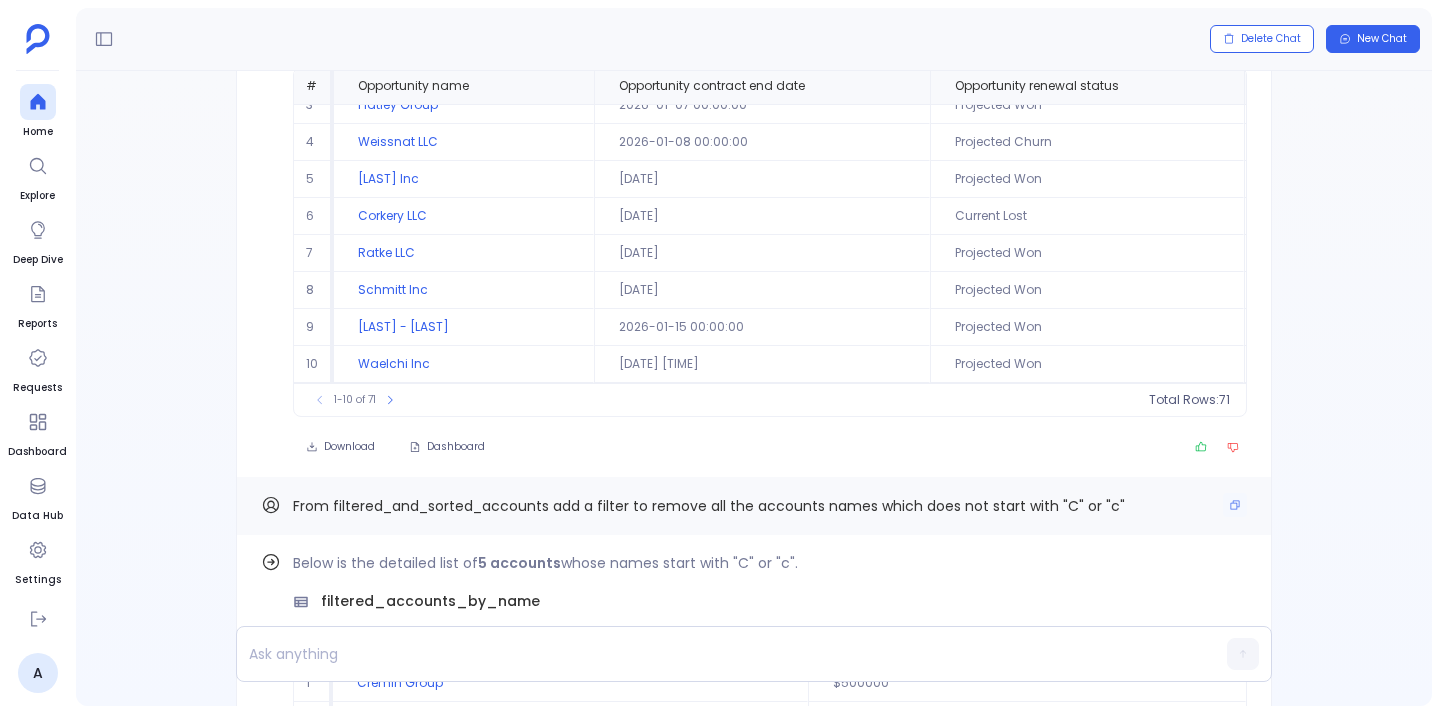 scroll, scrollTop: -389, scrollLeft: 0, axis: vertical 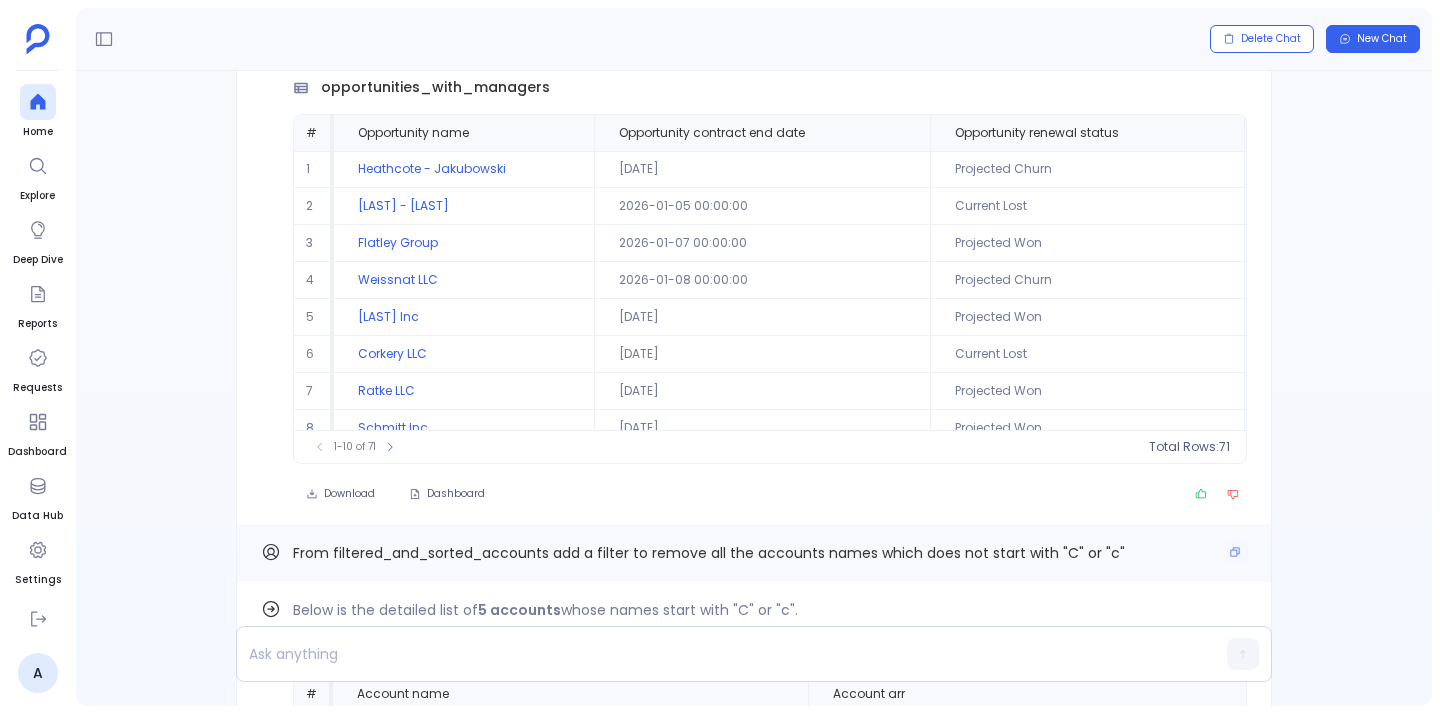 click on "From filtered_and_sorted_accounts add a filter to remove all the accounts names which does not start with "C" or "c"" at bounding box center [709, 553] 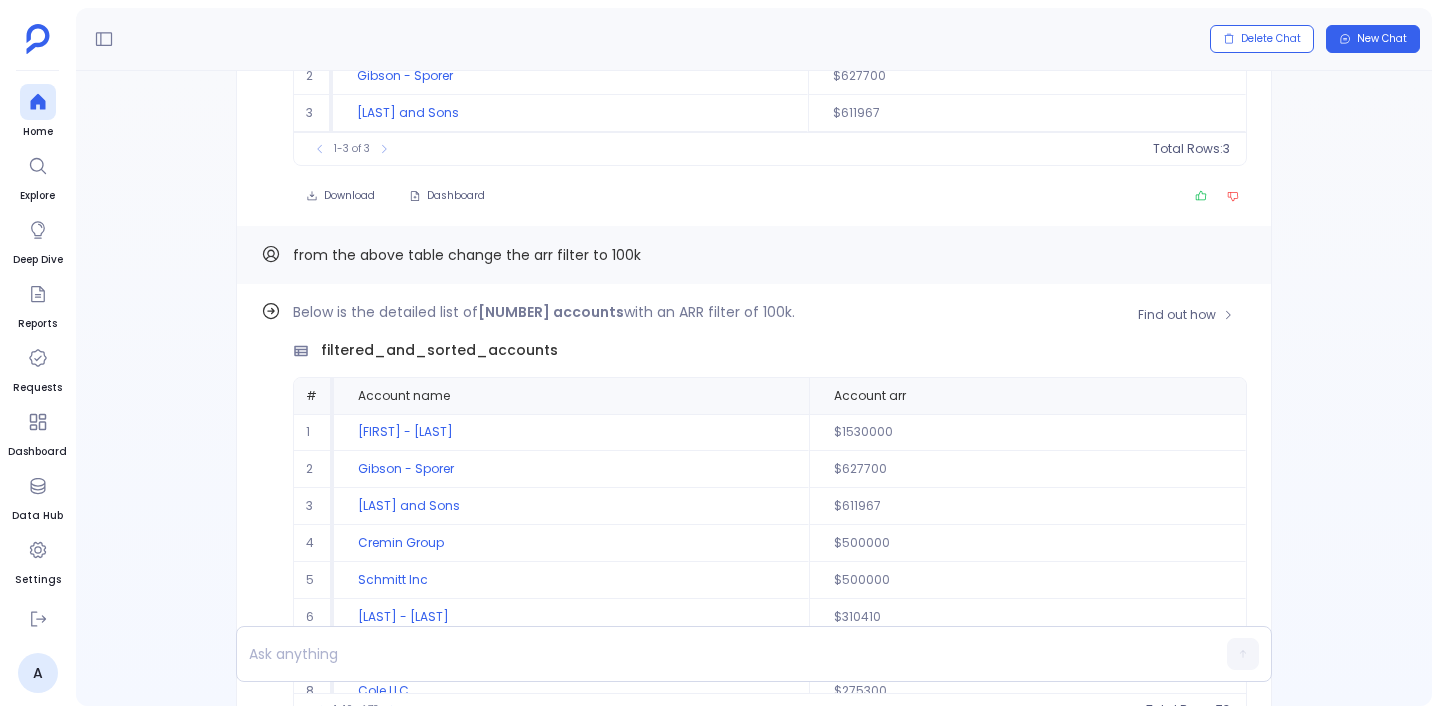 scroll, scrollTop: -1773, scrollLeft: 0, axis: vertical 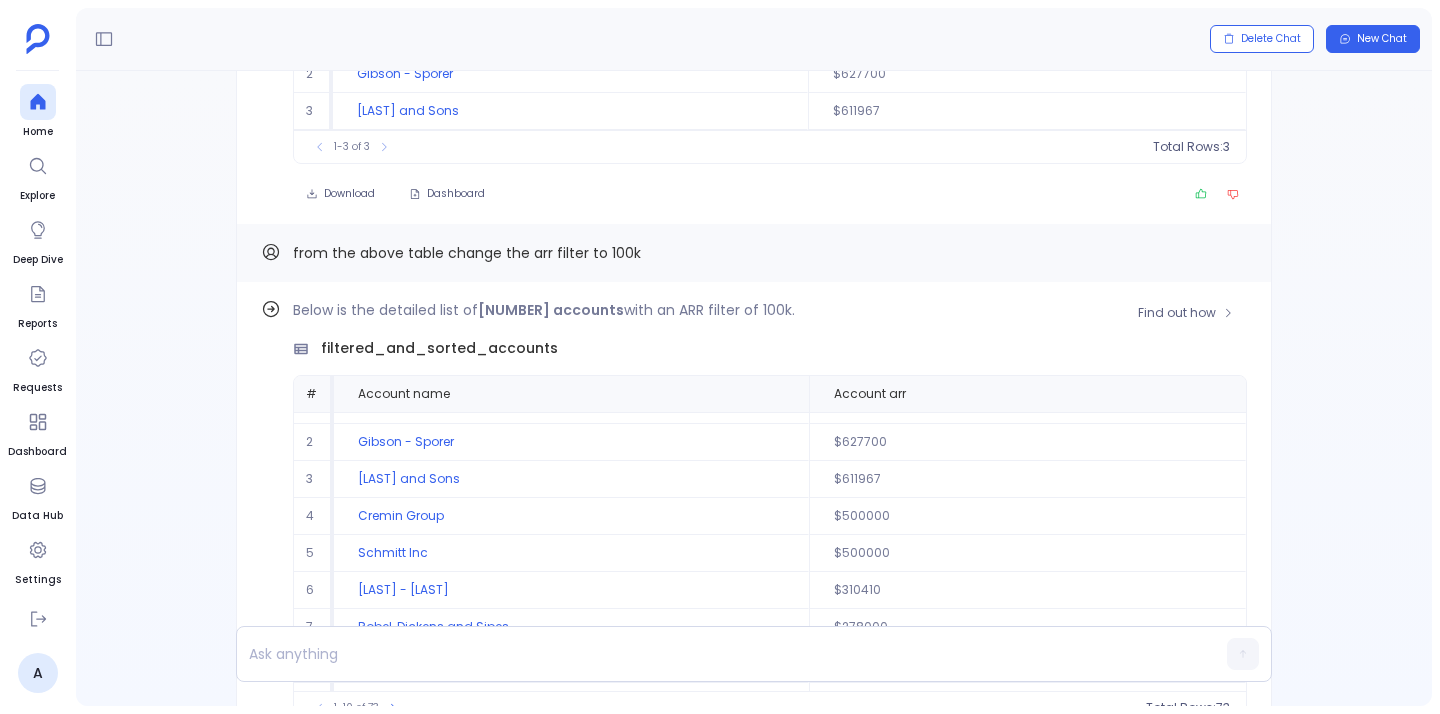 click on "filtered_and_sorted_accounts" at bounding box center (439, 348) 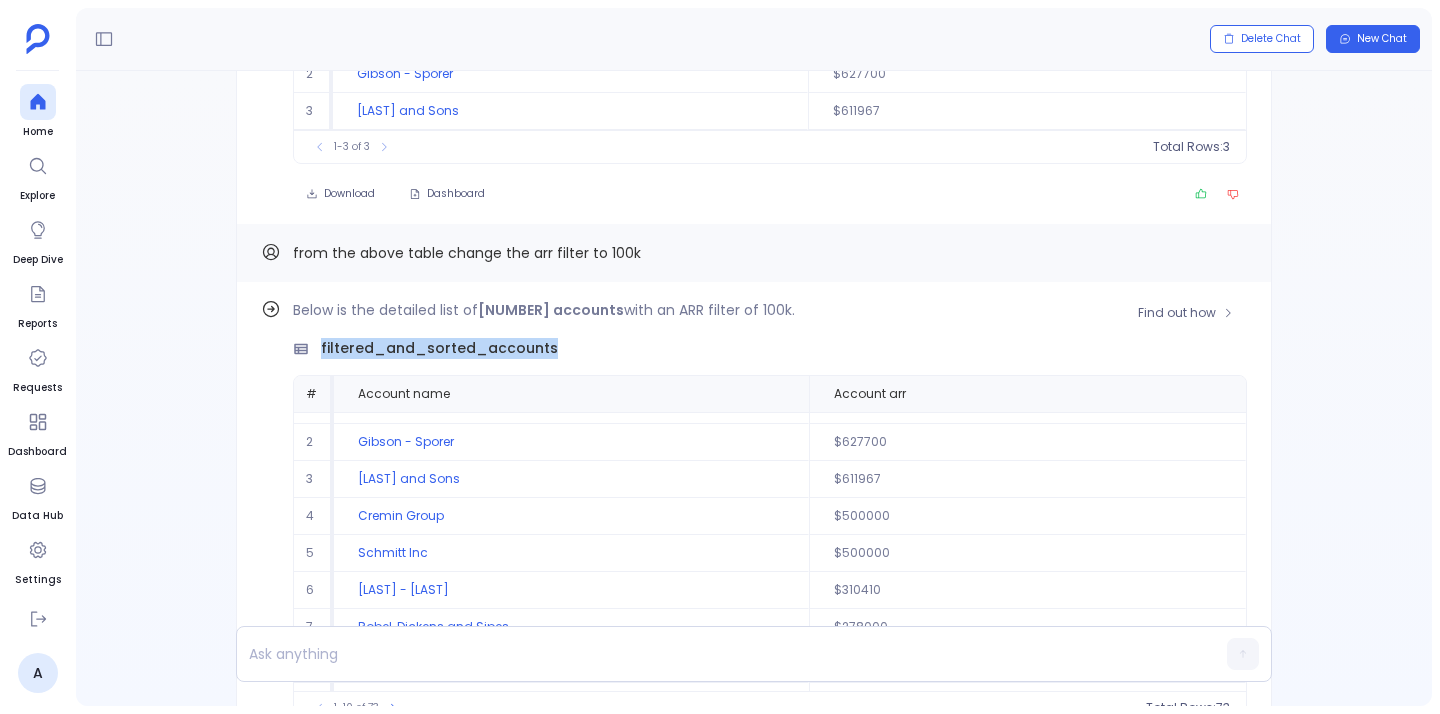 click on "filtered_and_sorted_accounts" at bounding box center (439, 348) 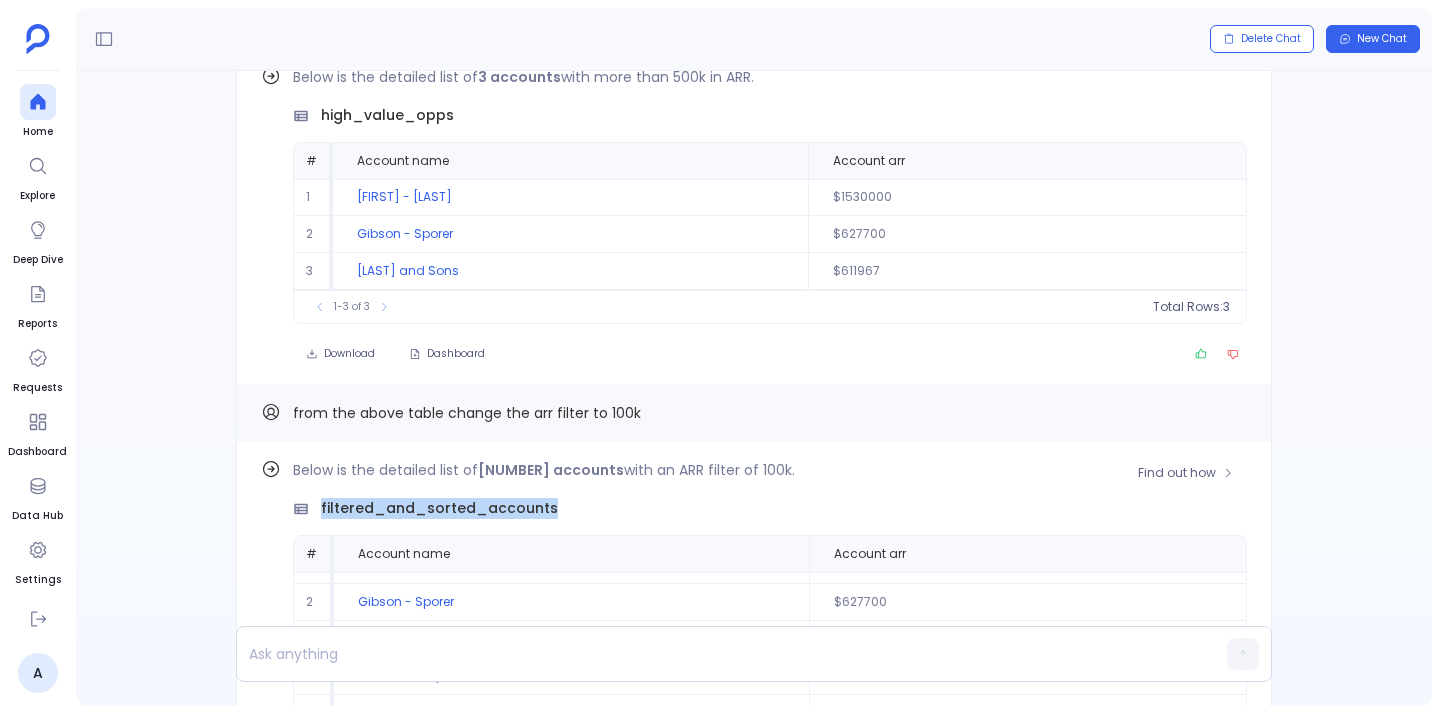 scroll, scrollTop: -2038, scrollLeft: 0, axis: vertical 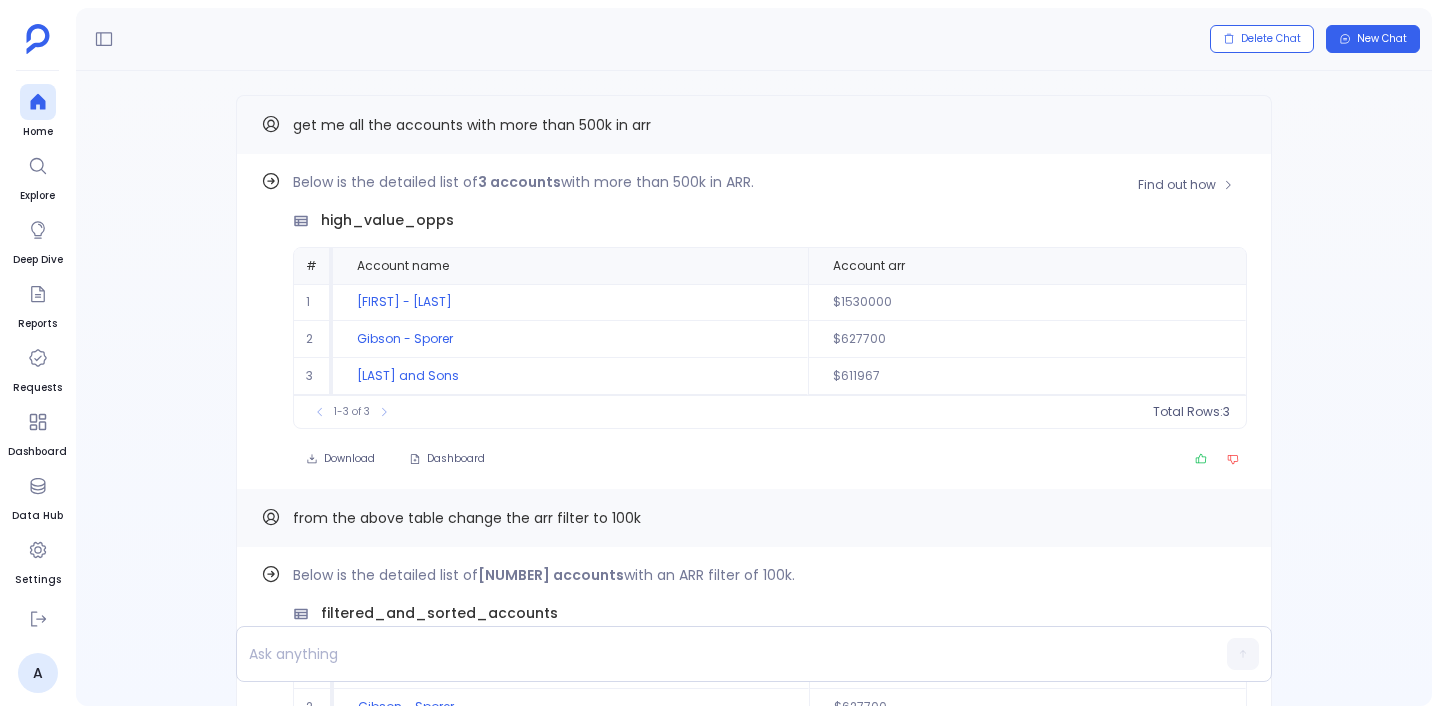 click on "high_value_opps" at bounding box center [387, 220] 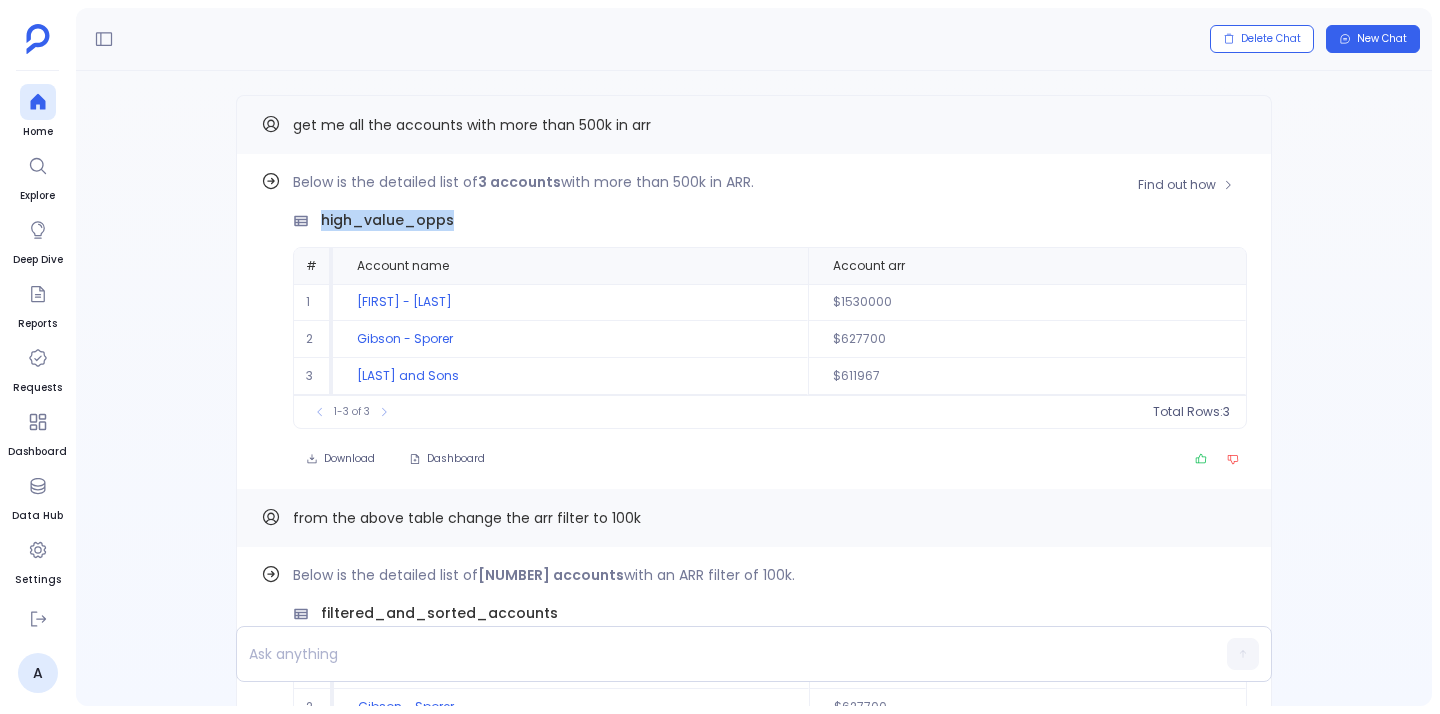 click on "high_value_opps" at bounding box center [387, 220] 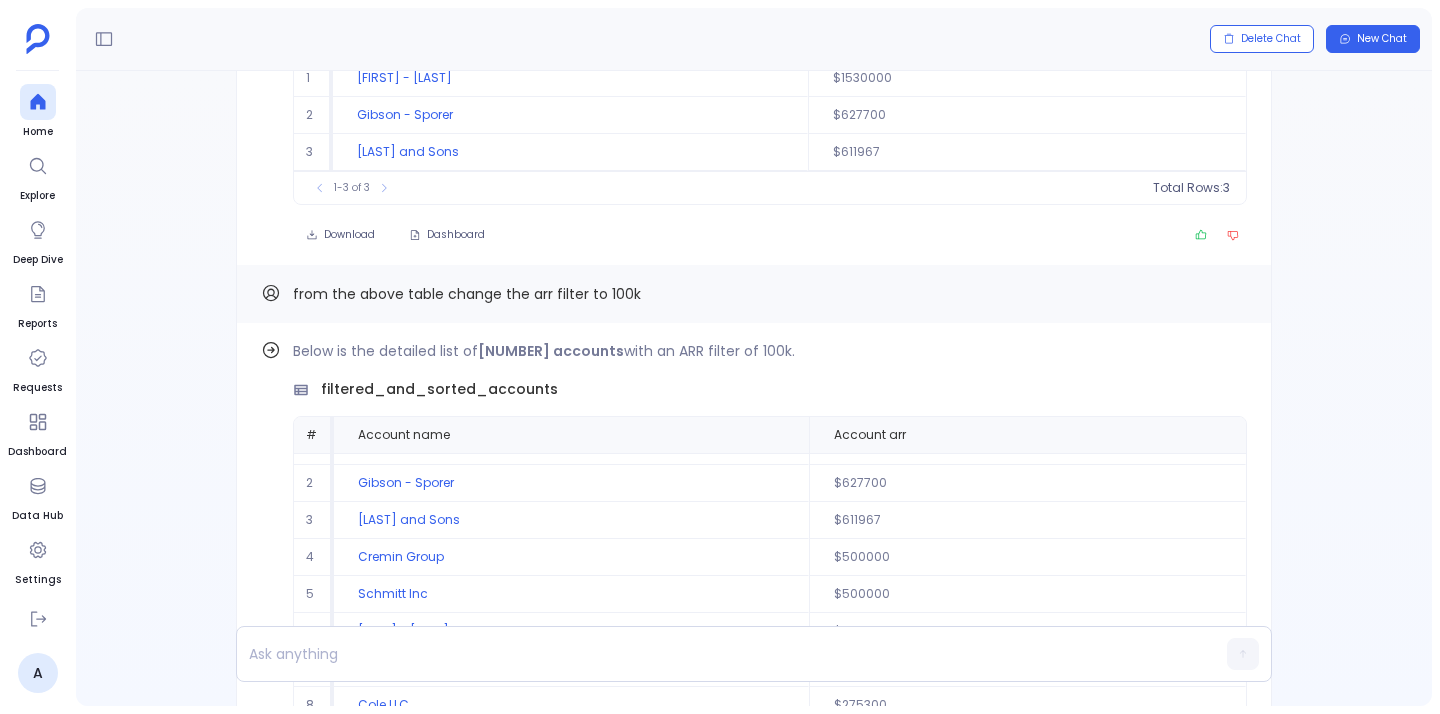 scroll, scrollTop: -1816, scrollLeft: 0, axis: vertical 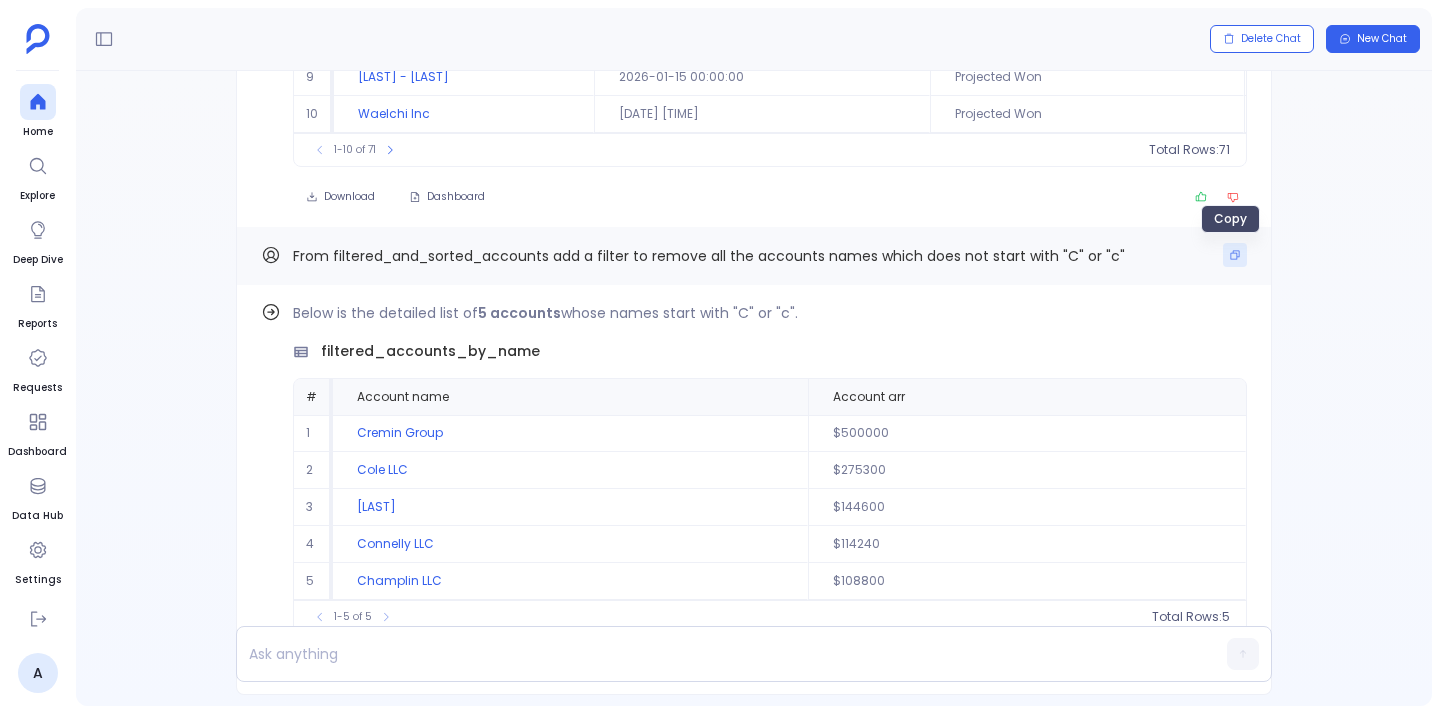 click 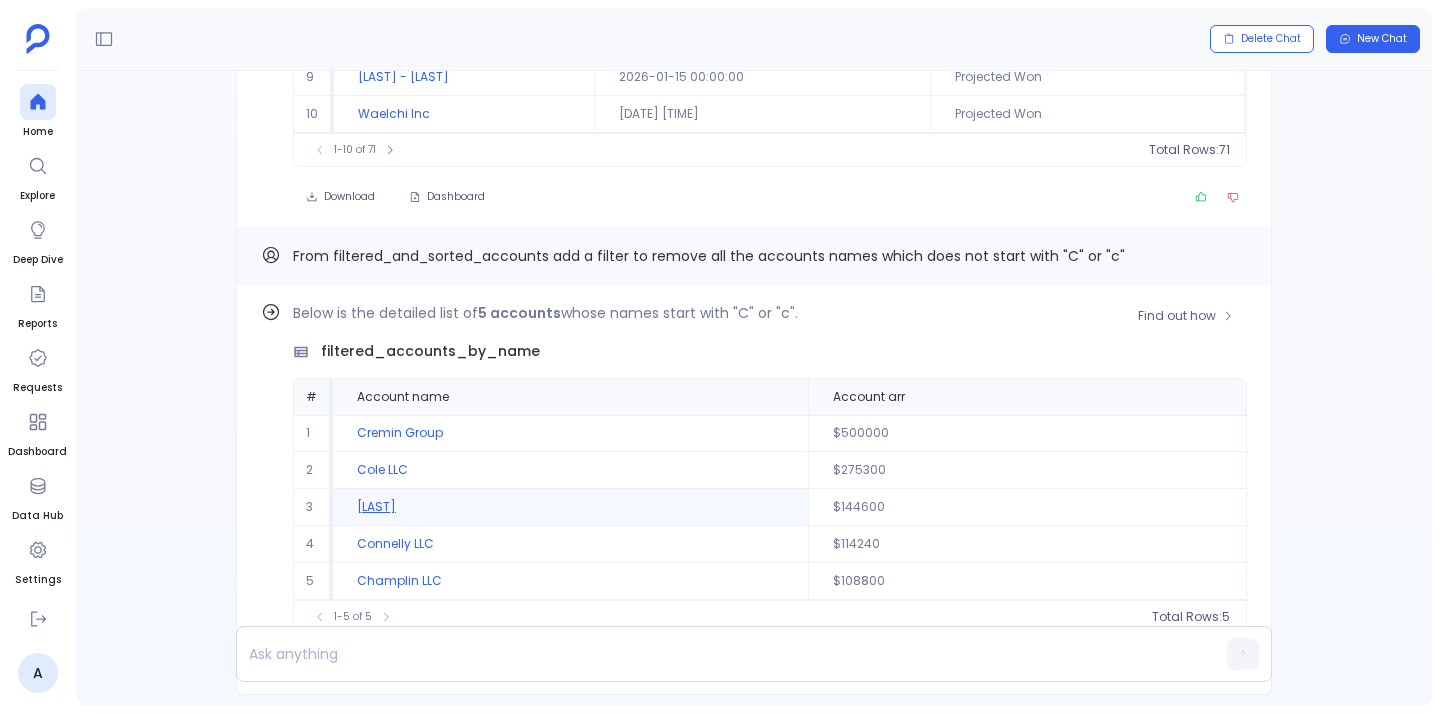scroll, scrollTop: 0, scrollLeft: 0, axis: both 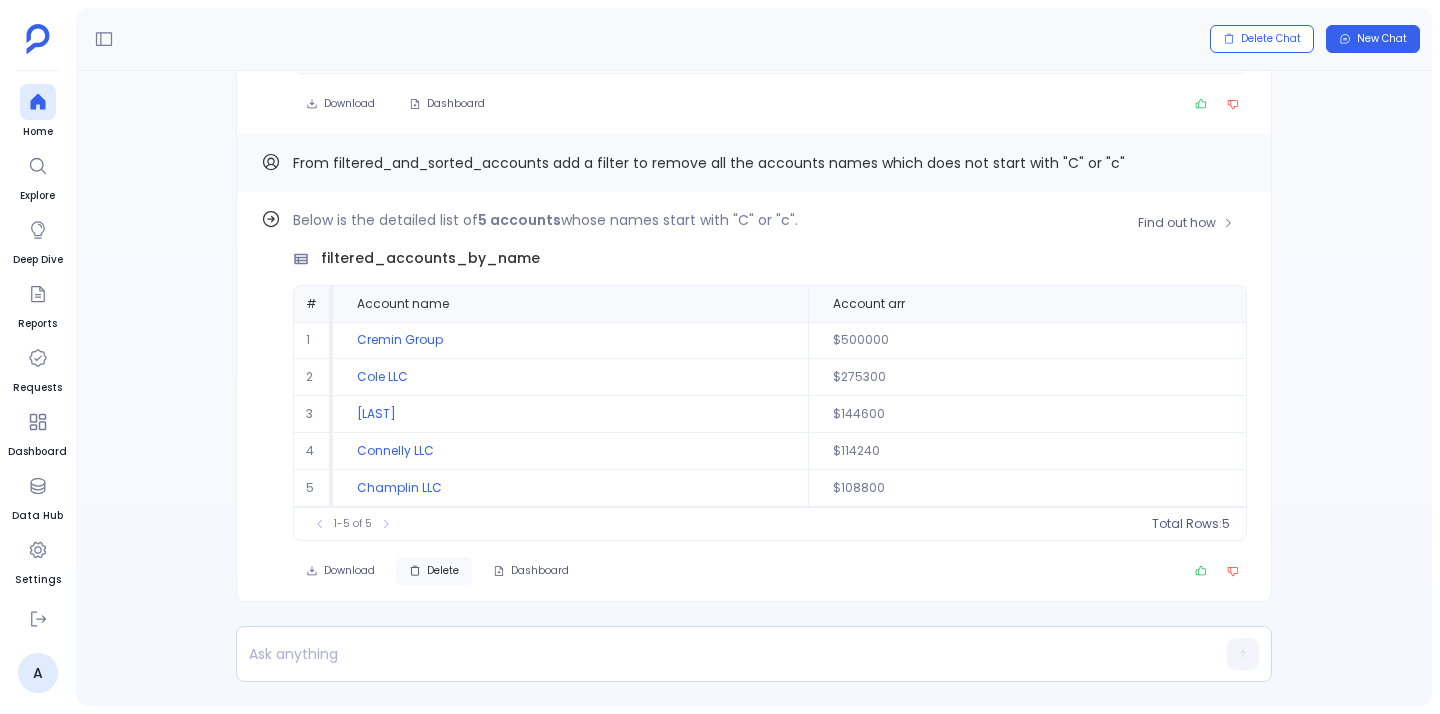 click on "Delete" at bounding box center [434, 571] 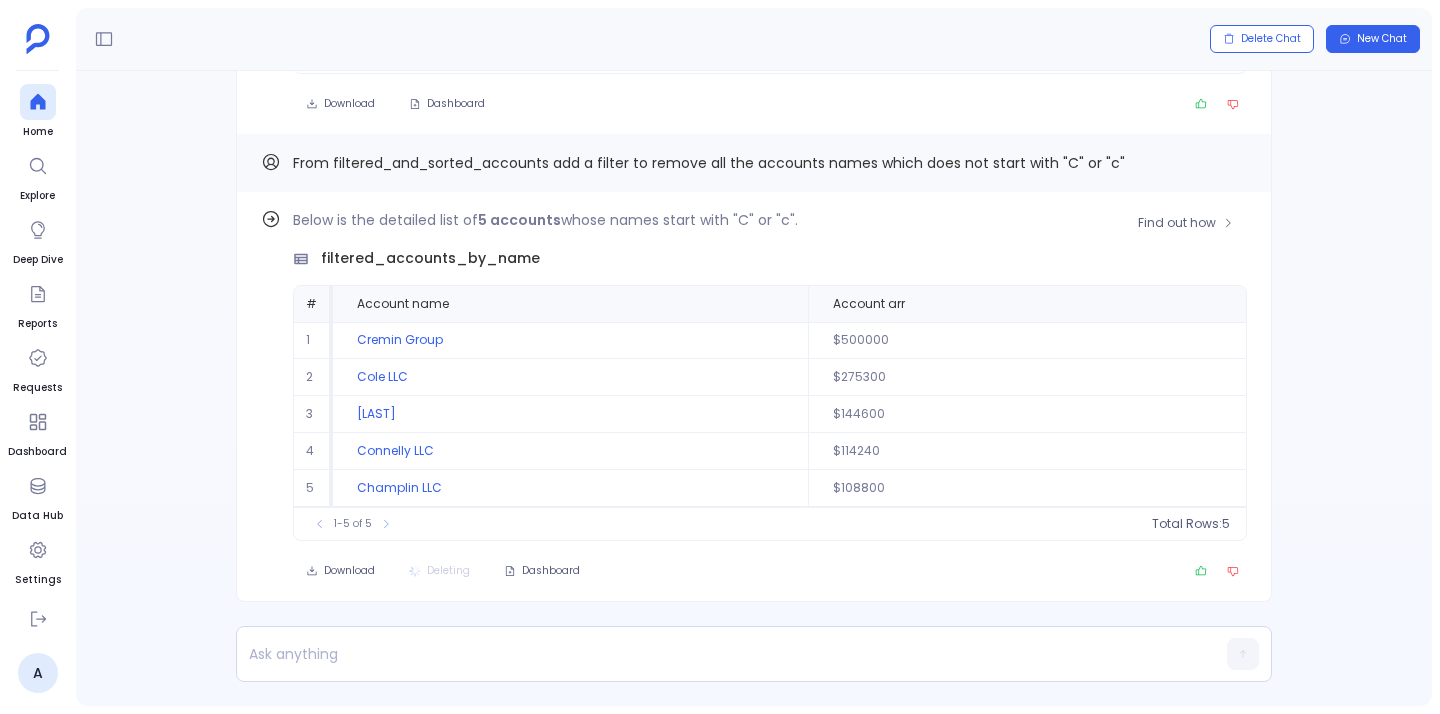 scroll, scrollTop: 0, scrollLeft: 0, axis: both 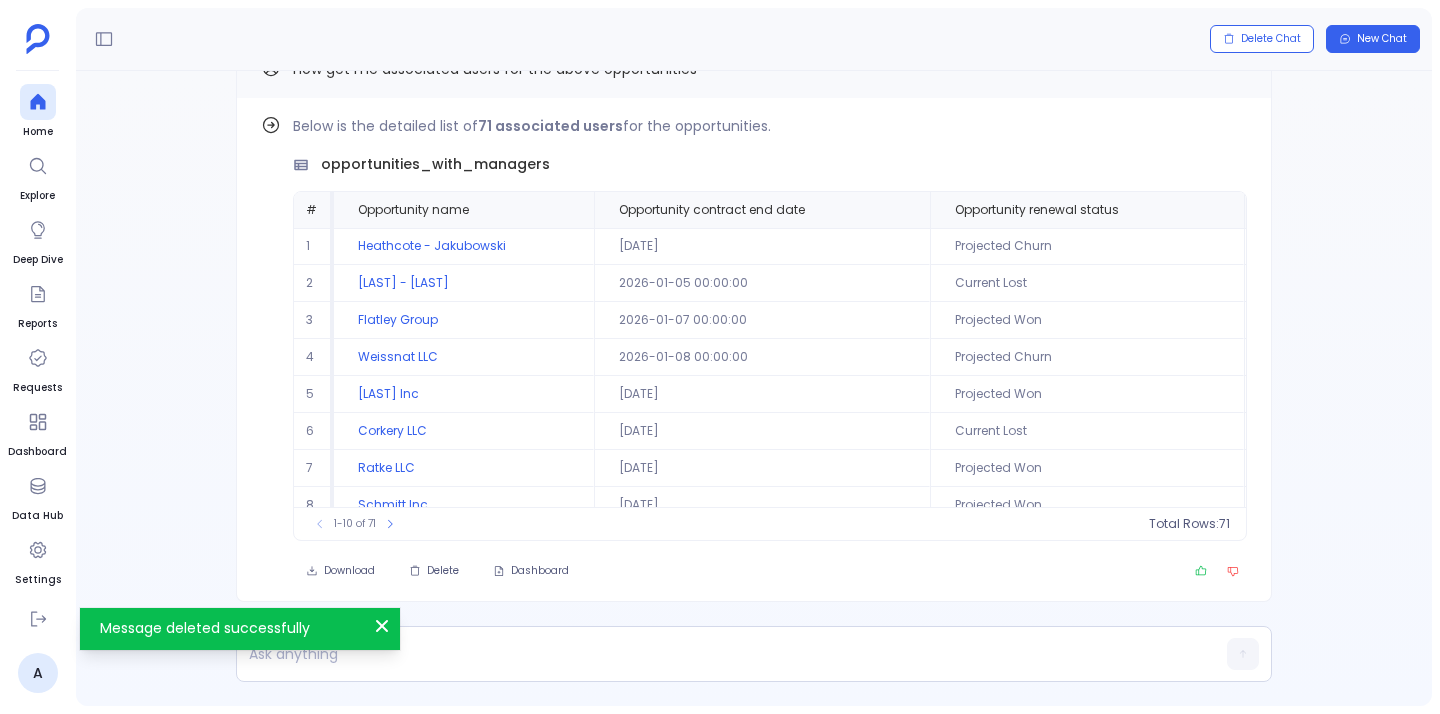 click 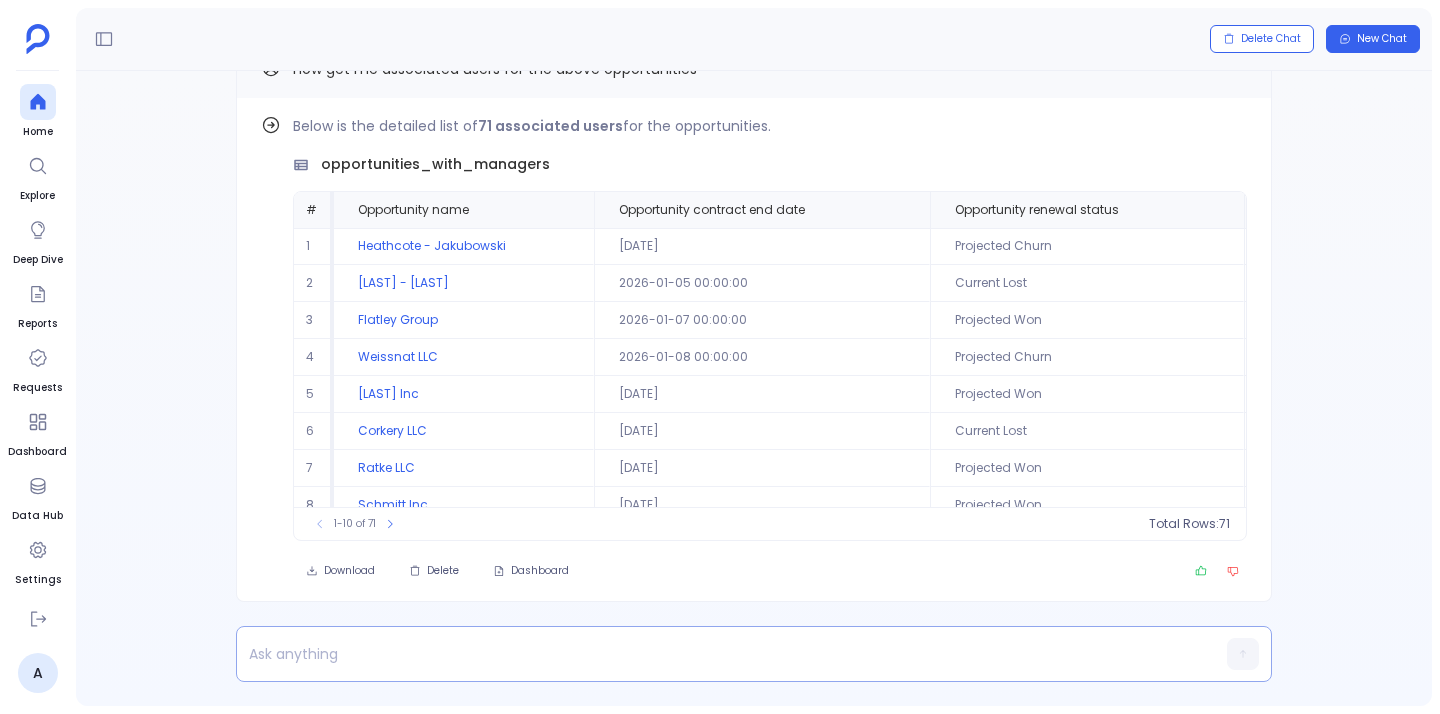 click at bounding box center (715, 654) 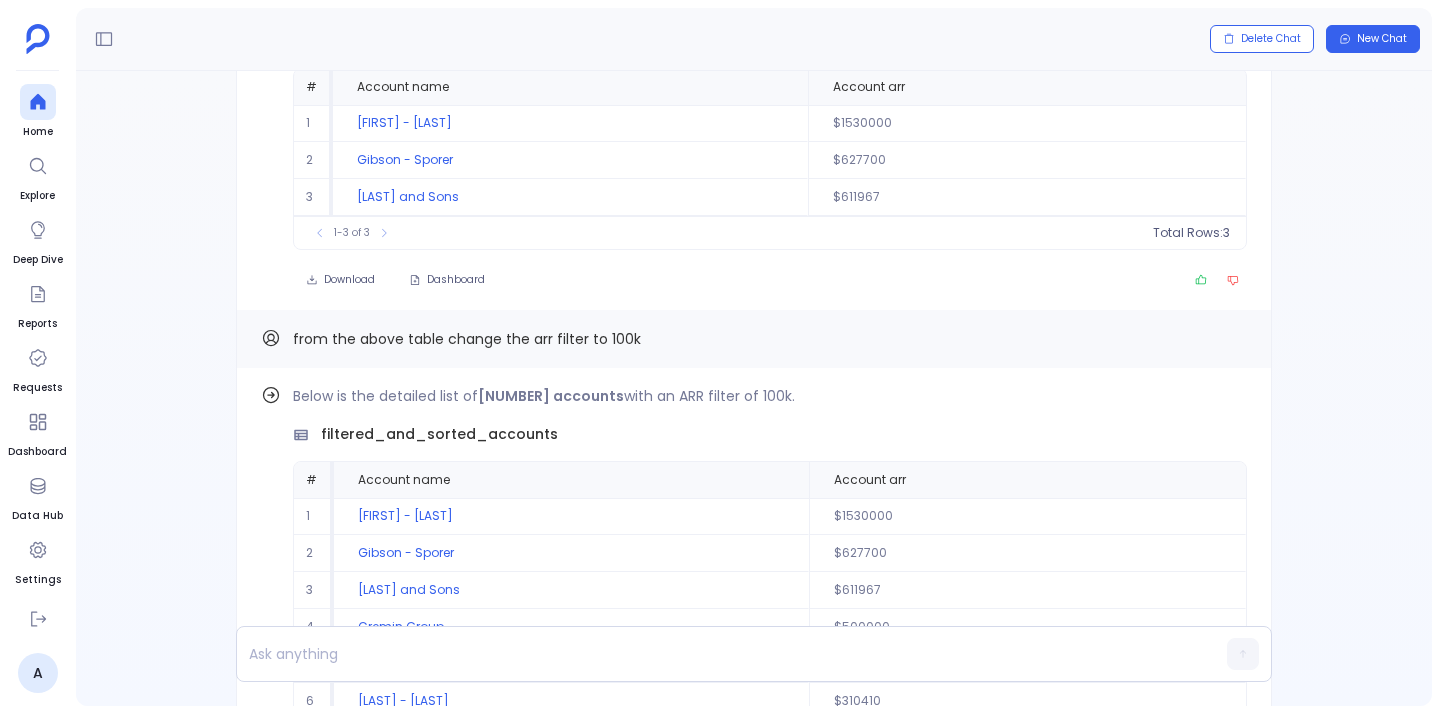 scroll, scrollTop: -2038, scrollLeft: 0, axis: vertical 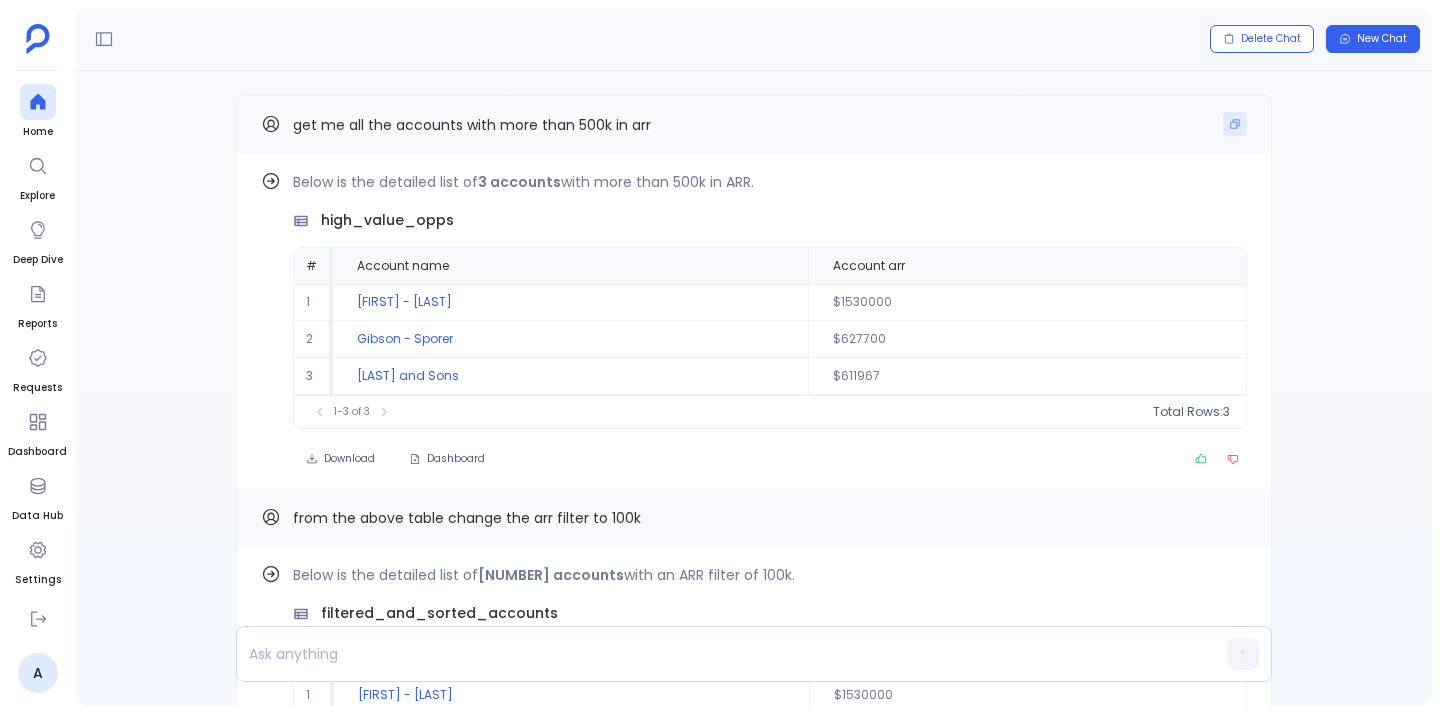 click 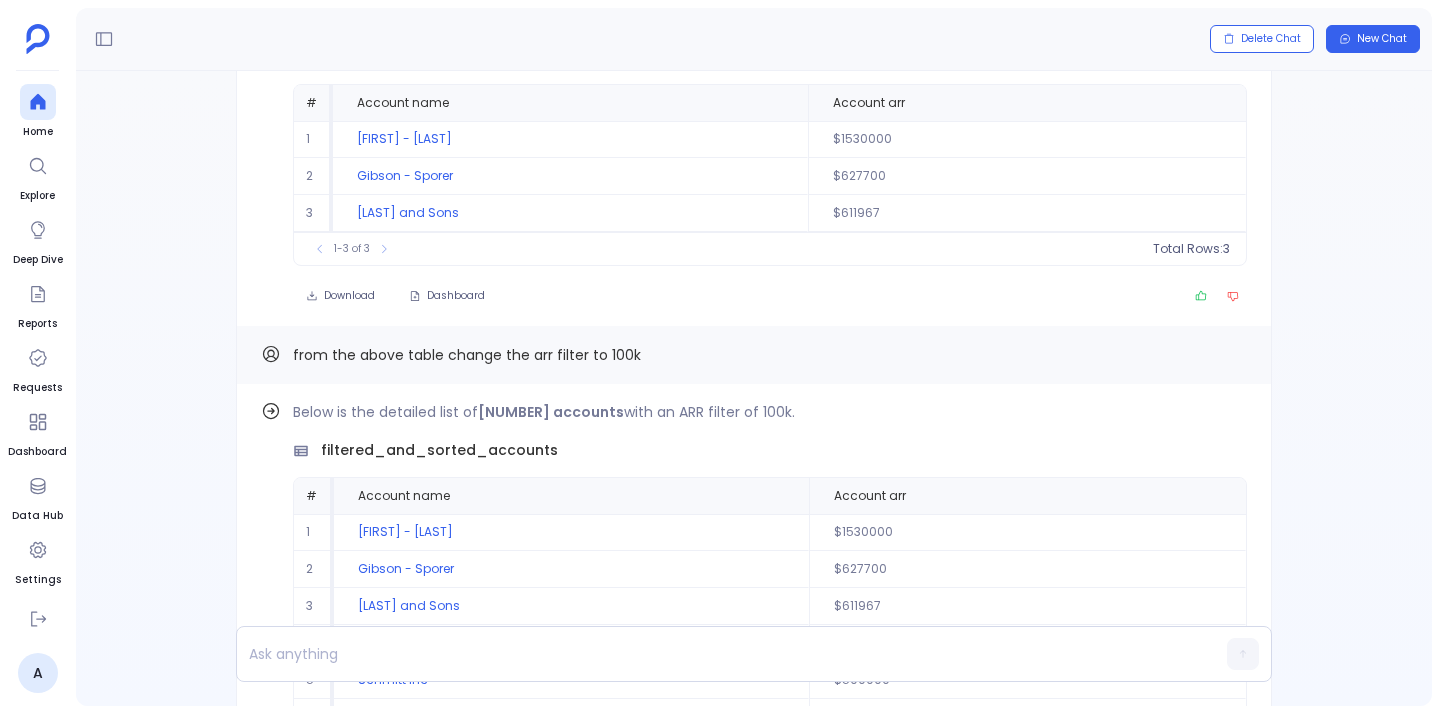 scroll, scrollTop: -1851, scrollLeft: 0, axis: vertical 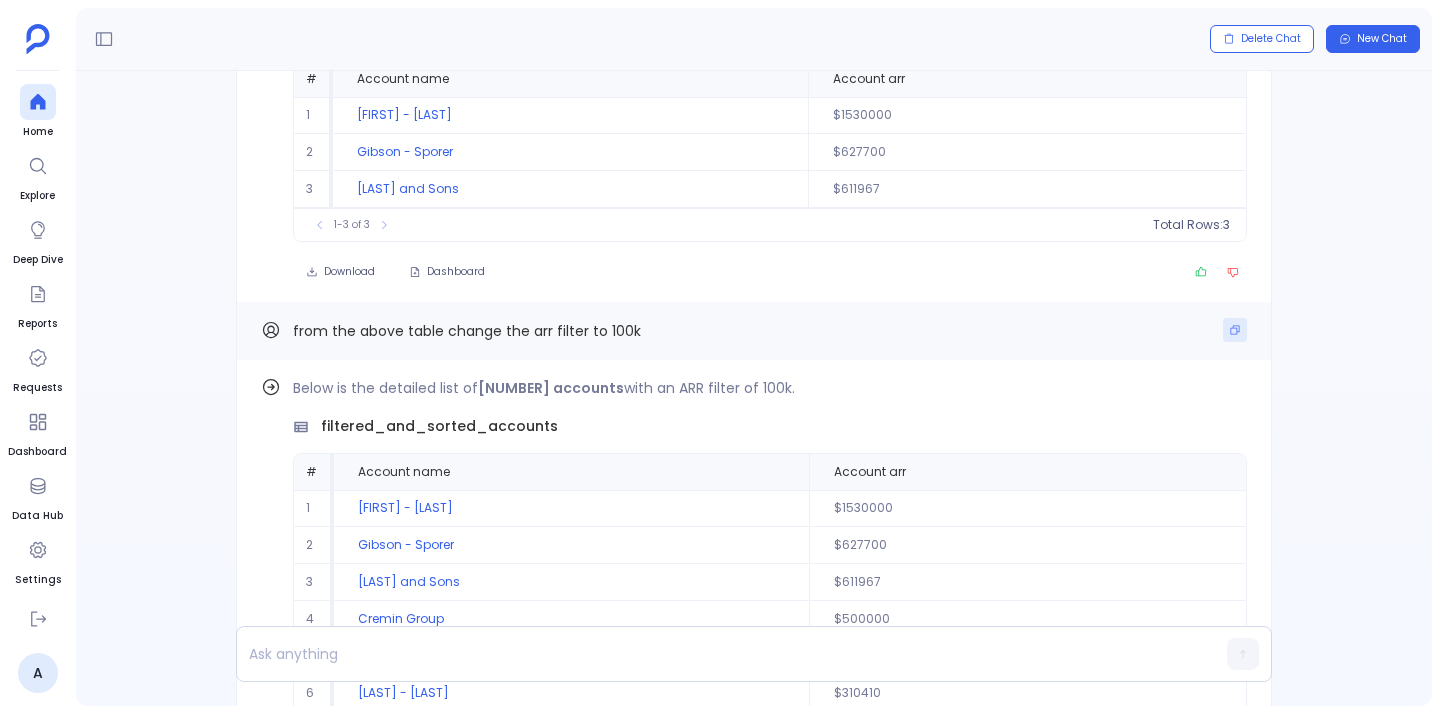 click at bounding box center (1235, 330) 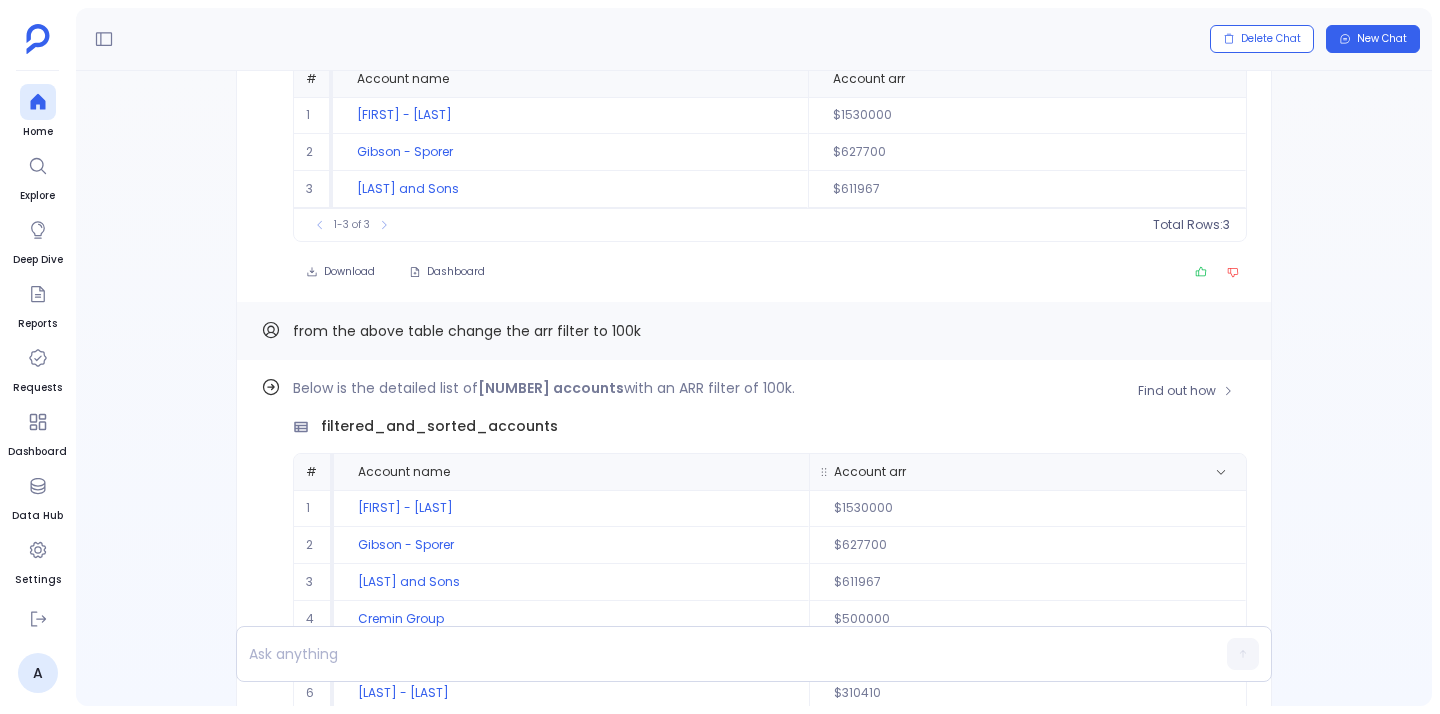 scroll, scrollTop: 91, scrollLeft: 0, axis: vertical 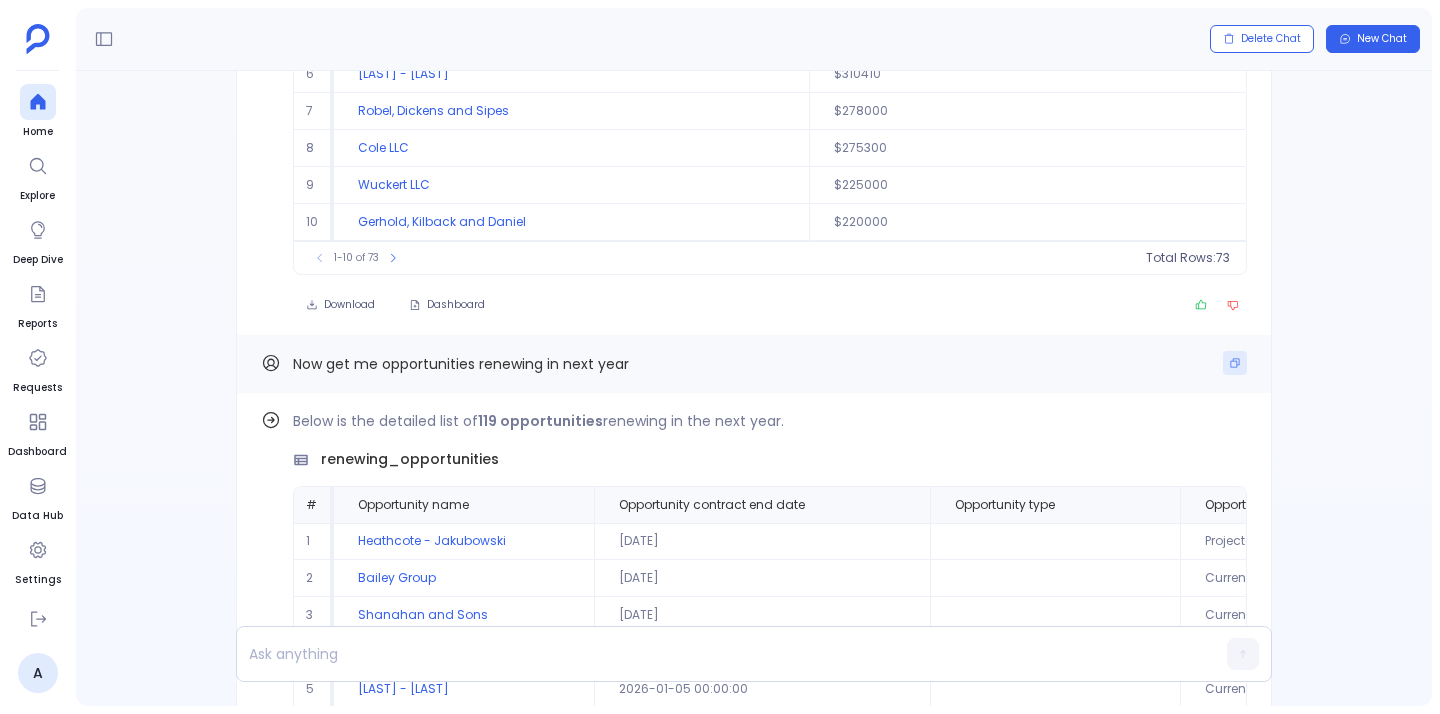 click 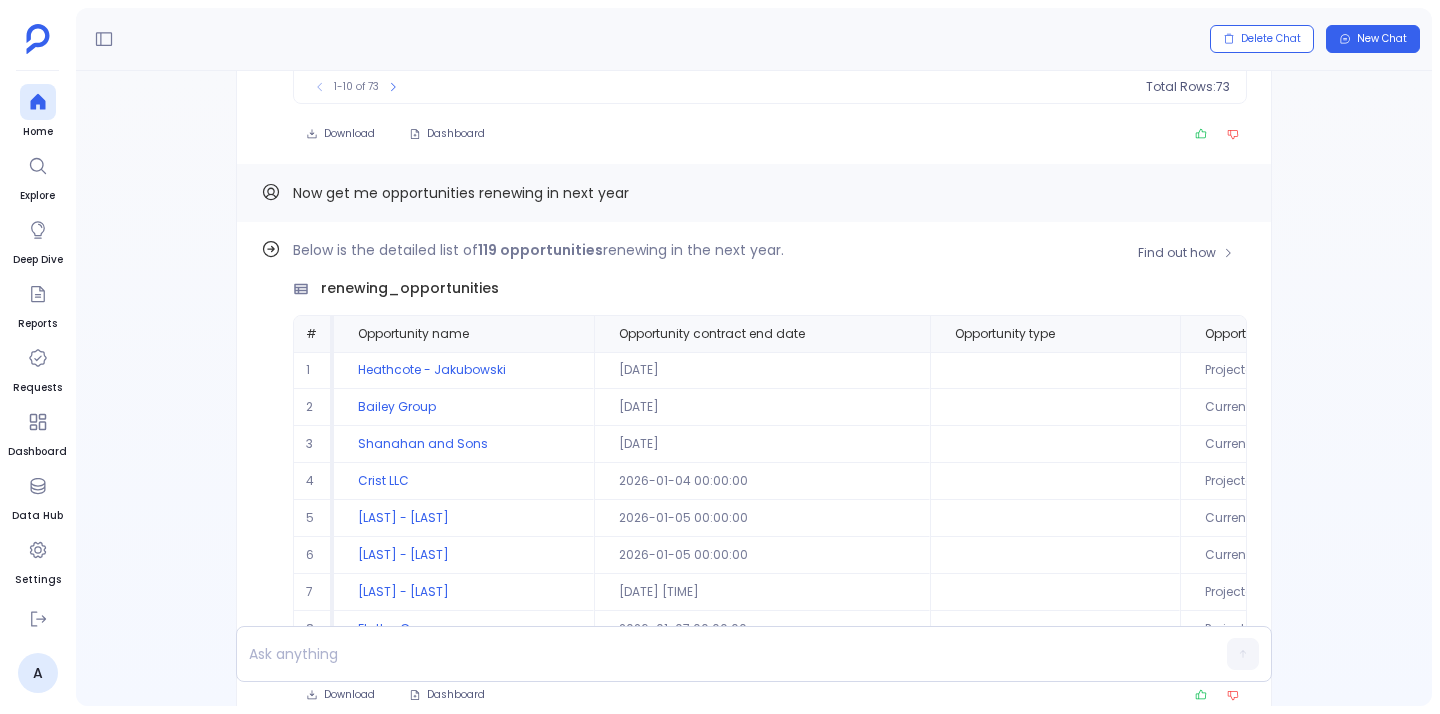 scroll, scrollTop: -1094, scrollLeft: 0, axis: vertical 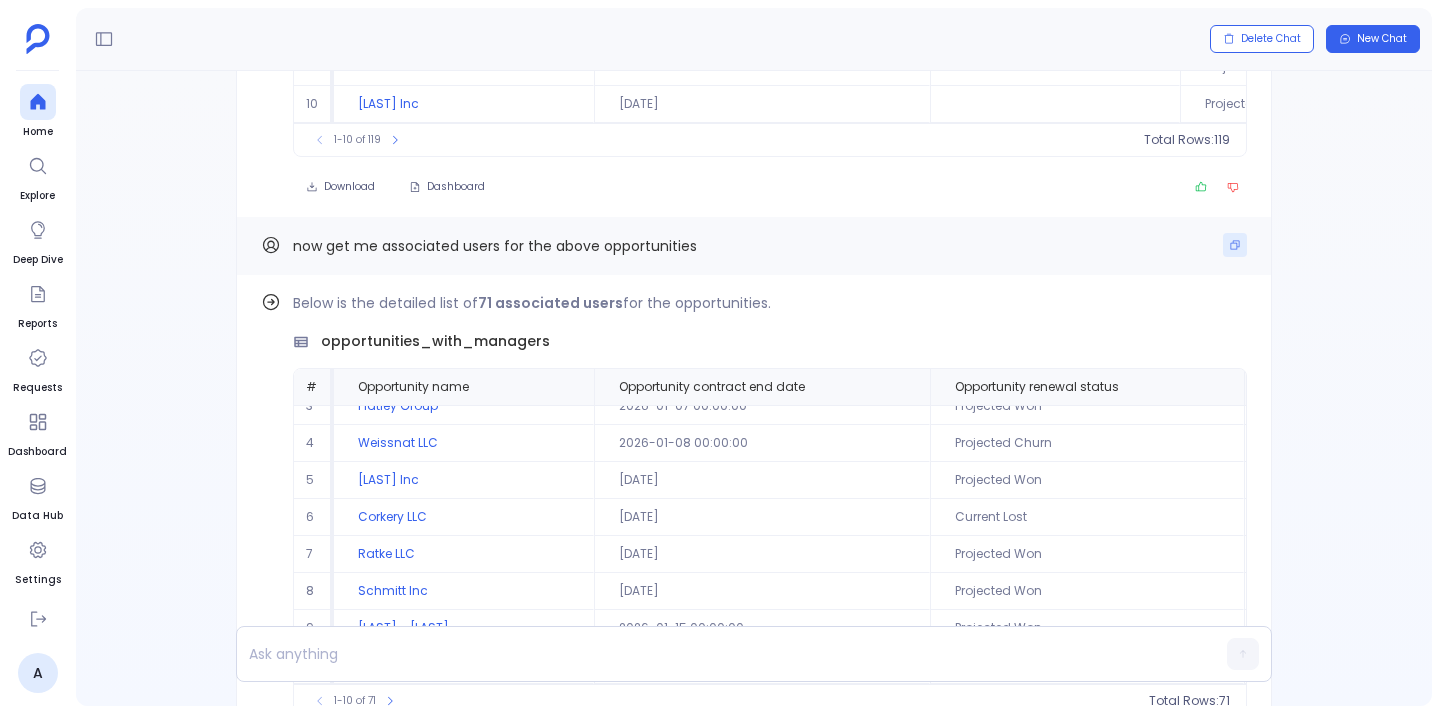 click 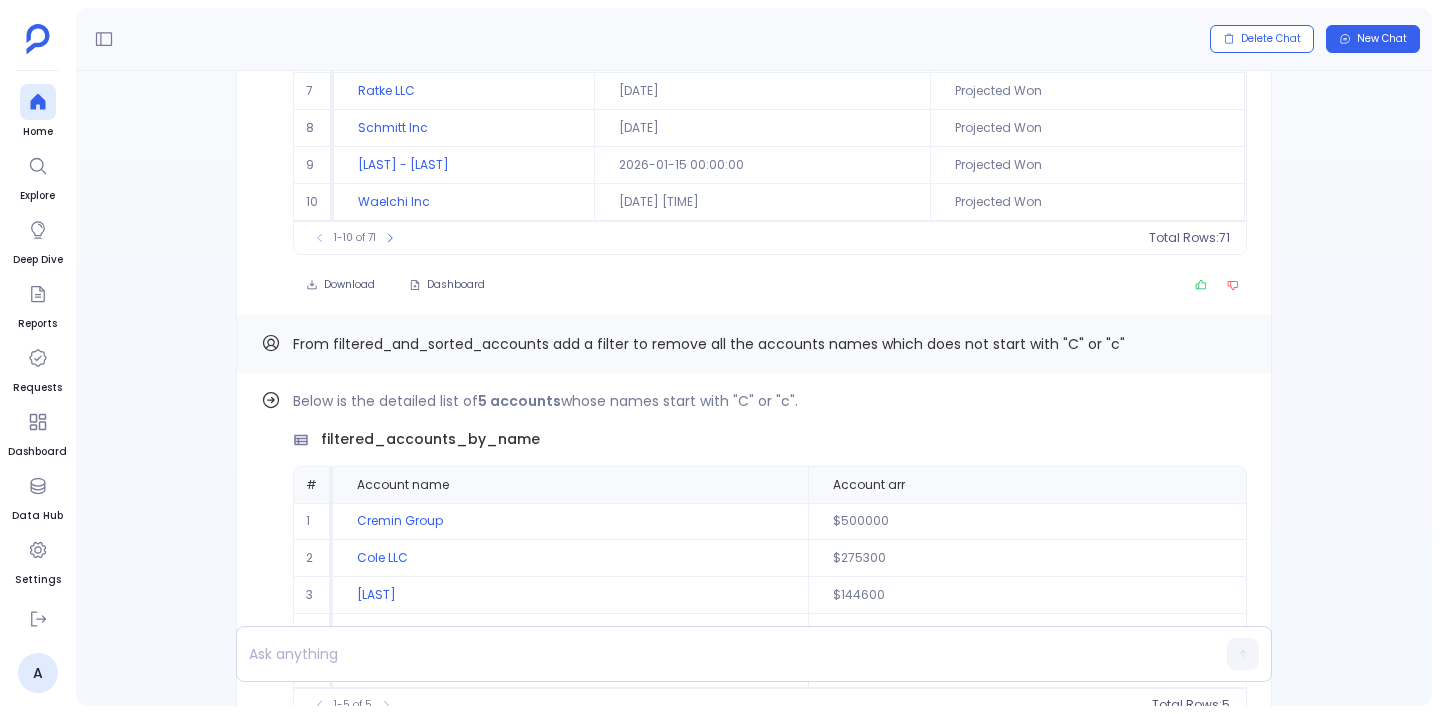 scroll, scrollTop: -180, scrollLeft: 0, axis: vertical 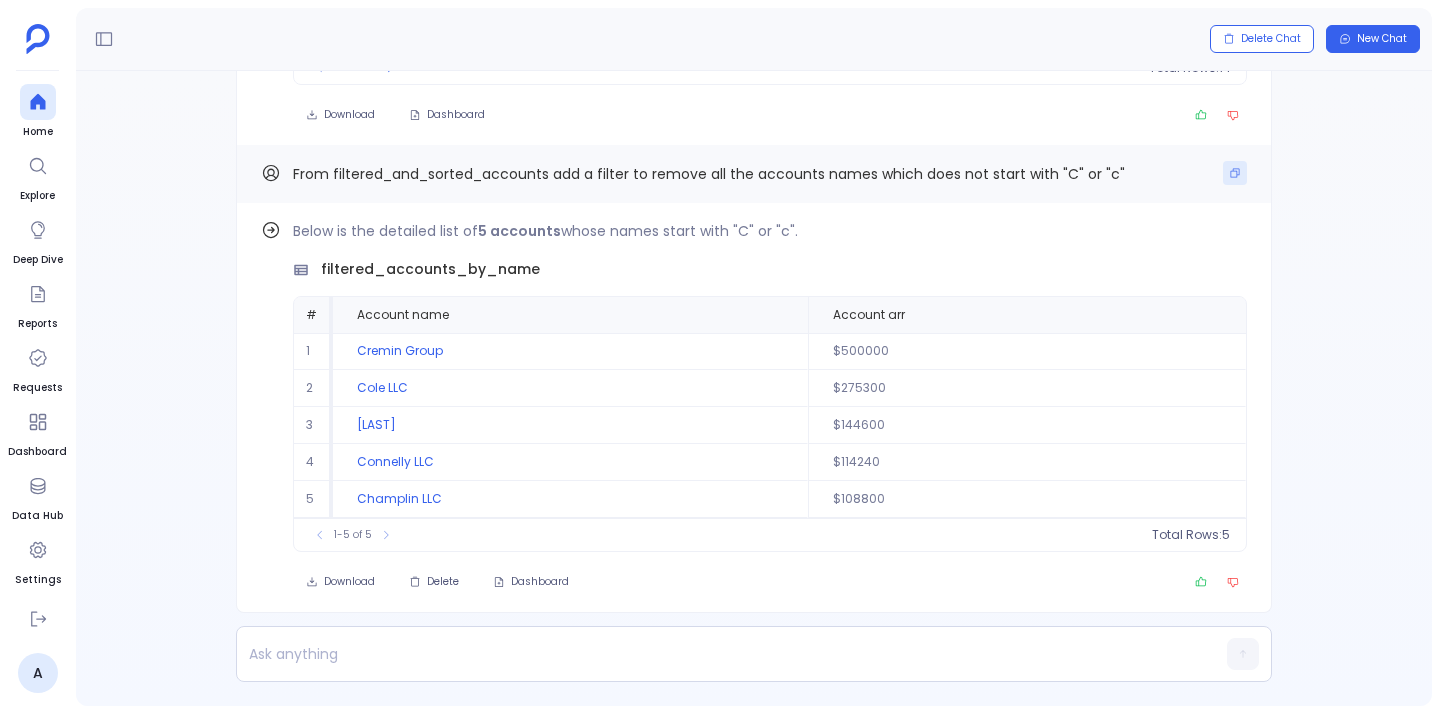 click 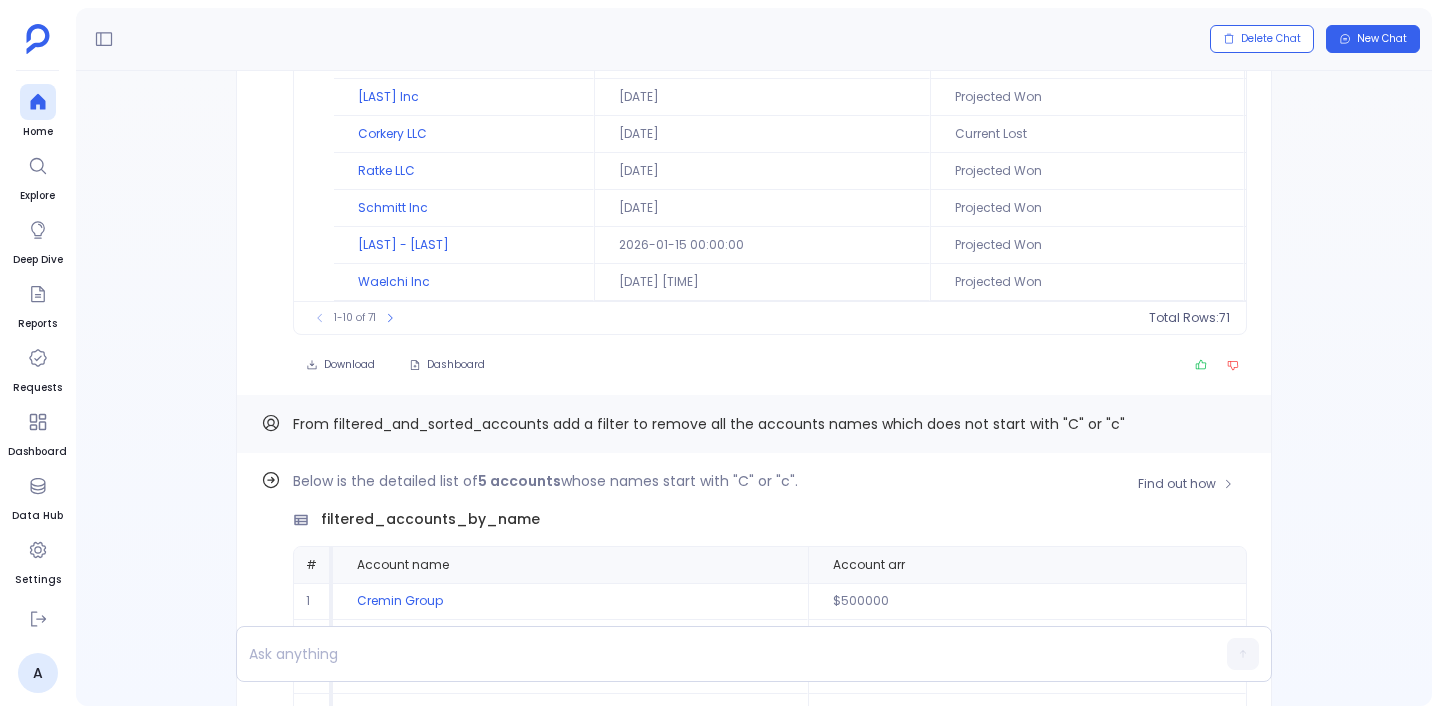scroll, scrollTop: -270, scrollLeft: 0, axis: vertical 